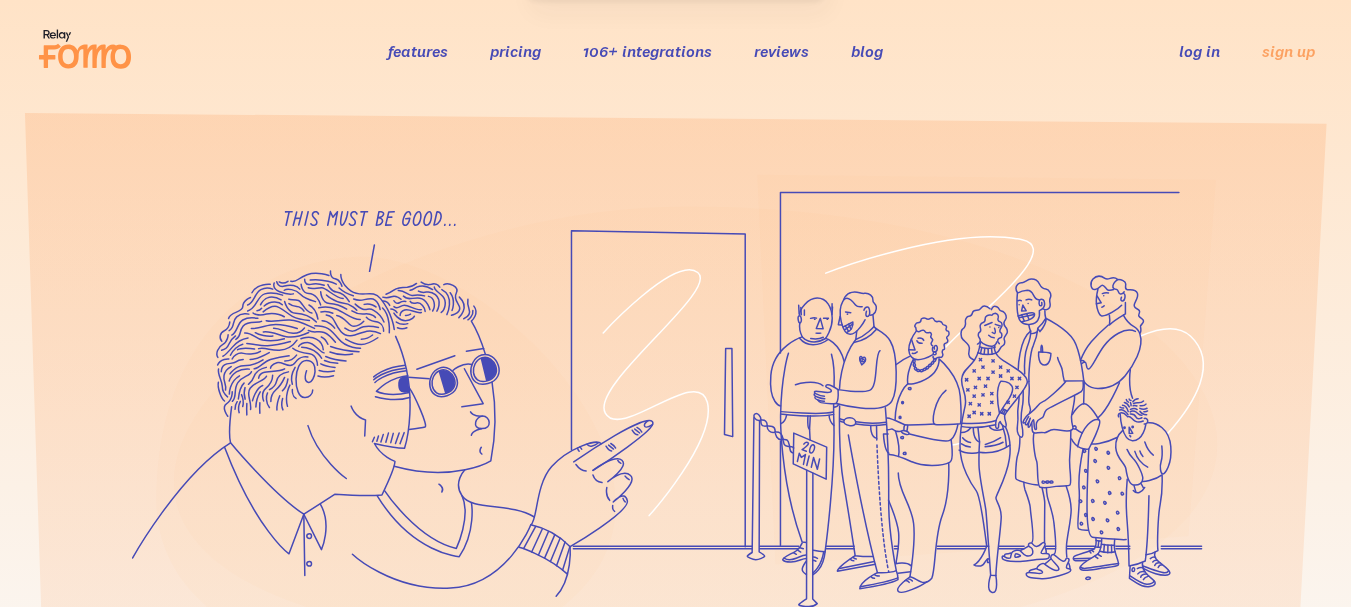 scroll, scrollTop: 0, scrollLeft: 0, axis: both 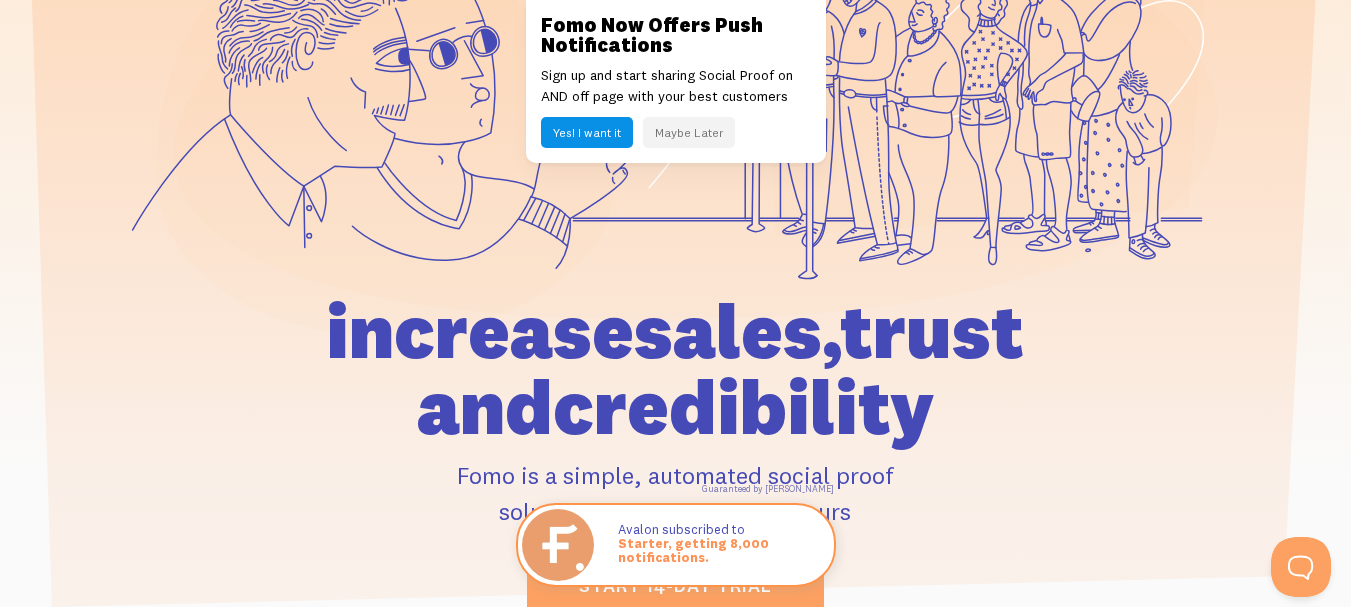 click on "Yes! I want it" at bounding box center (587, 132) 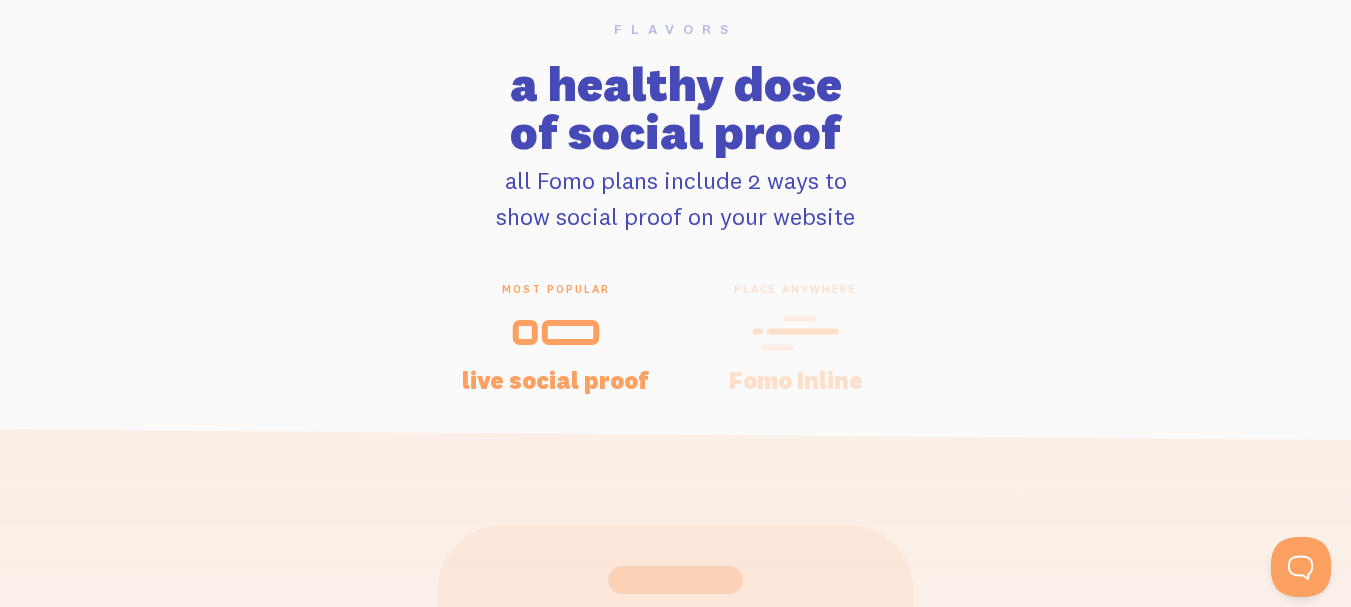 scroll, scrollTop: 4033, scrollLeft: 0, axis: vertical 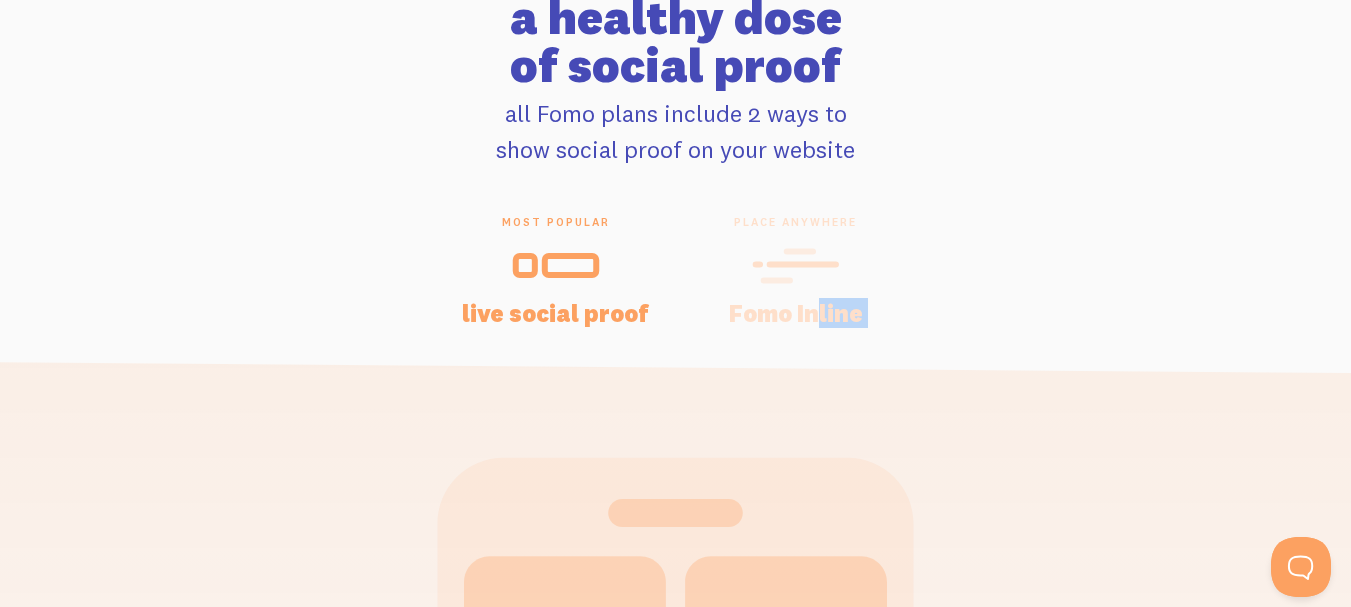 drag, startPoint x: 843, startPoint y: 328, endPoint x: 816, endPoint y: 295, distance: 42.638012 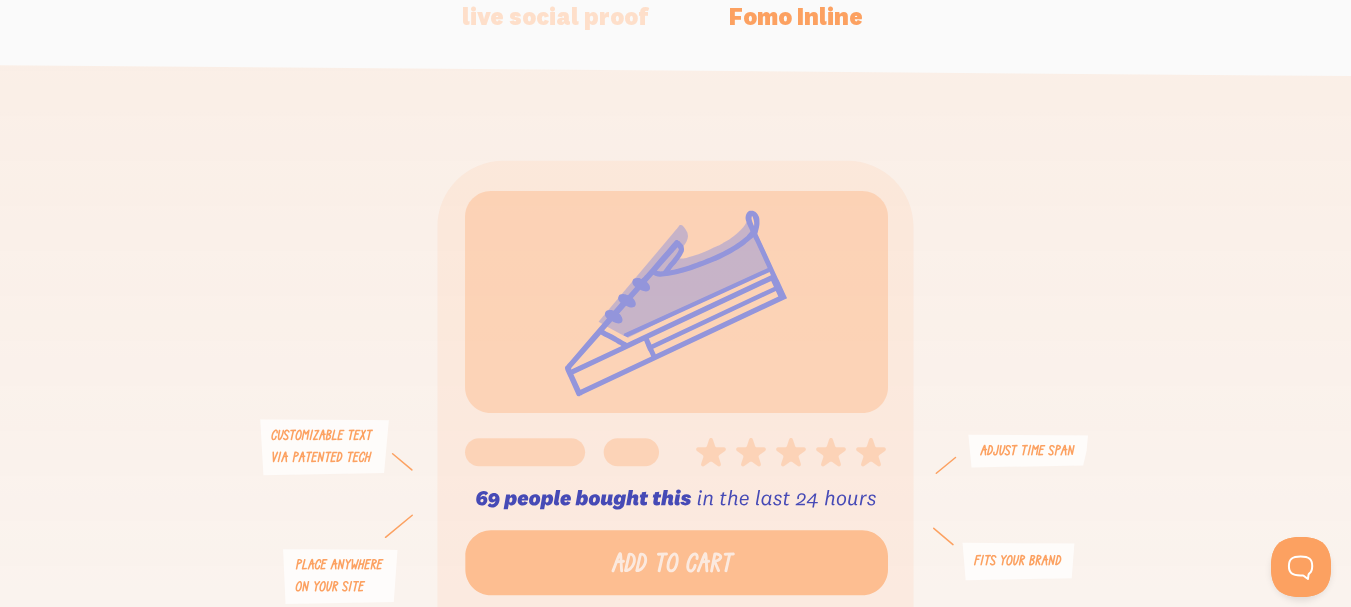 scroll, scrollTop: 4164, scrollLeft: 0, axis: vertical 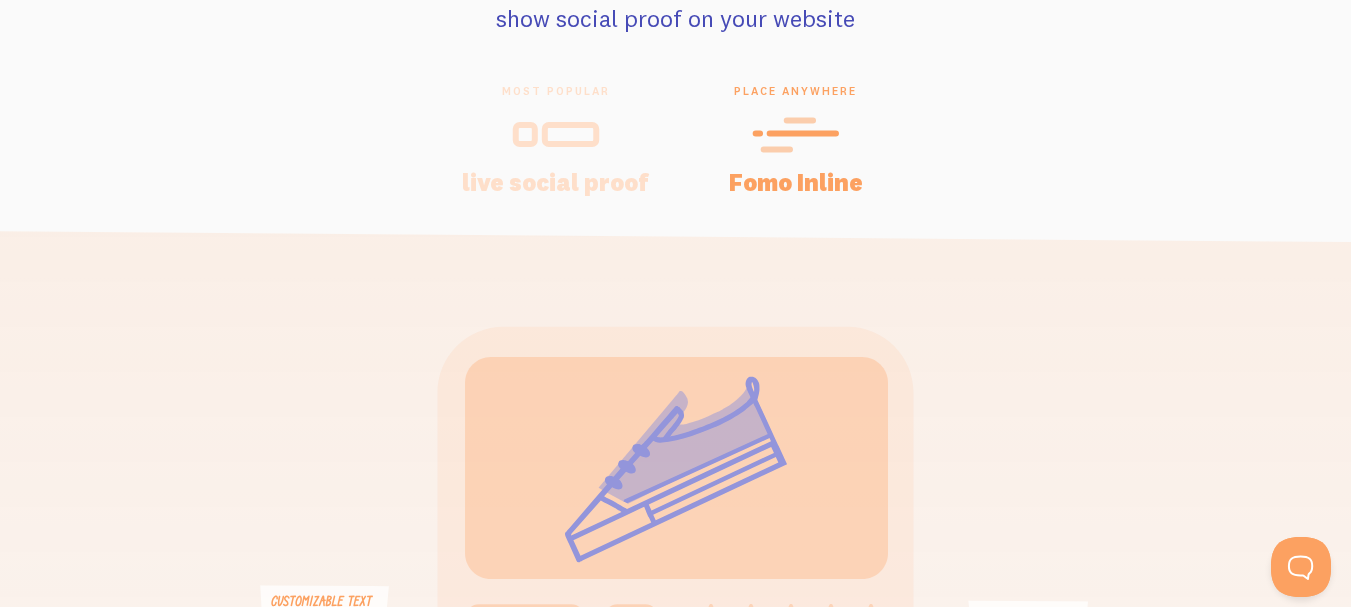 click at bounding box center (556, 134) 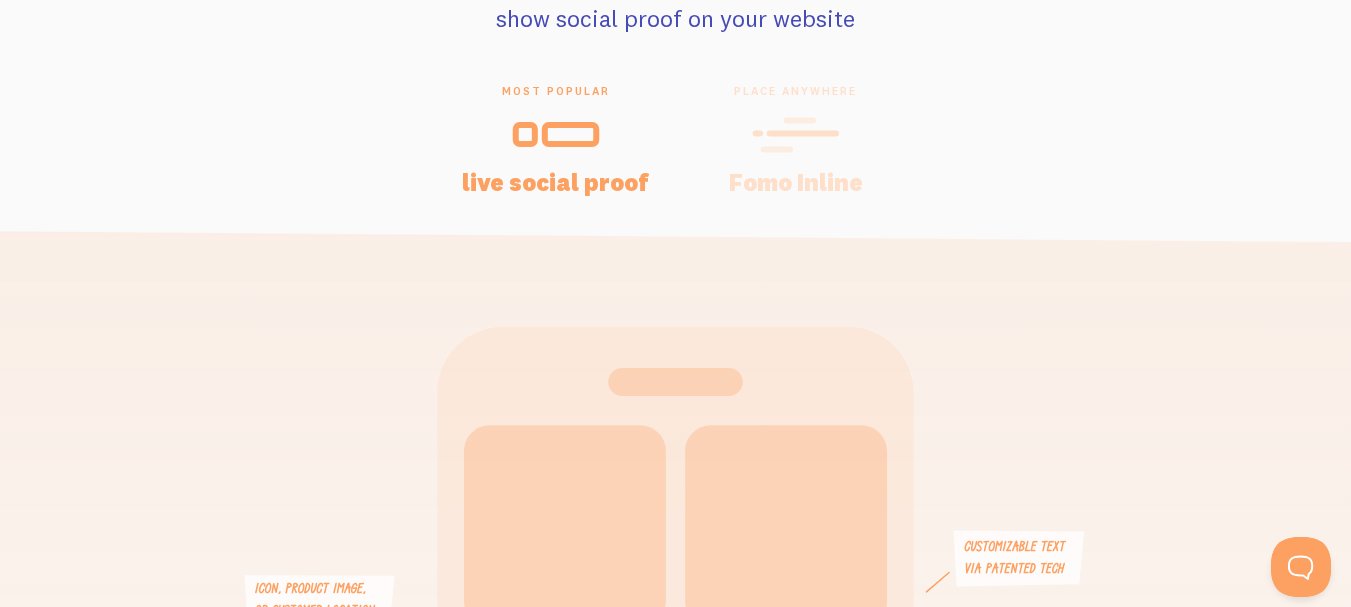 click 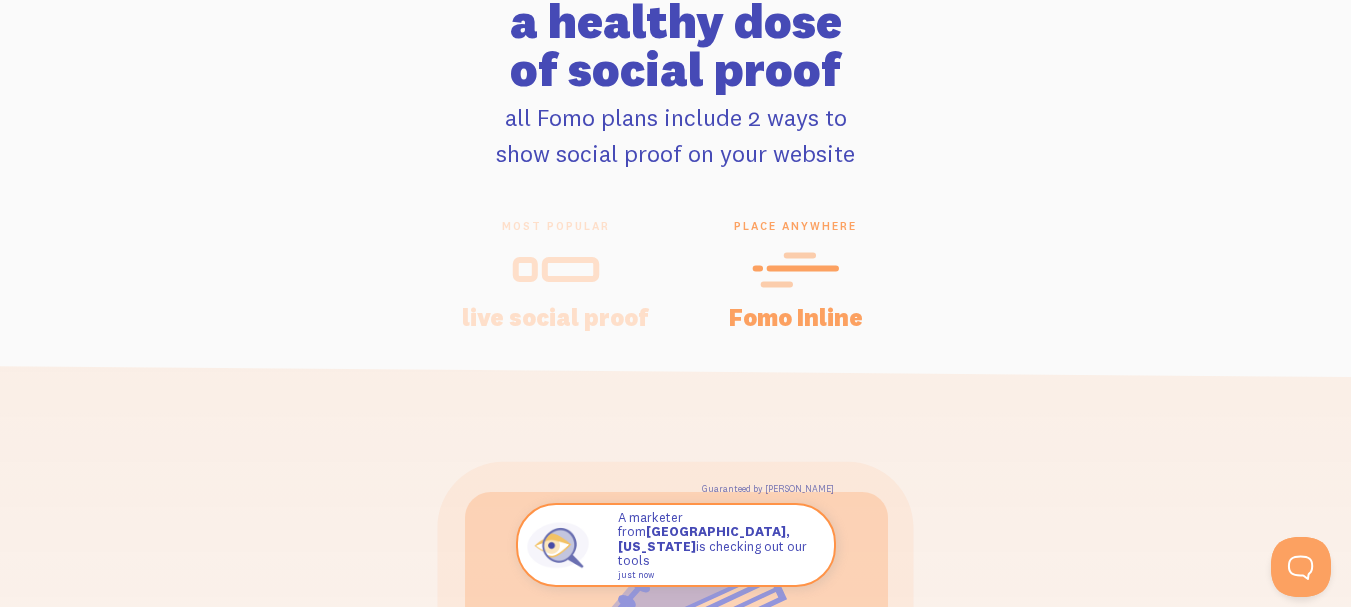 scroll, scrollTop: 4027, scrollLeft: 0, axis: vertical 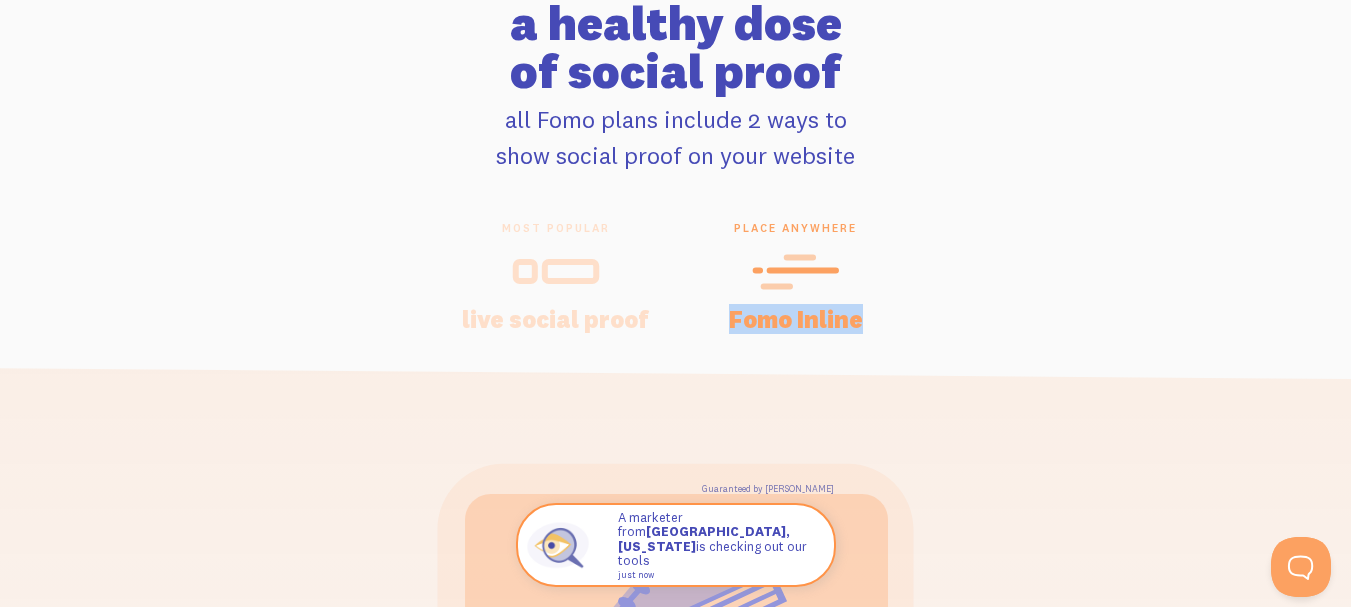 drag, startPoint x: 733, startPoint y: 315, endPoint x: 859, endPoint y: 324, distance: 126.32102 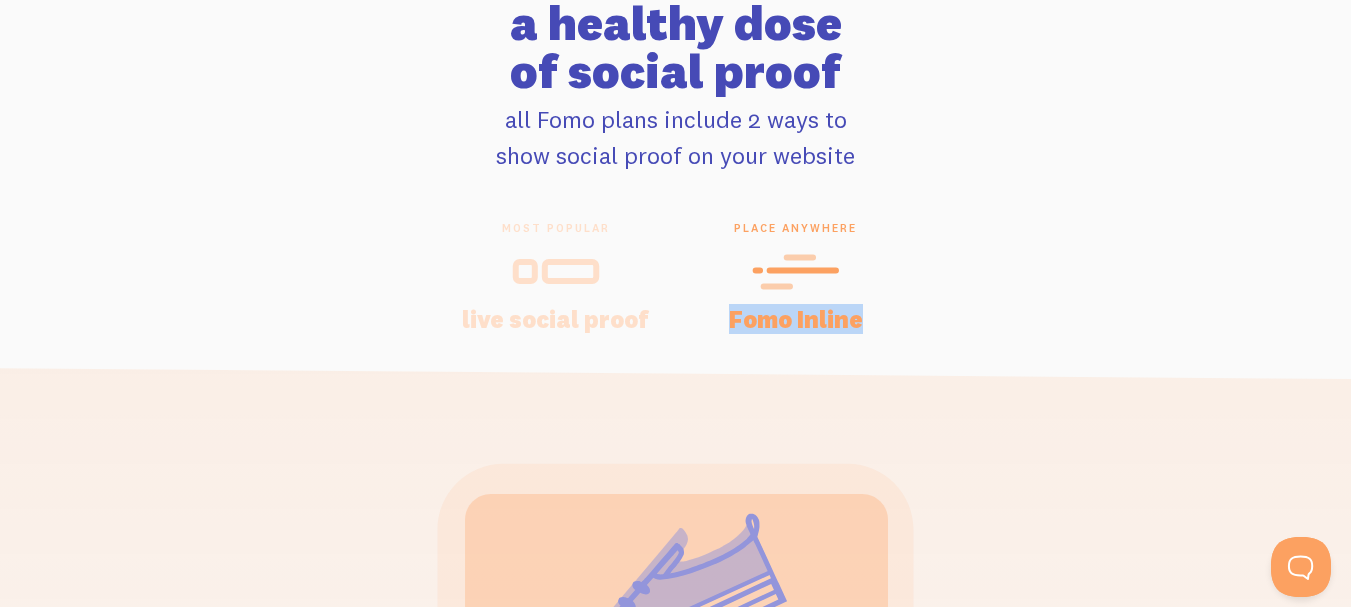 copy on "Fomo Inline" 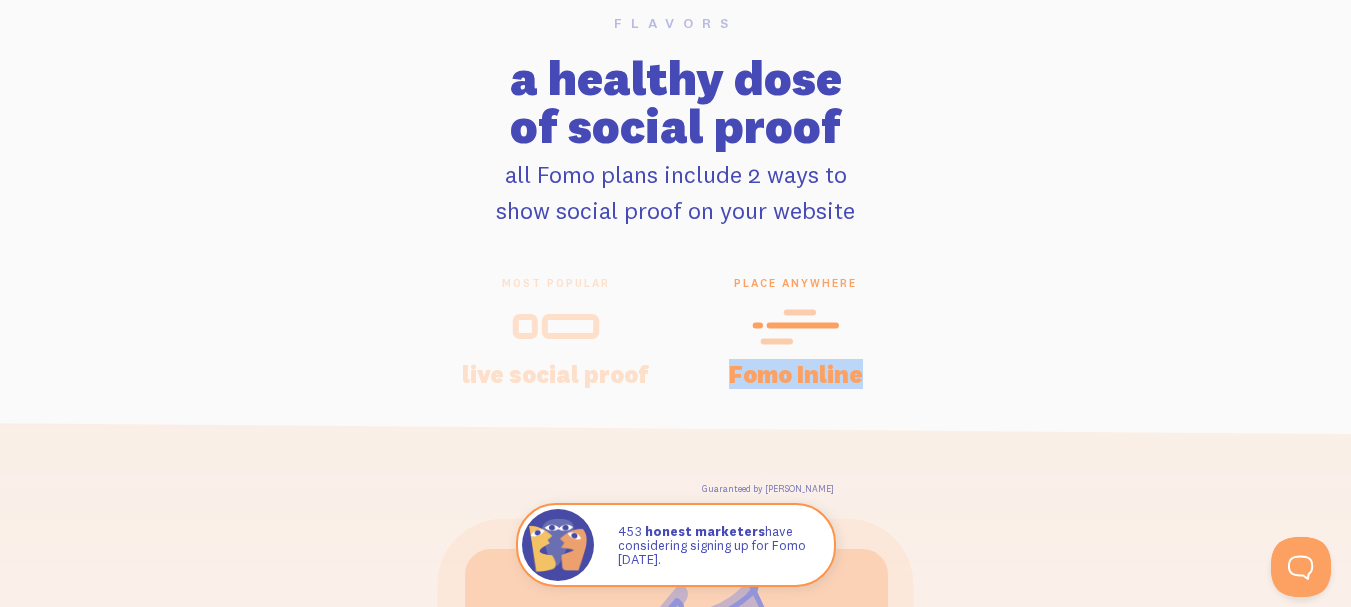 scroll, scrollTop: 3947, scrollLeft: 0, axis: vertical 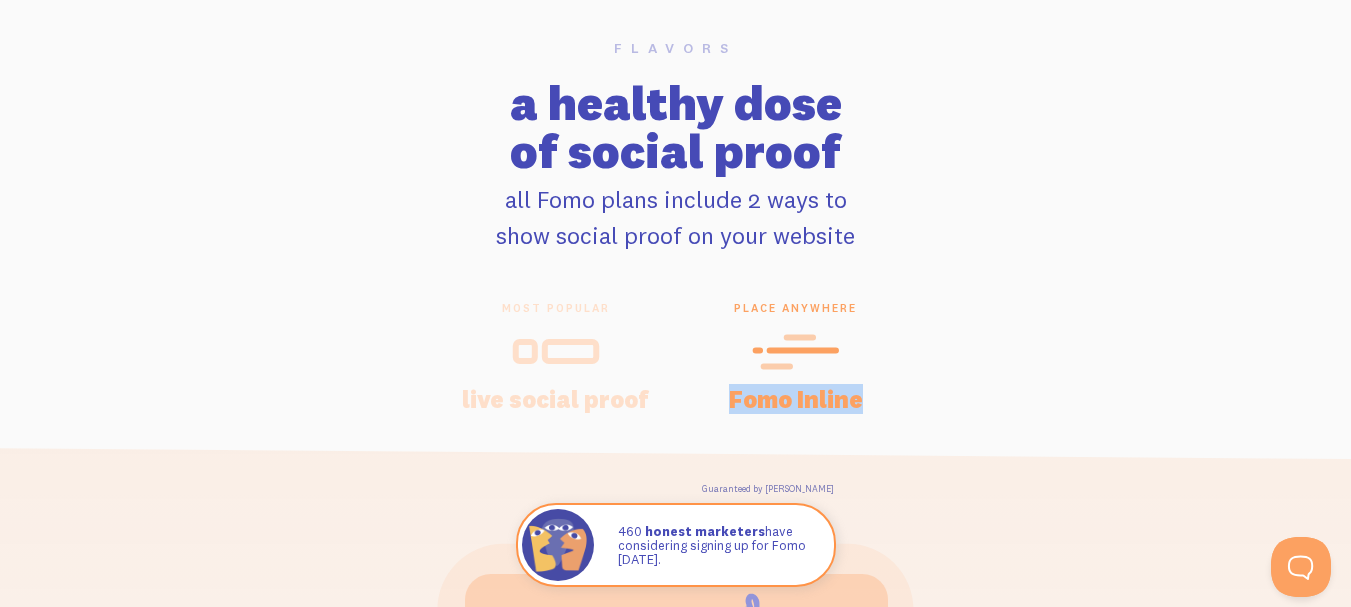 click on "Fomo Inline" at bounding box center [796, 399] 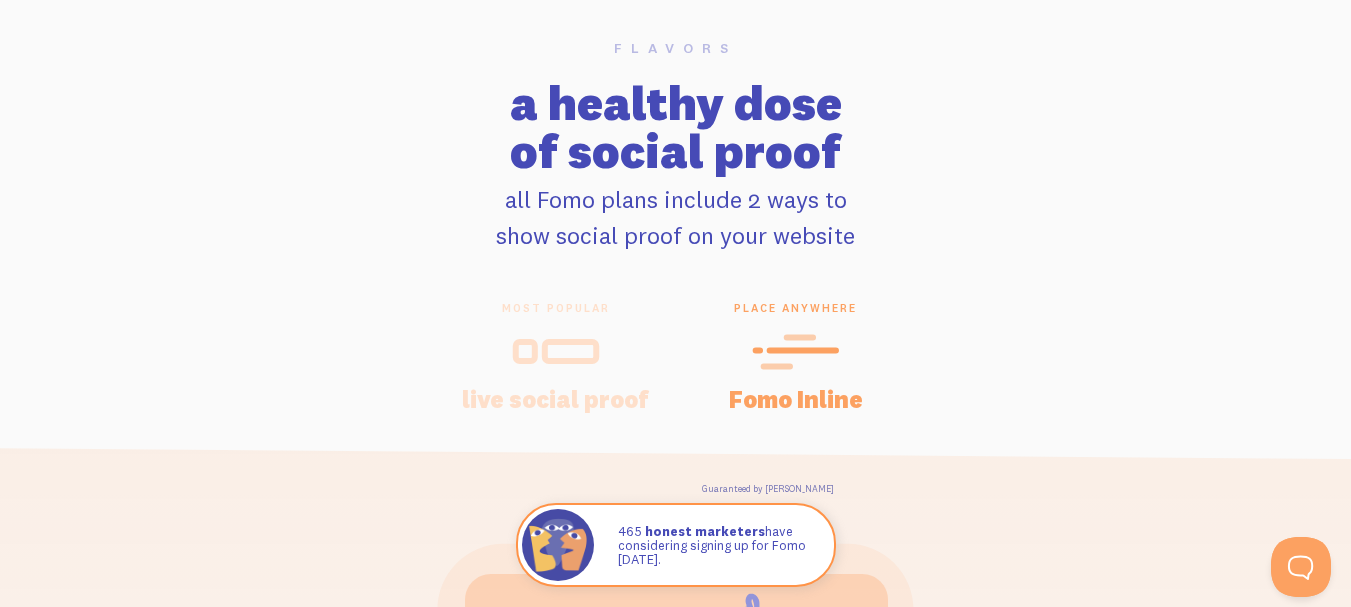 click 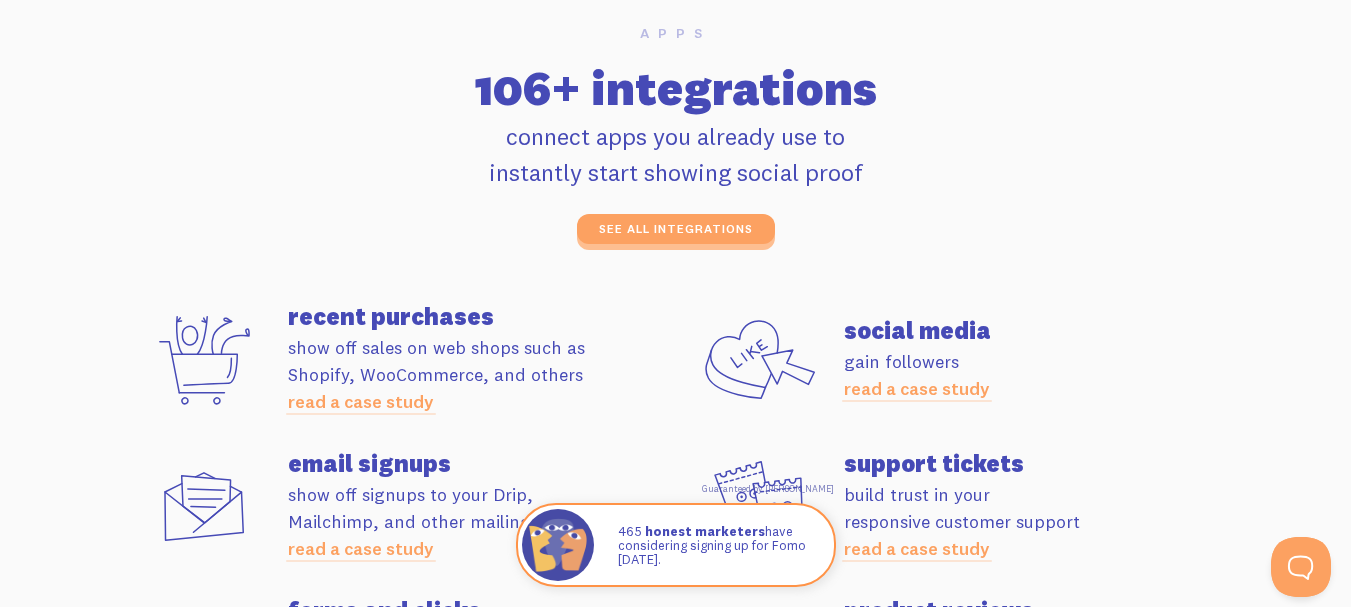 scroll, scrollTop: 5214, scrollLeft: 0, axis: vertical 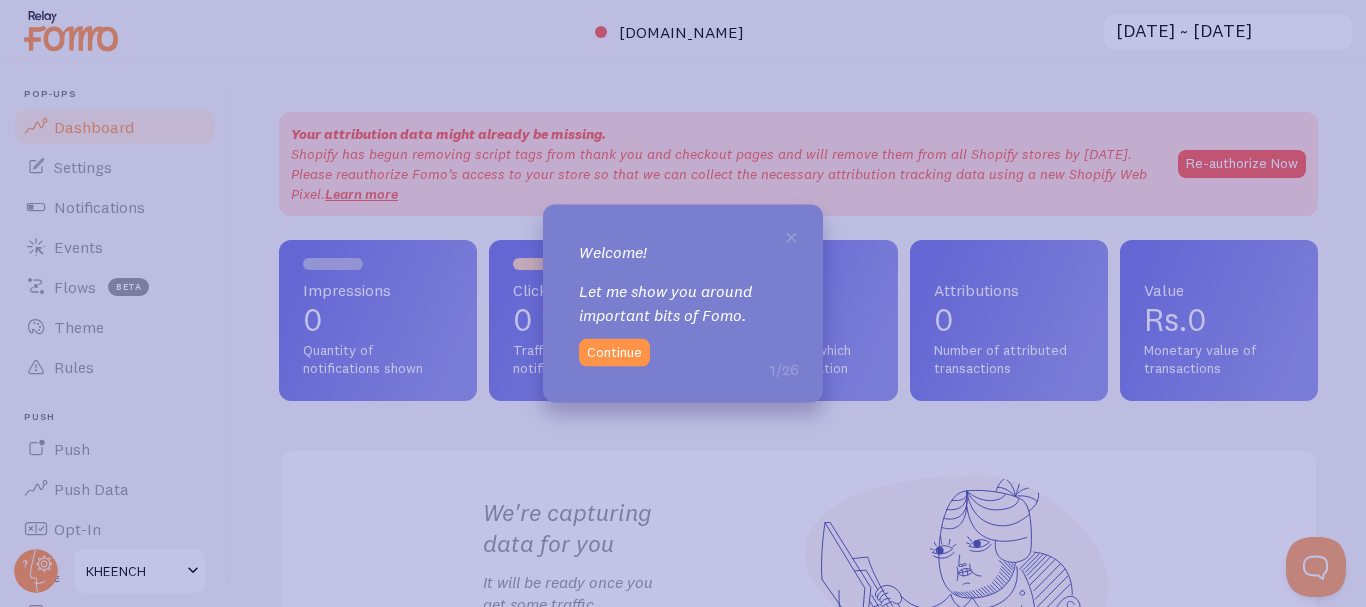 click on "×   Welcome!  Let me show you around important bits of Fomo.   1/26 Continue" at bounding box center [683, 303] 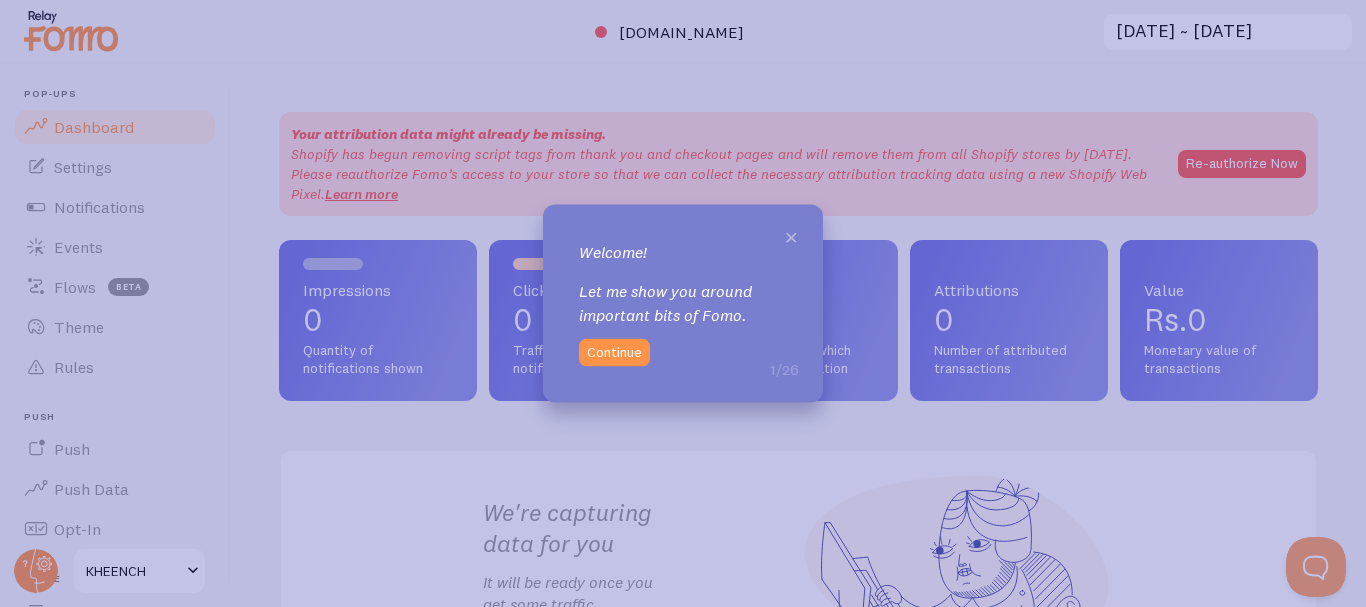 click on "×" at bounding box center (791, 235) 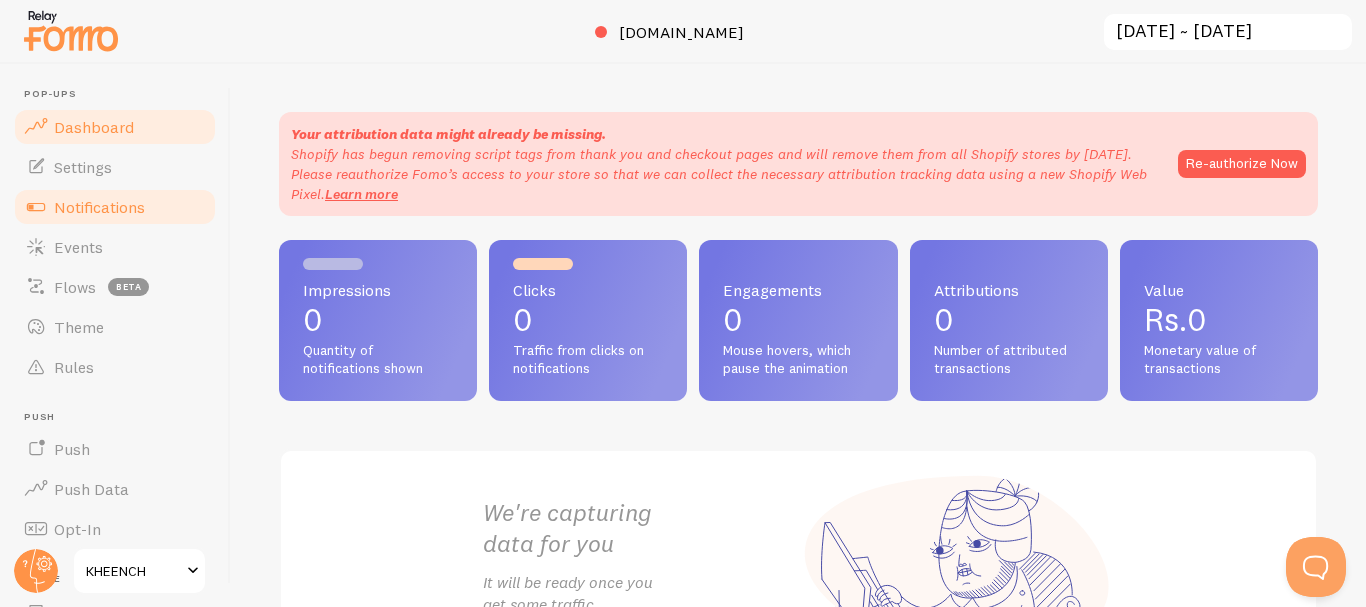 click on "Notifications" at bounding box center (115, 207) 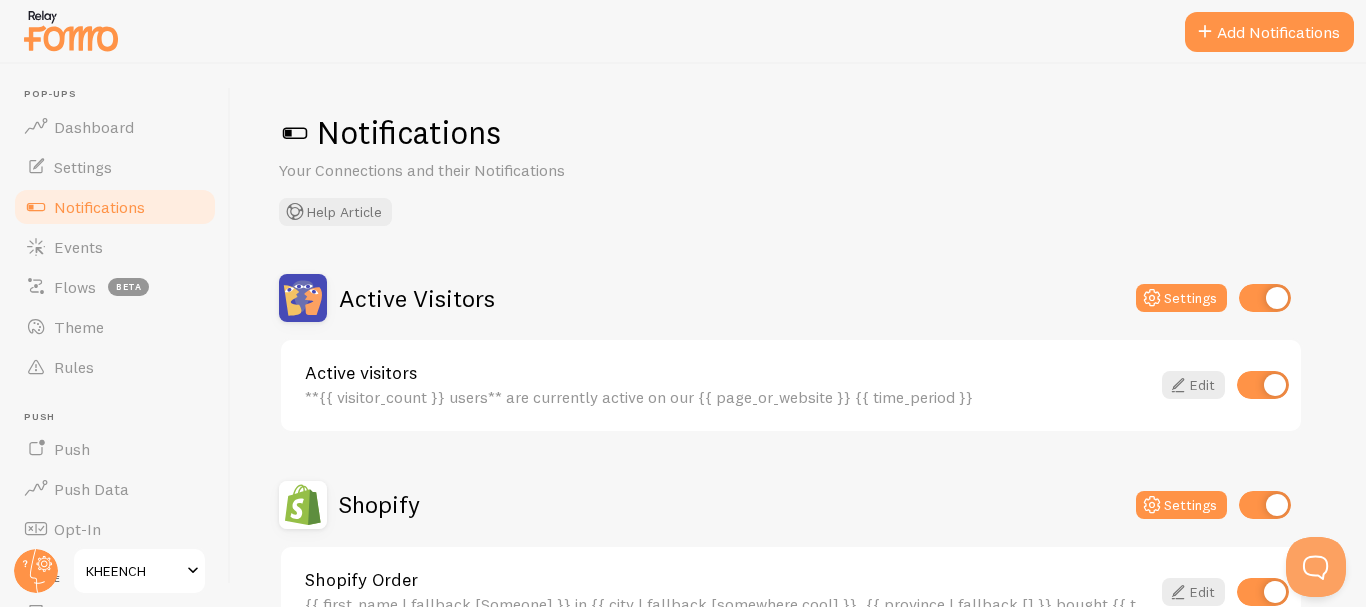 click at bounding box center (1265, 298) 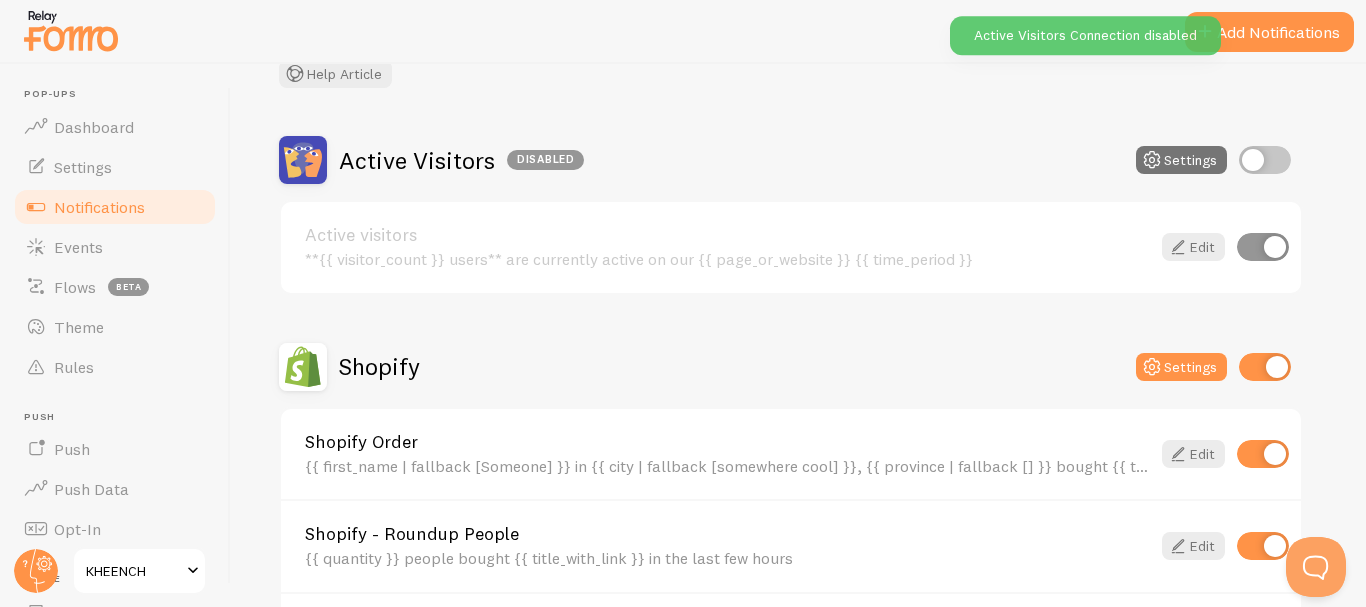 scroll, scrollTop: 155, scrollLeft: 0, axis: vertical 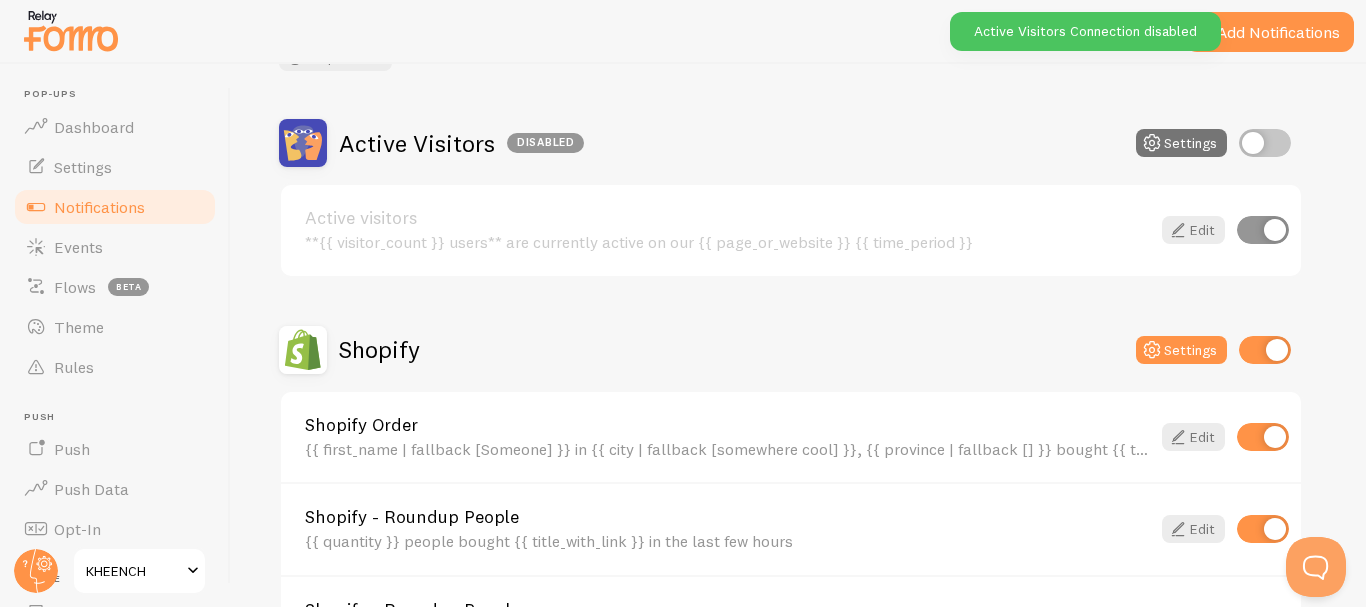 click at bounding box center (1265, 350) 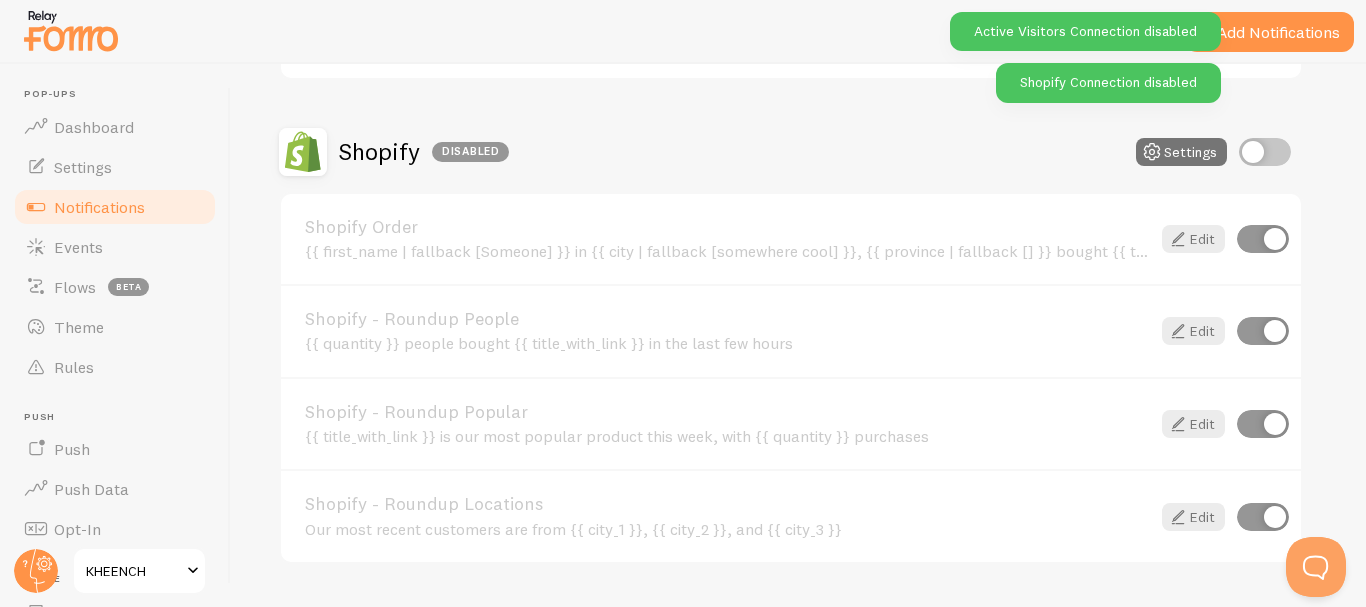 scroll, scrollTop: 382, scrollLeft: 0, axis: vertical 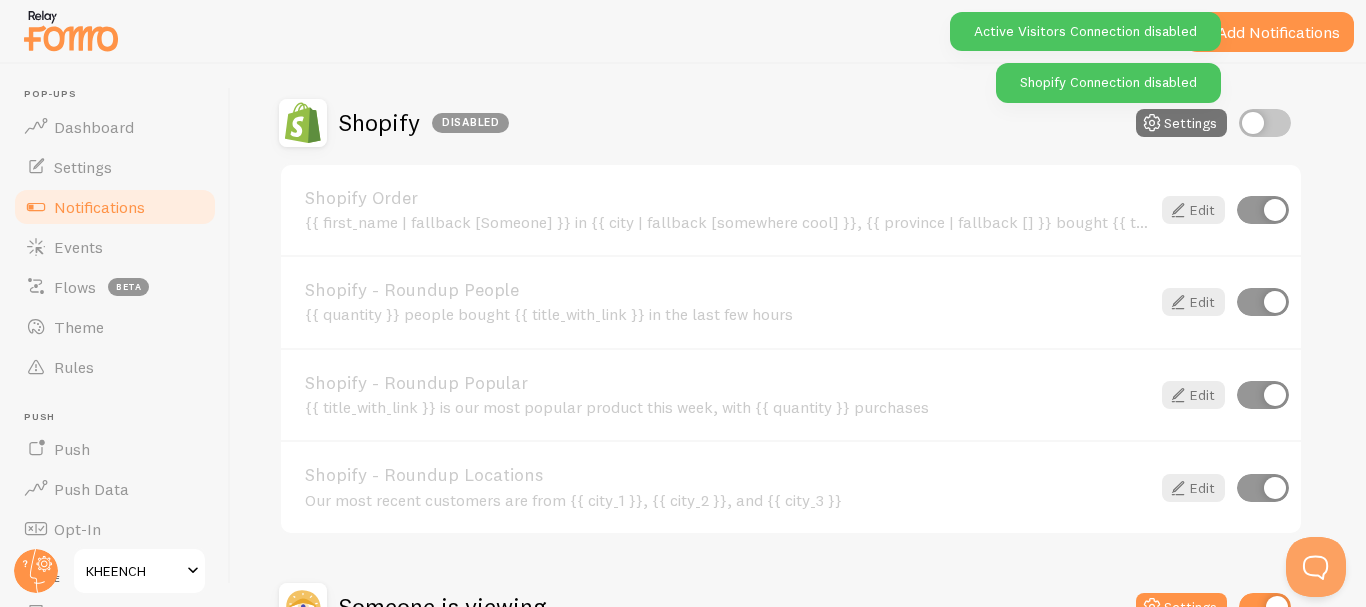 click at bounding box center (1263, 210) 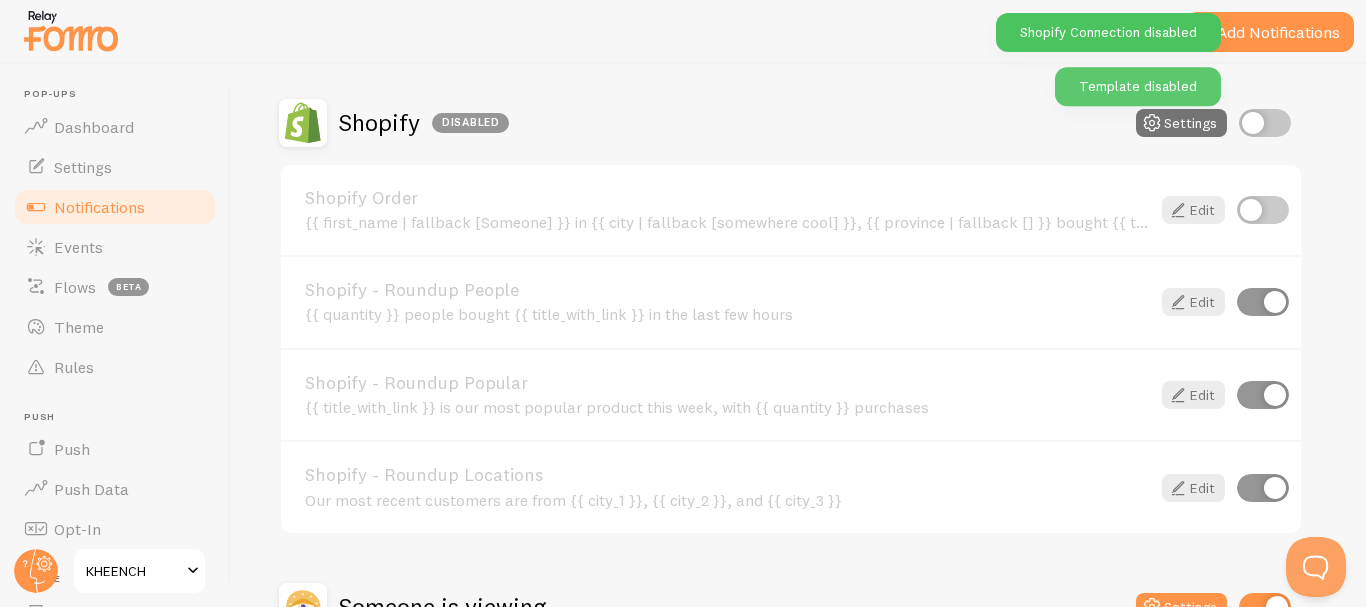 click at bounding box center (1263, 302) 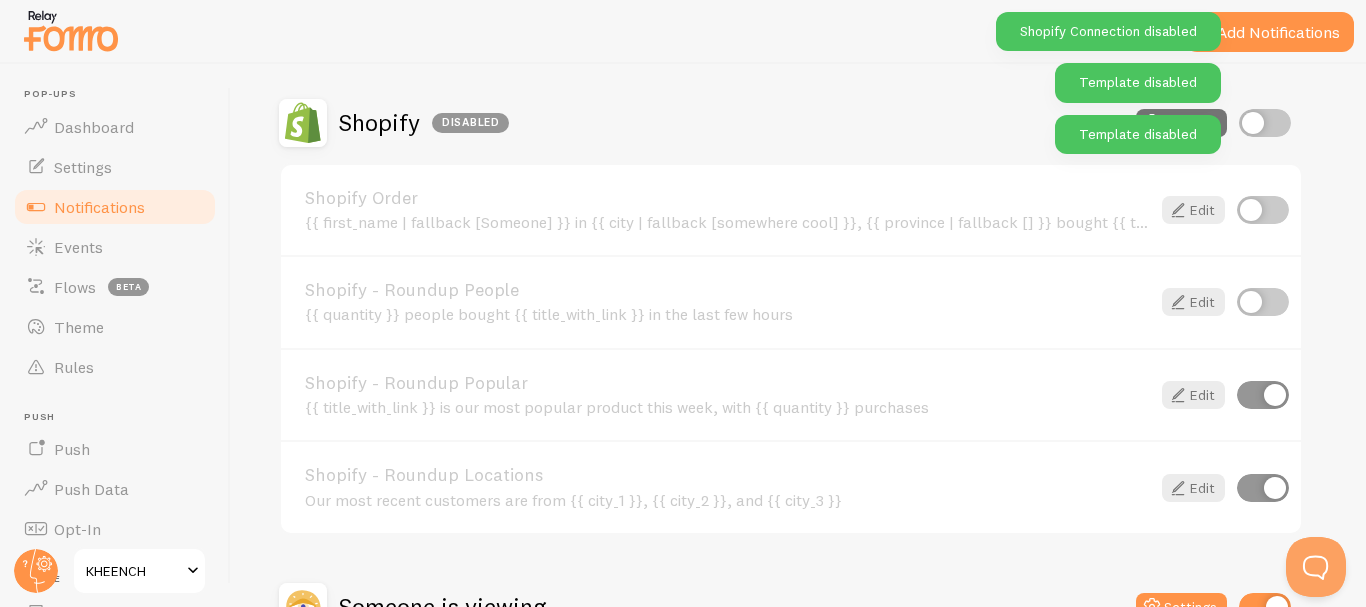 click at bounding box center [1263, 395] 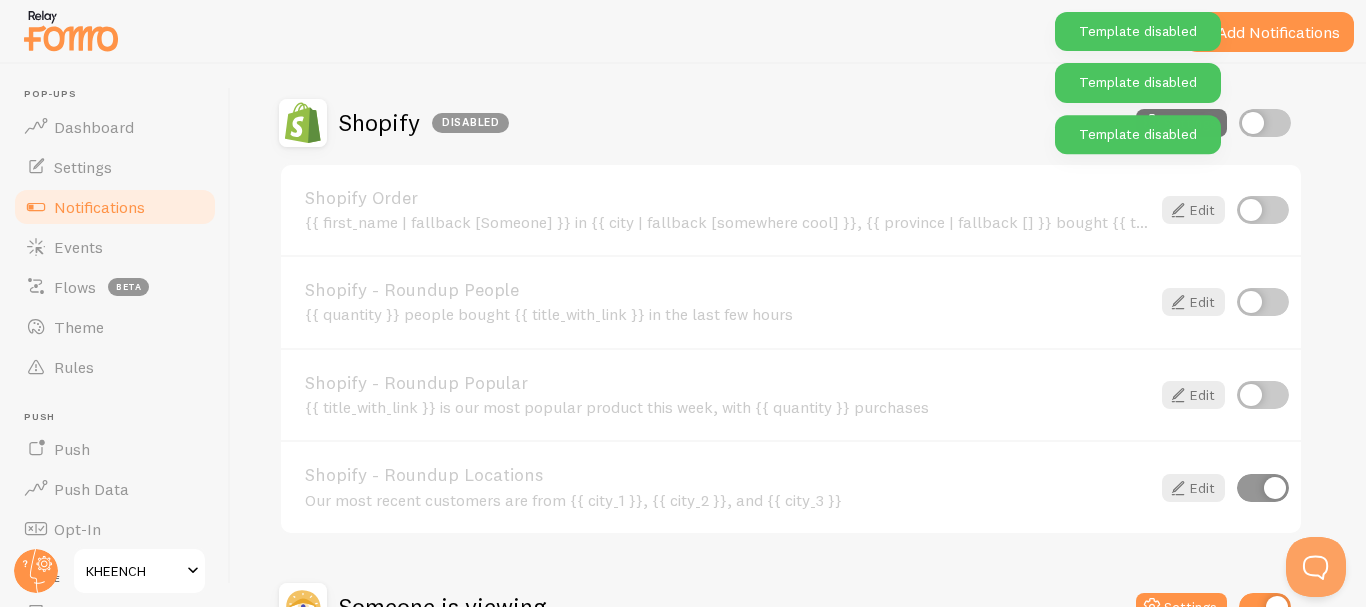 click at bounding box center [1263, 488] 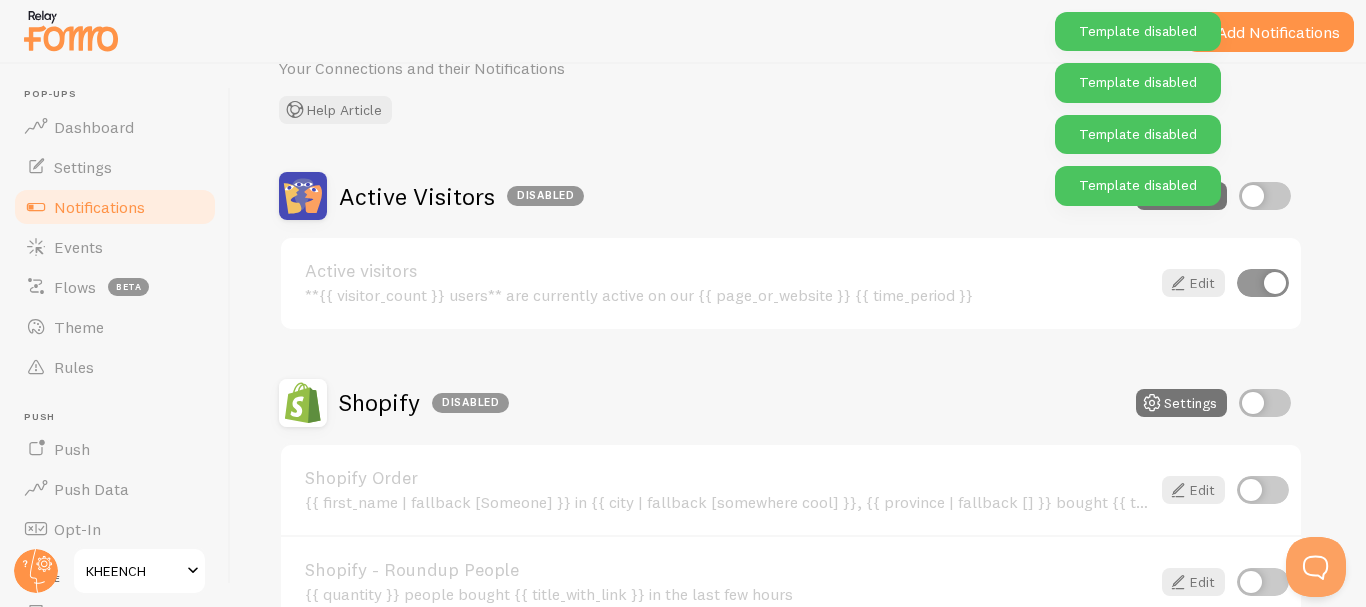 scroll, scrollTop: 101, scrollLeft: 0, axis: vertical 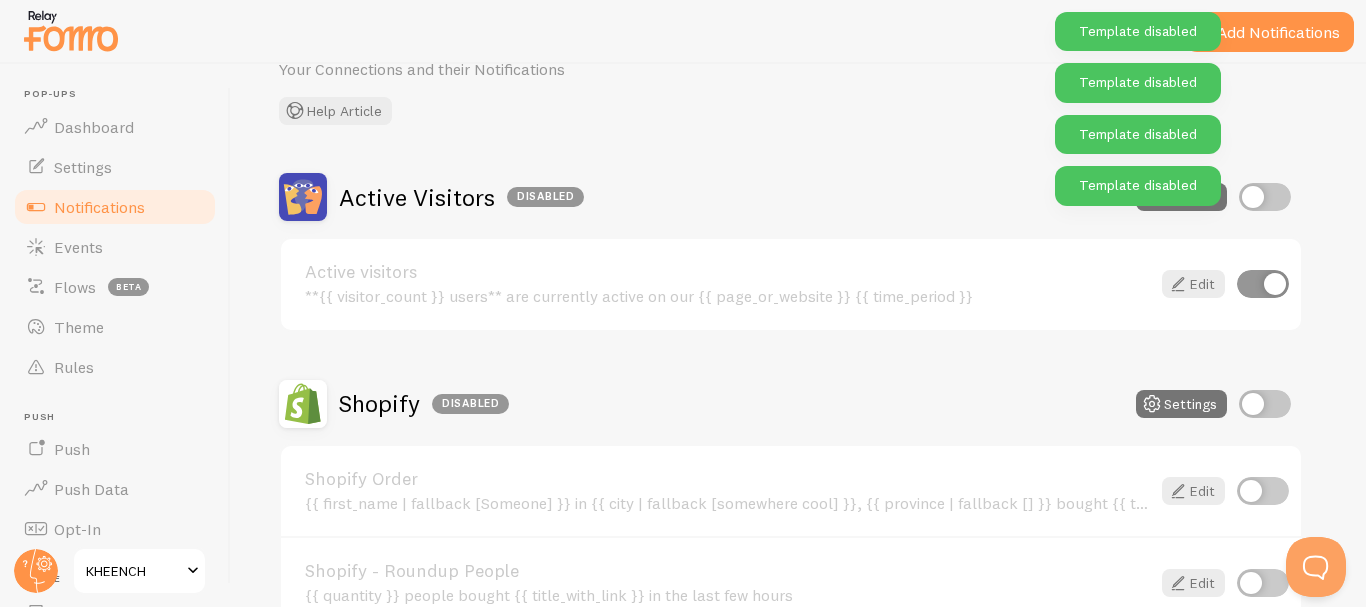 click at bounding box center (1263, 284) 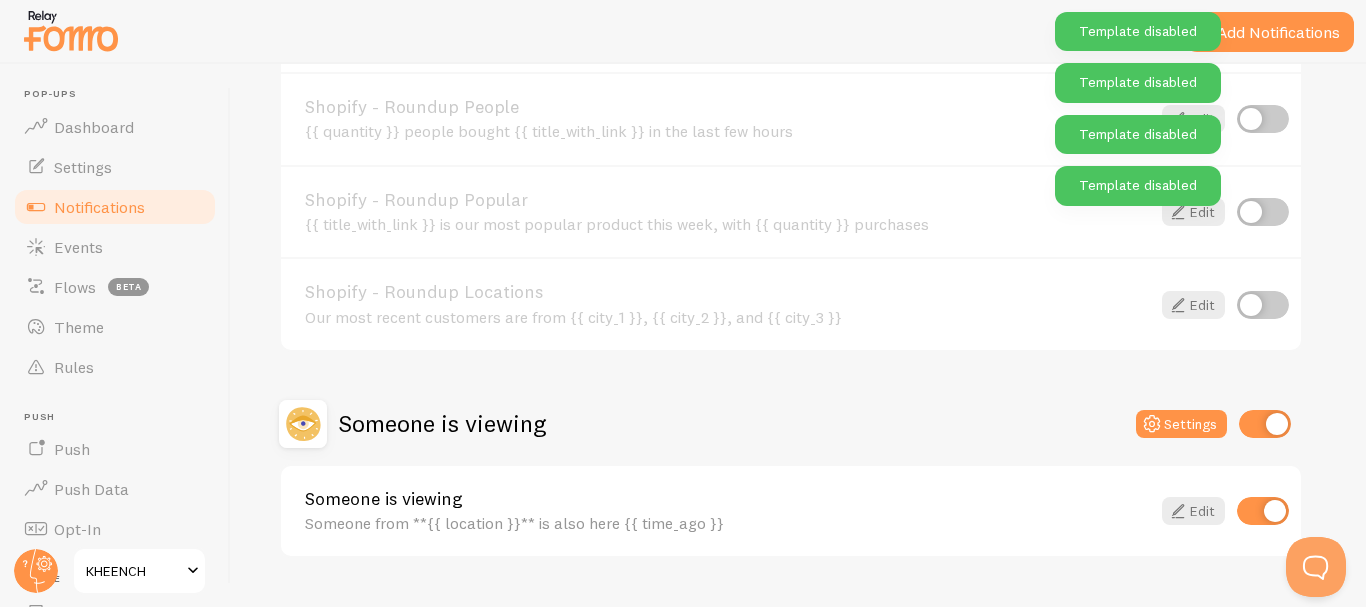scroll, scrollTop: 612, scrollLeft: 0, axis: vertical 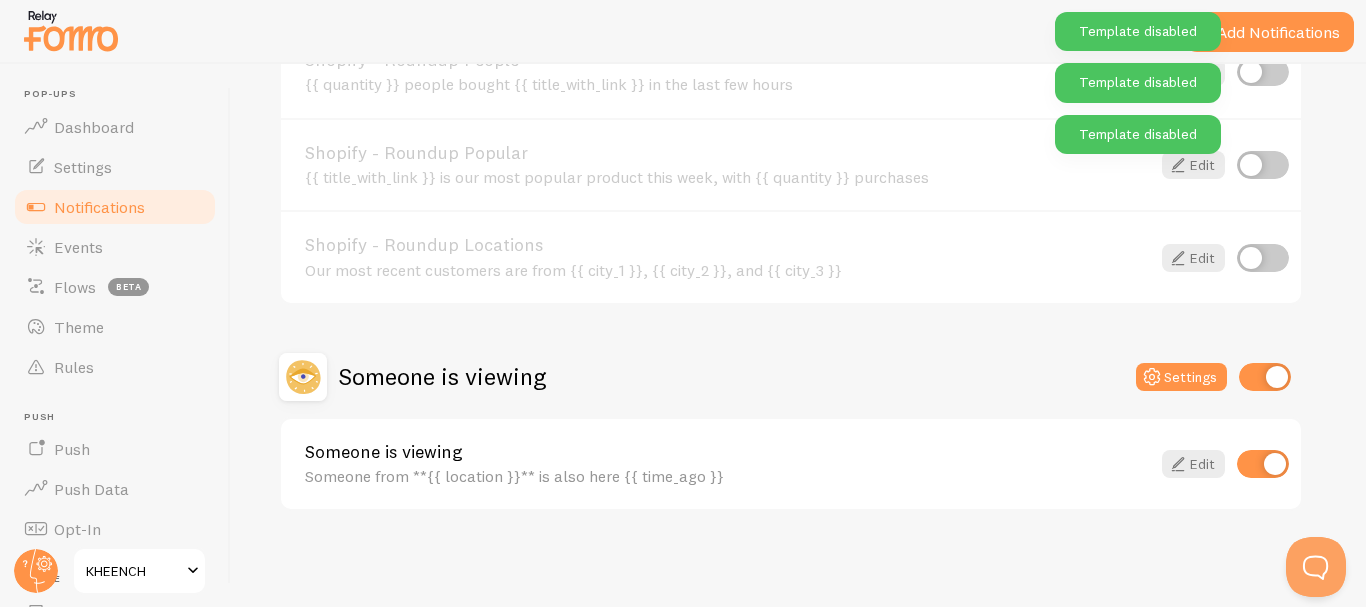 click at bounding box center [1265, 377] 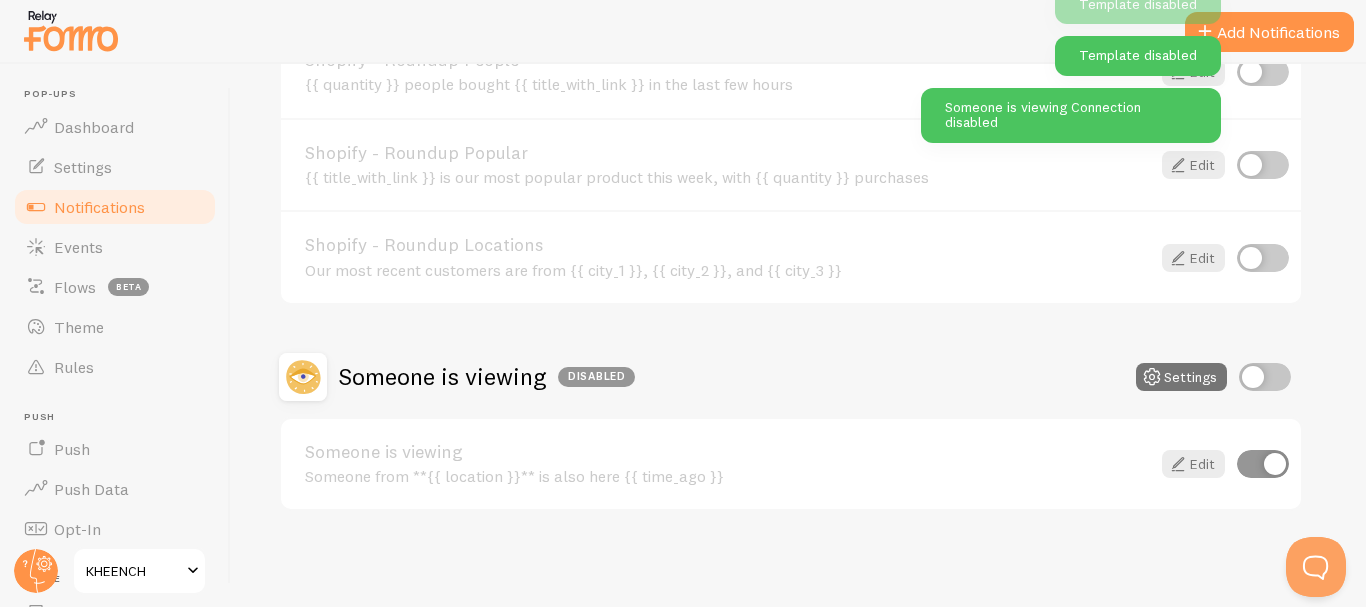 click at bounding box center [1263, 464] 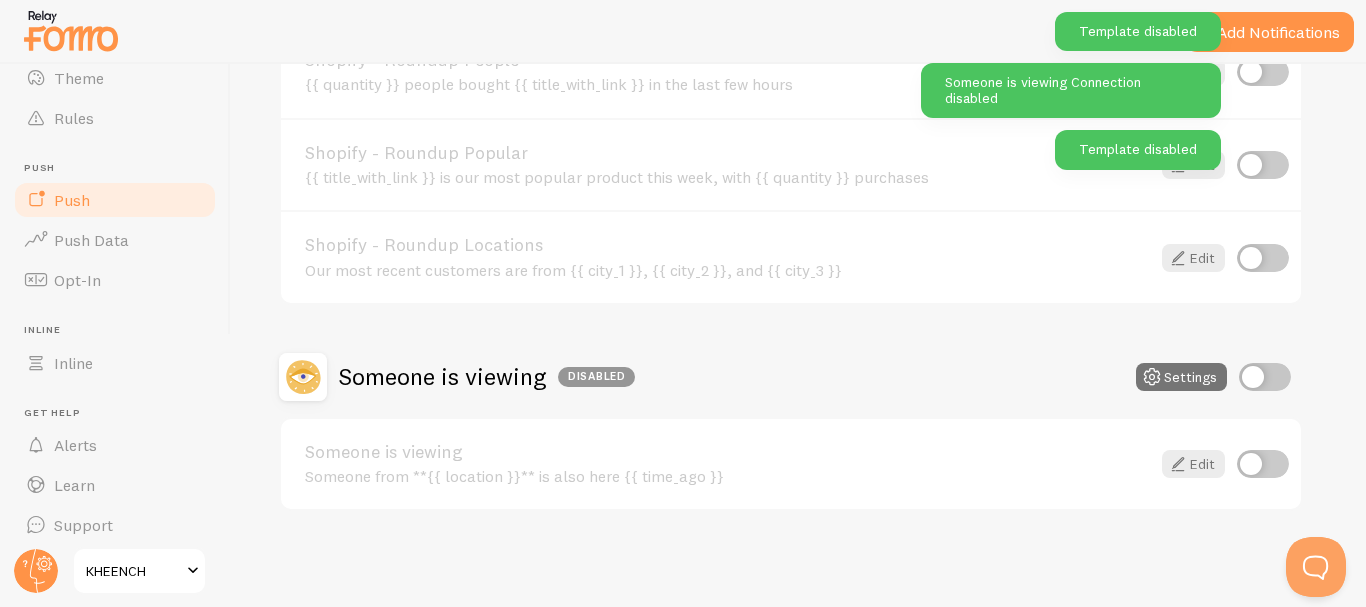 scroll, scrollTop: 259, scrollLeft: 0, axis: vertical 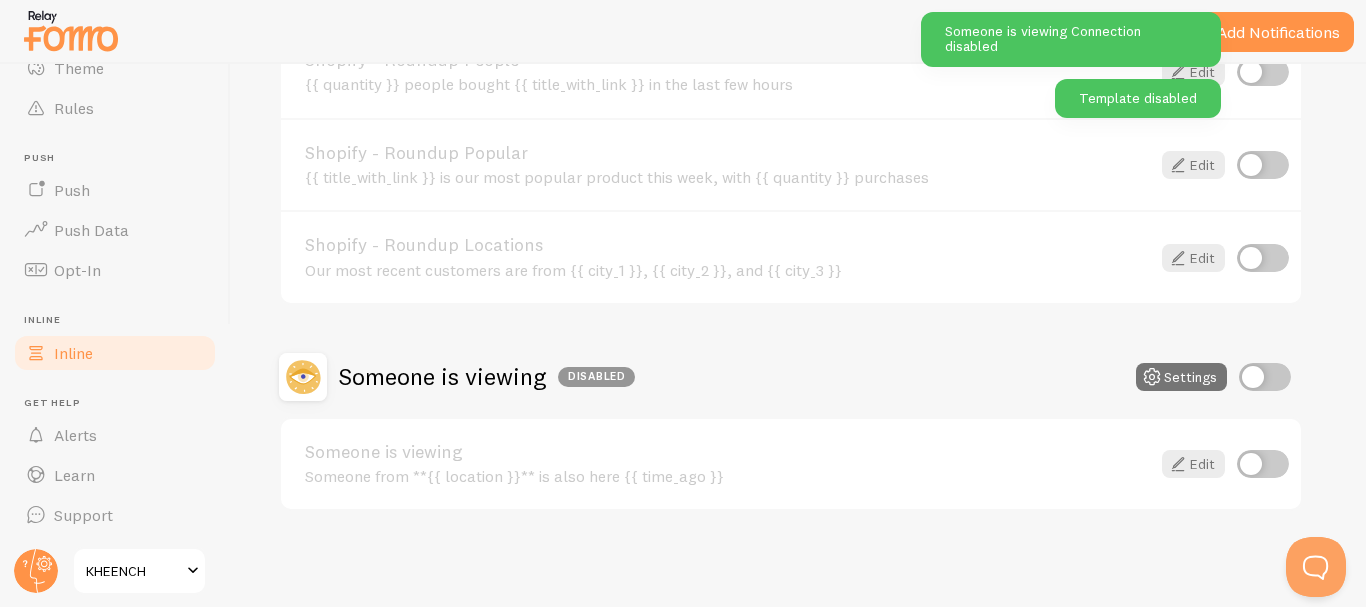 click on "Inline" at bounding box center [115, 353] 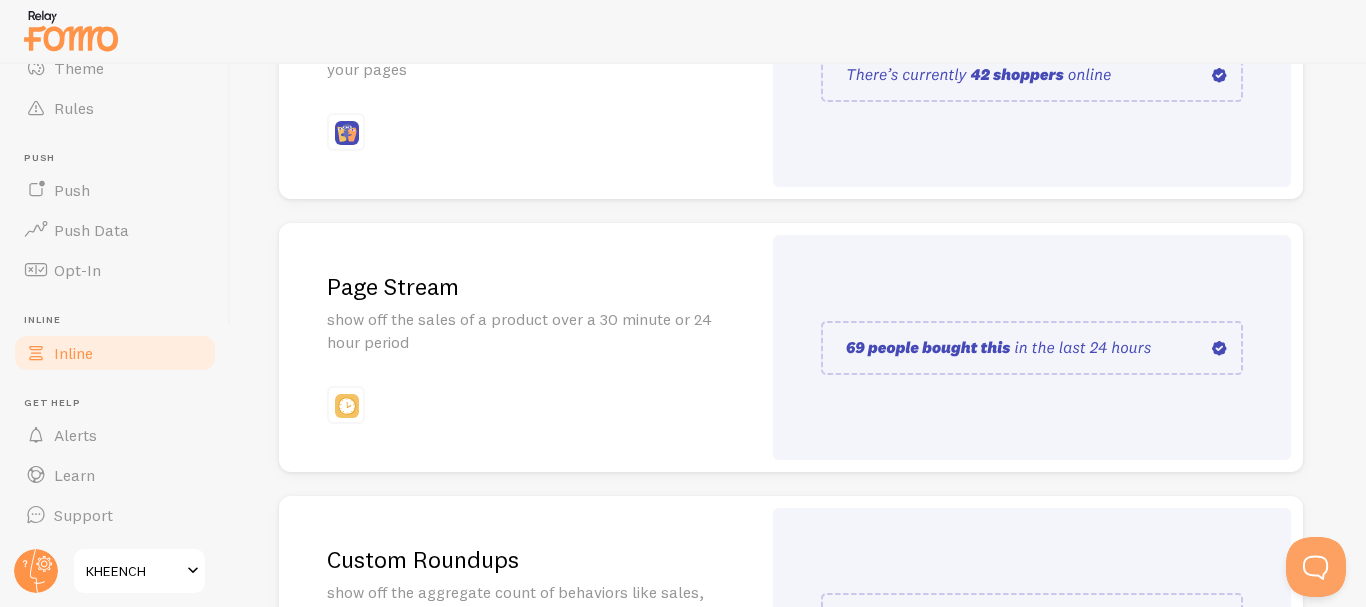 scroll, scrollTop: 390, scrollLeft: 0, axis: vertical 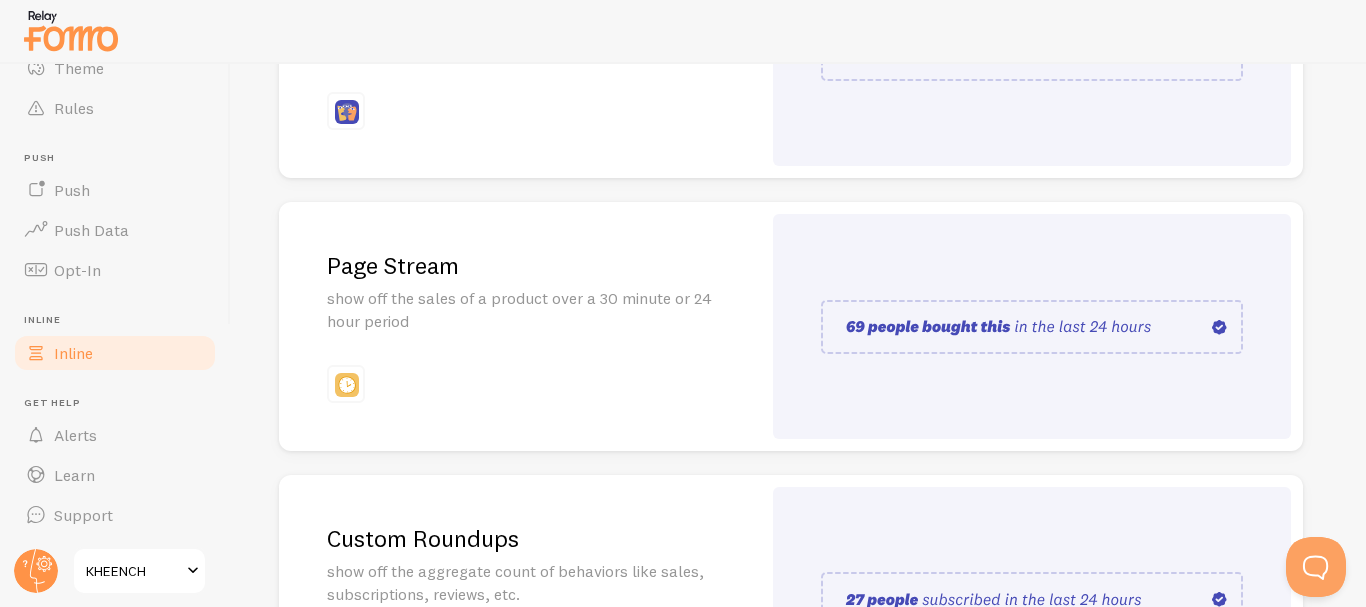 click on "Page Stream   show off the sales of a product over a 30 minute or 24 hour period" at bounding box center (520, 326) 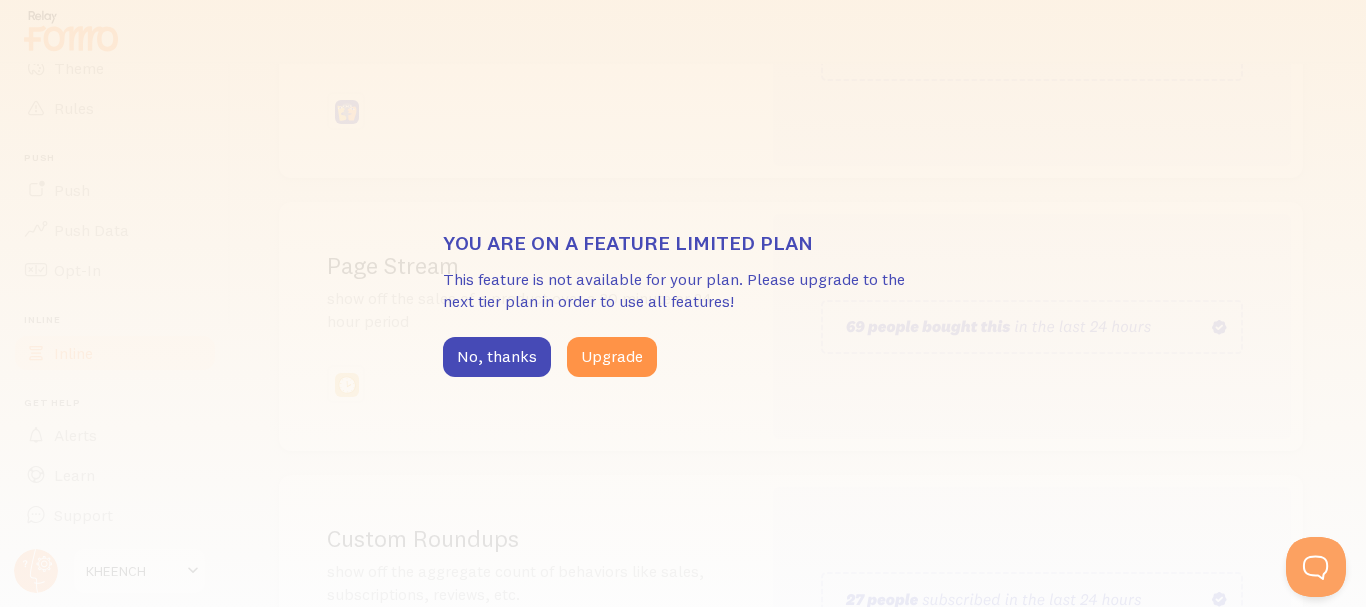 click on "Pop-ups
Dashboard
Settings
Notifications
Events
Flows
beta
Theme
Rules
[GEOGRAPHIC_DATA]
[GEOGRAPHIC_DATA]
Push Data
Opt-In
Inline
Inline
Get Help
Alerts
Learn
Support
KHEENCH
Inline
Enhance the credibility of your website with strategically placed social proof messages. Unlike pop-up notifications, Fomo Inline can be placed anywhere on your website.
Help Article" at bounding box center [683, 303] 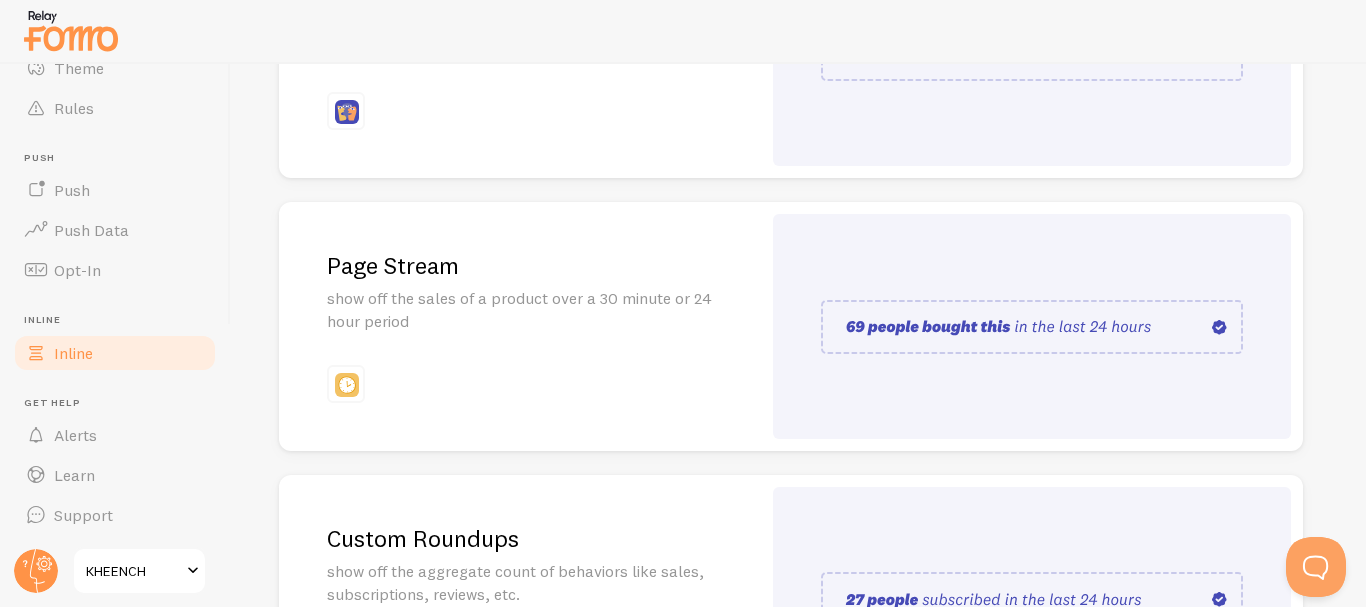 click at bounding box center (1032, 326) 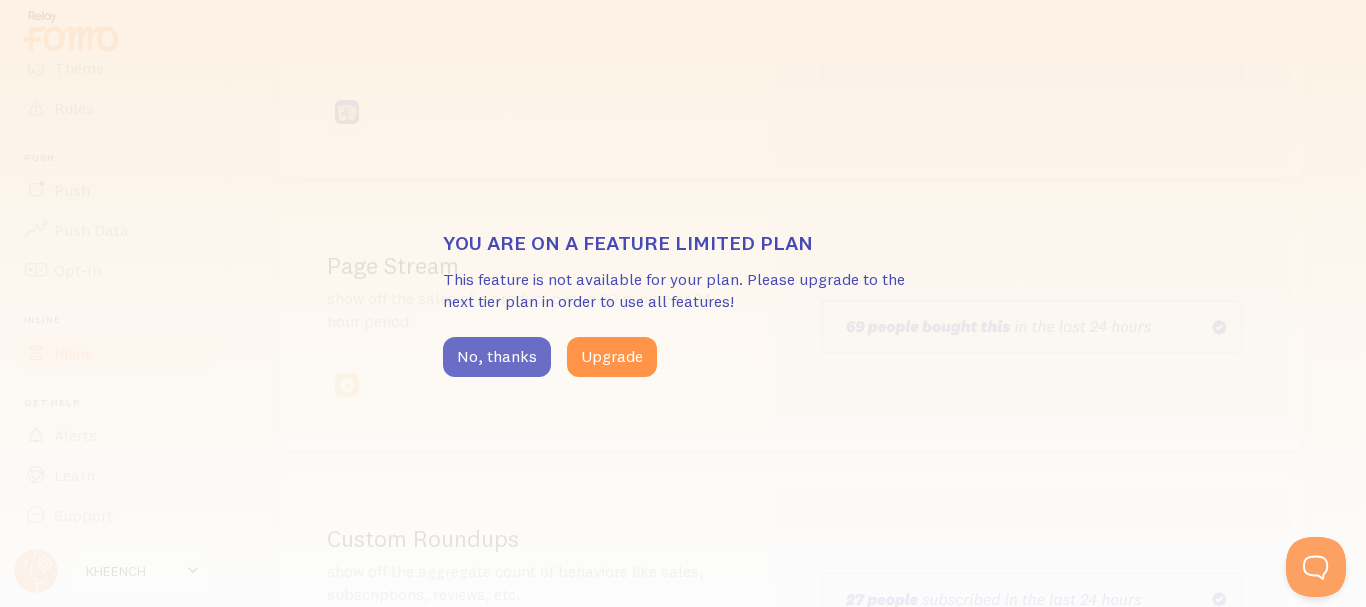 click on "No, thanks" at bounding box center [497, 357] 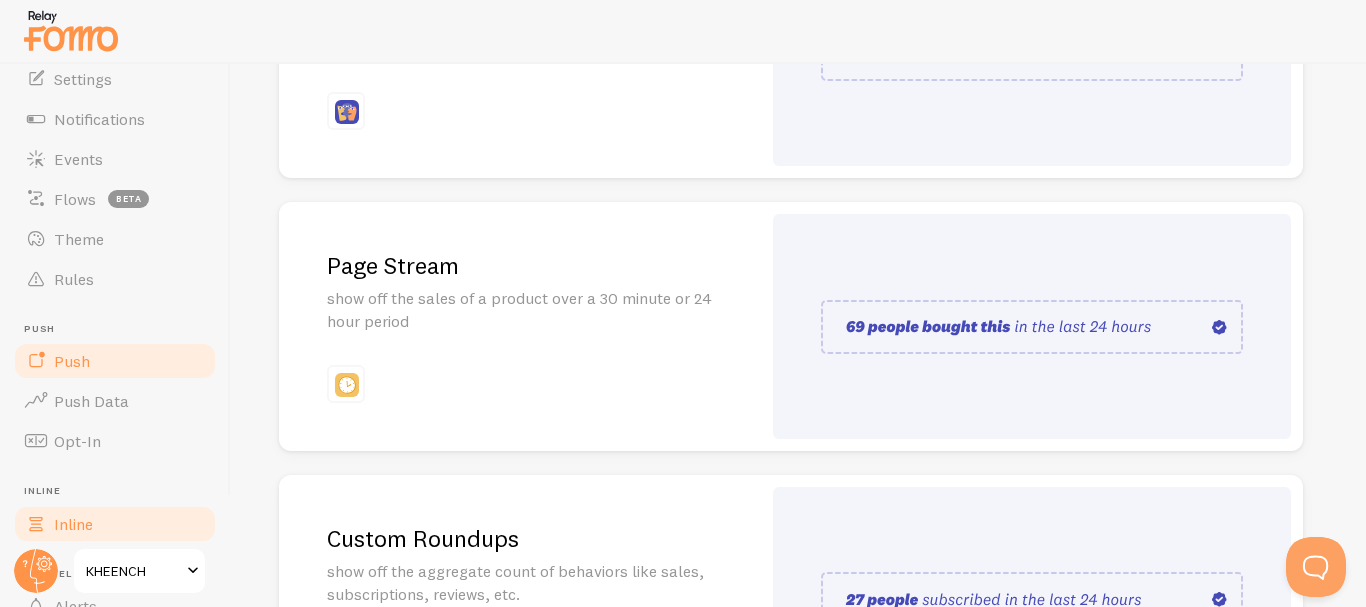 scroll, scrollTop: 66, scrollLeft: 0, axis: vertical 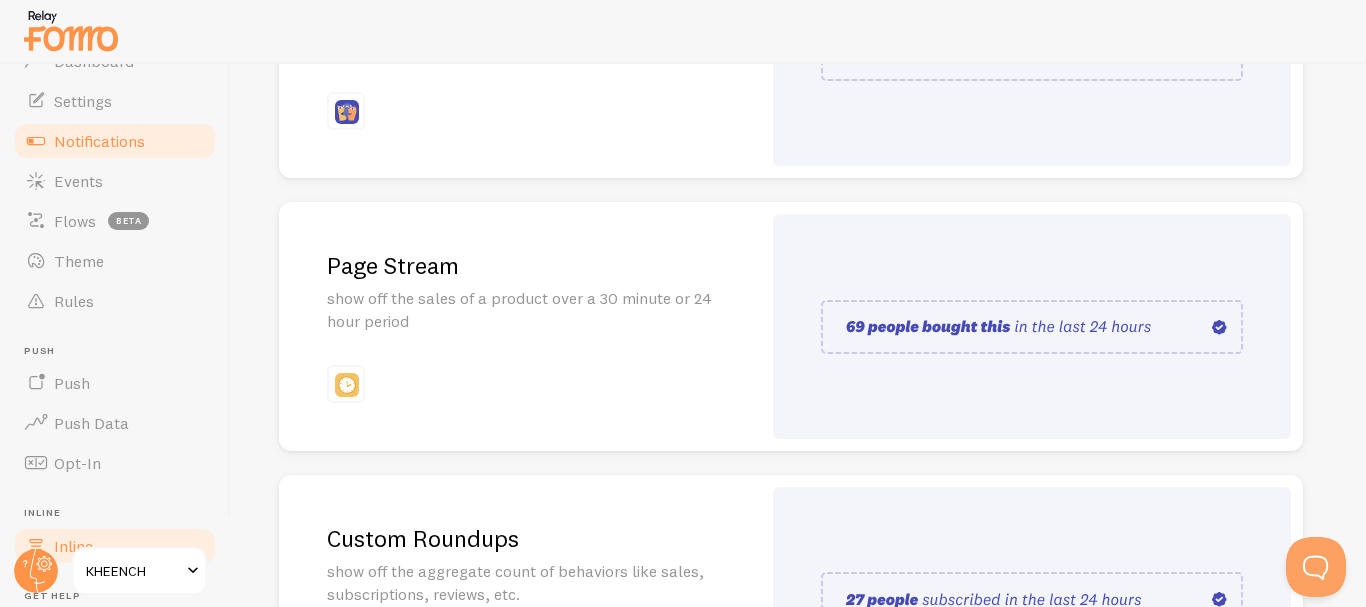 click on "Notifications" at bounding box center [99, 141] 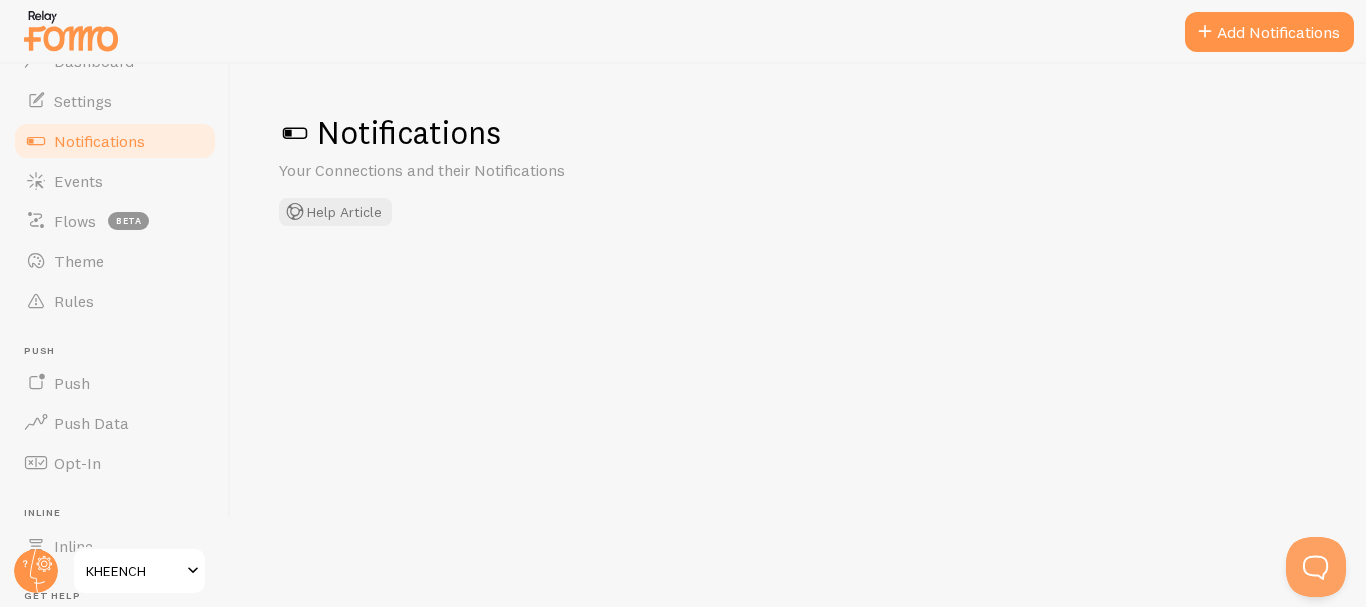 checkbox on "true" 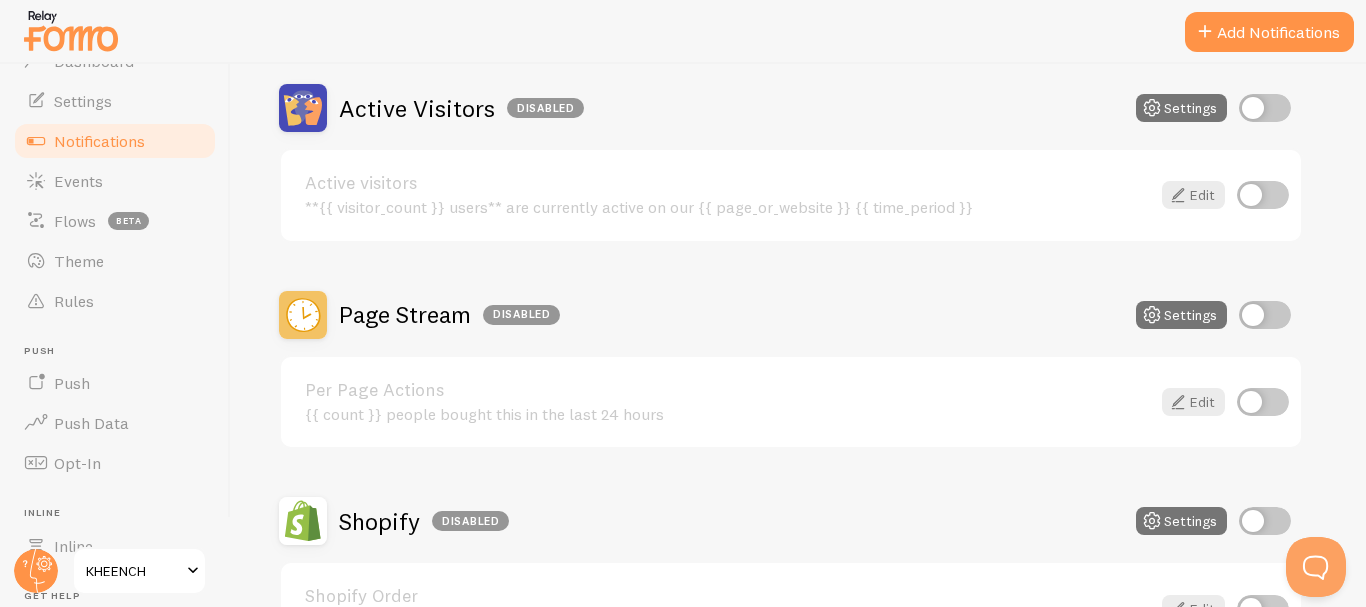 scroll, scrollTop: 525, scrollLeft: 0, axis: vertical 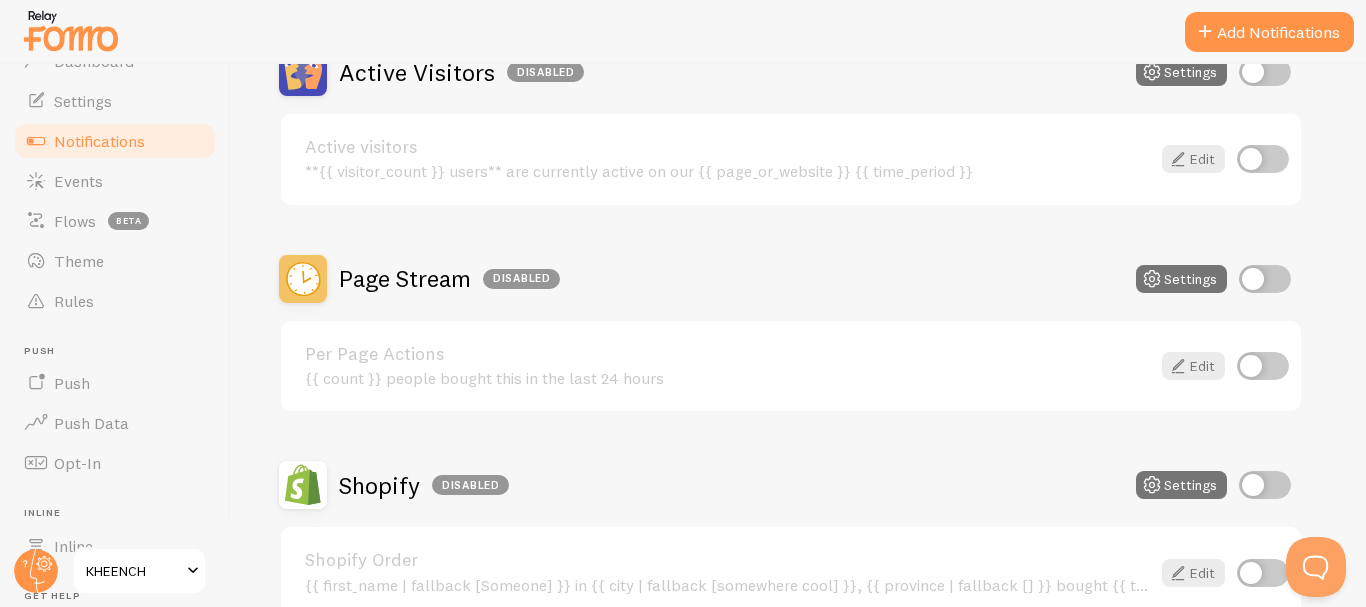 click at bounding box center [1263, 366] 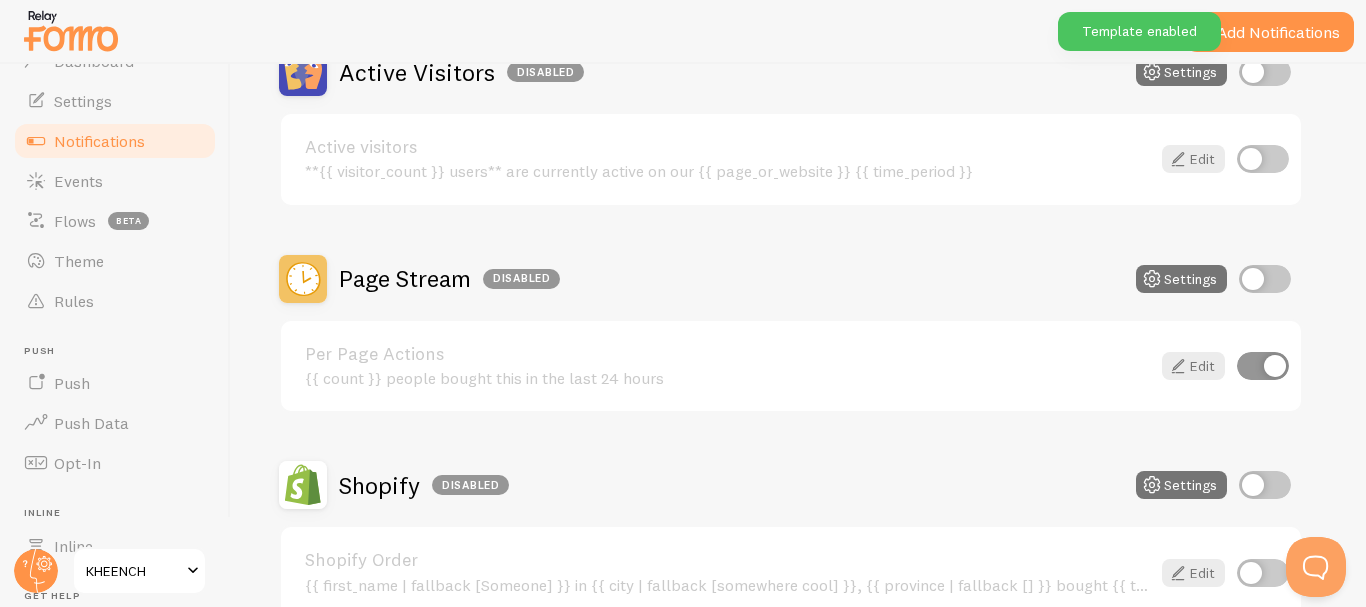 click on "Per Page Actions" at bounding box center [727, 354] 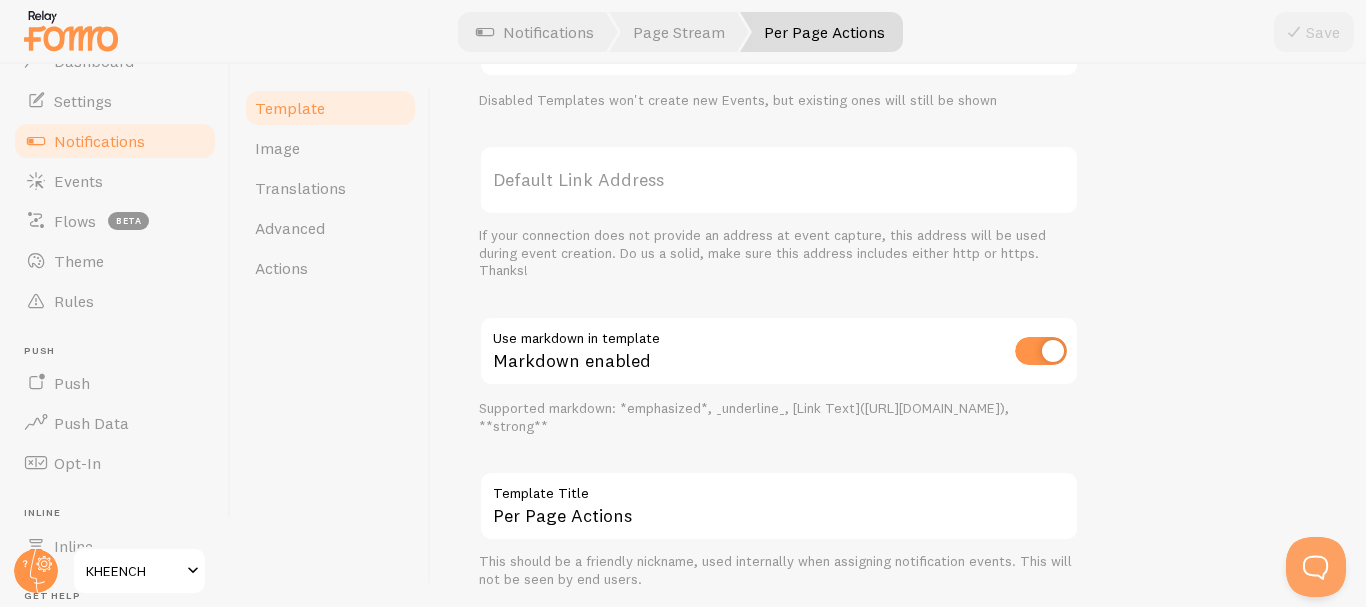 scroll, scrollTop: 887, scrollLeft: 0, axis: vertical 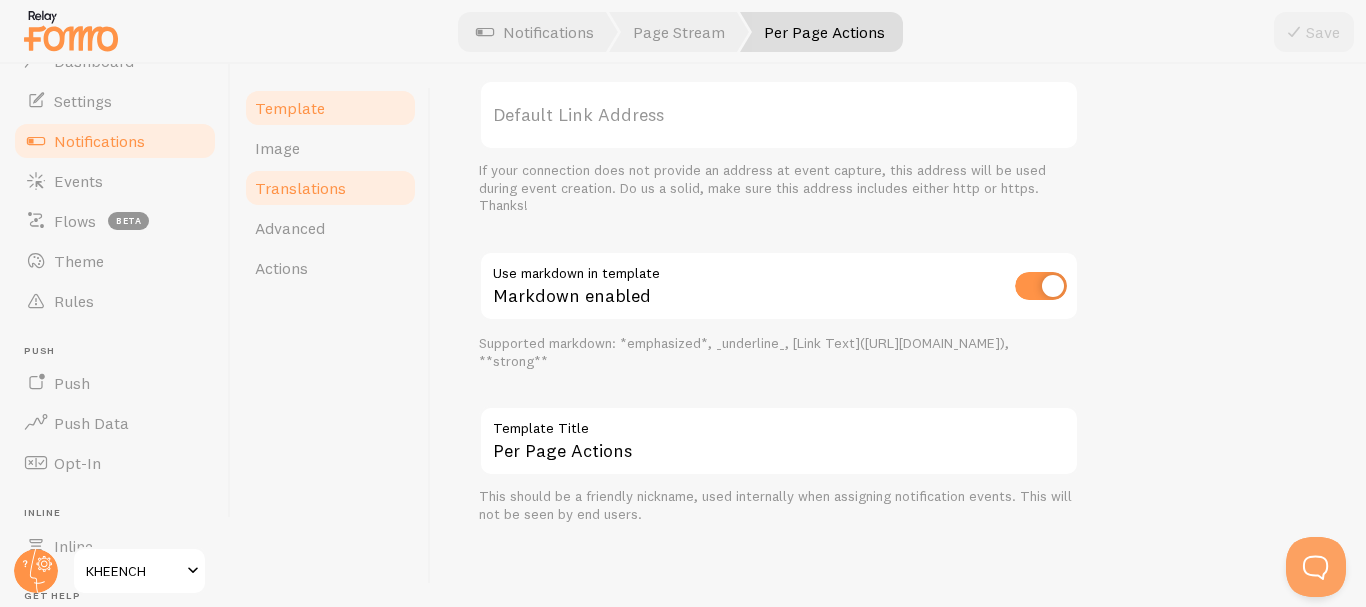 click on "Translations" at bounding box center [300, 188] 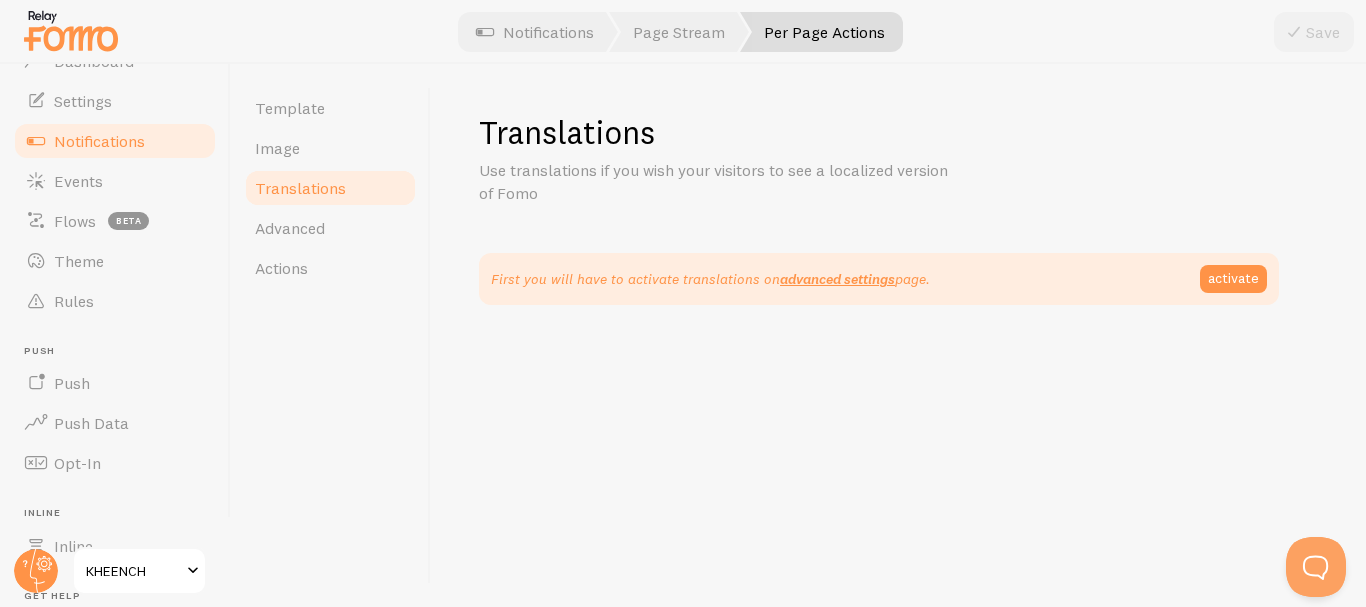 scroll, scrollTop: 0, scrollLeft: 0, axis: both 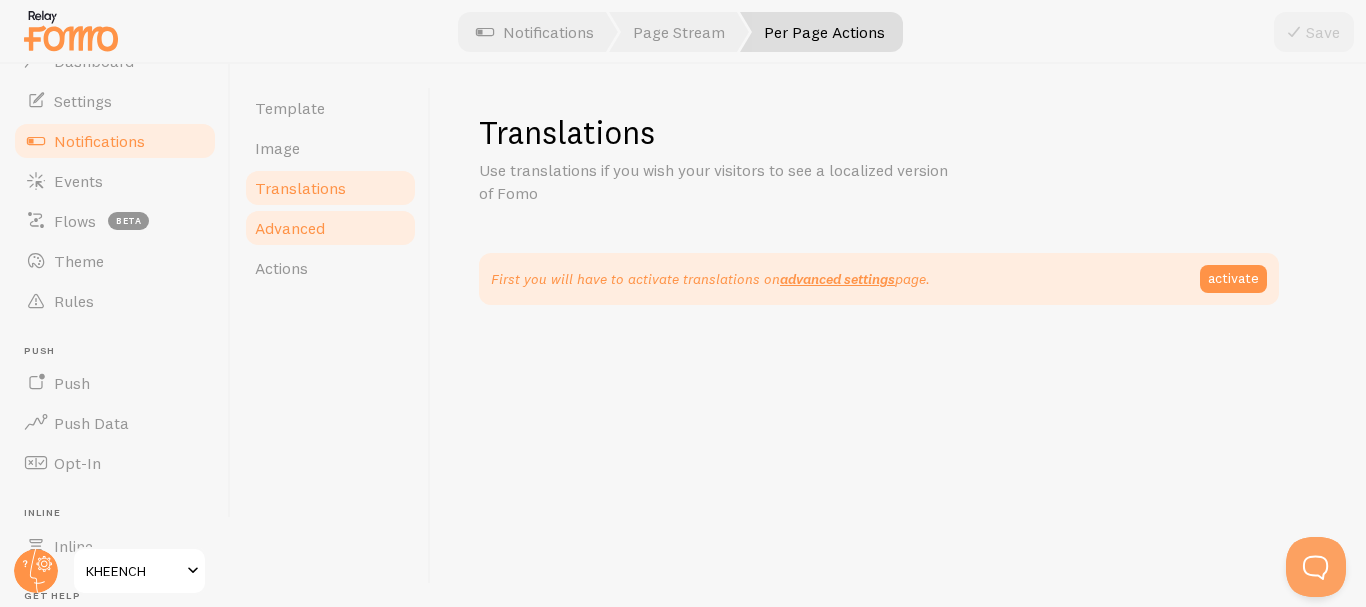 click on "Advanced" at bounding box center (330, 228) 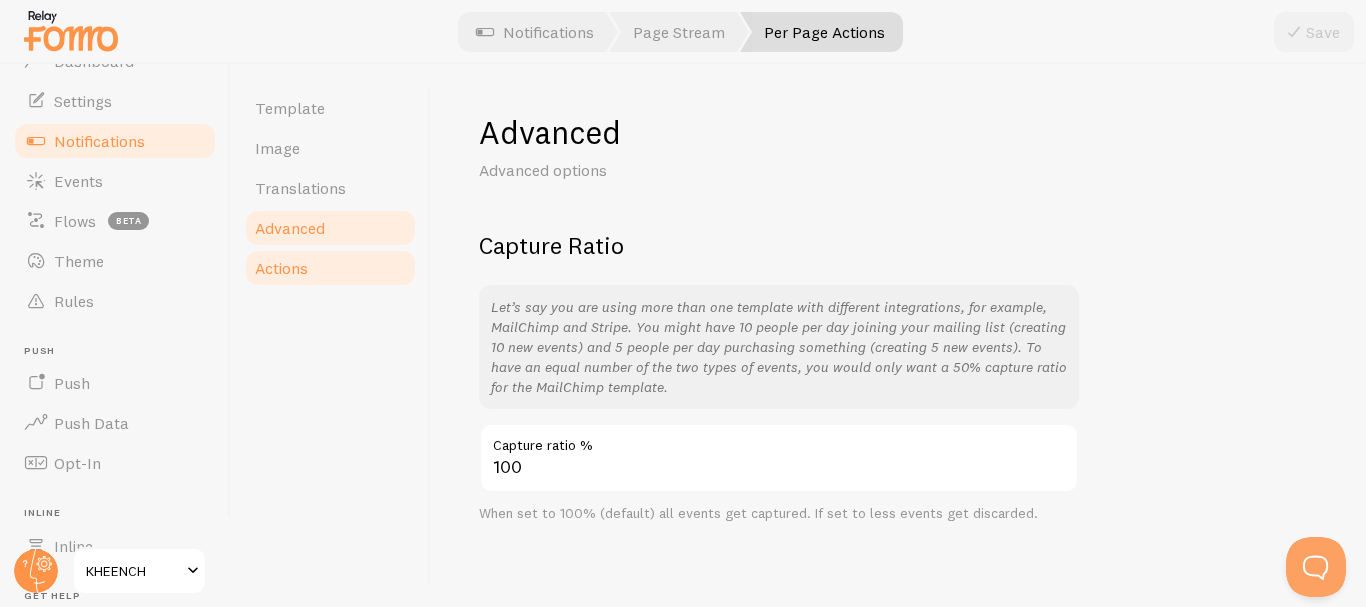 click on "Actions" at bounding box center (330, 268) 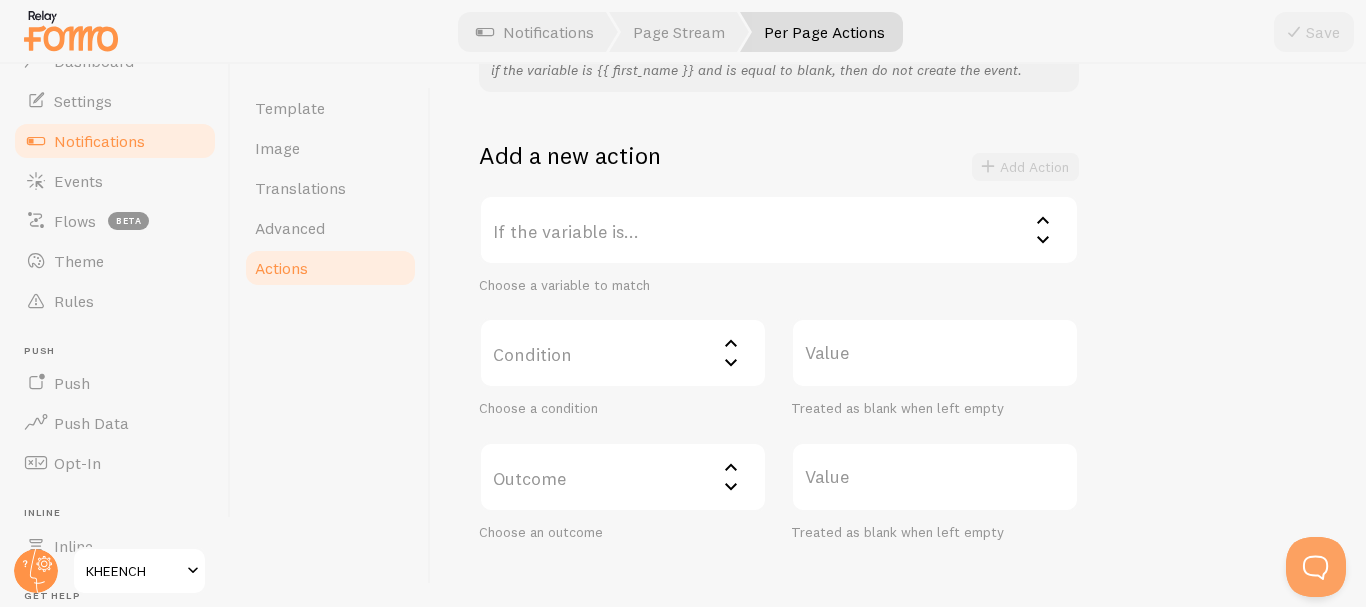 scroll, scrollTop: 361, scrollLeft: 0, axis: vertical 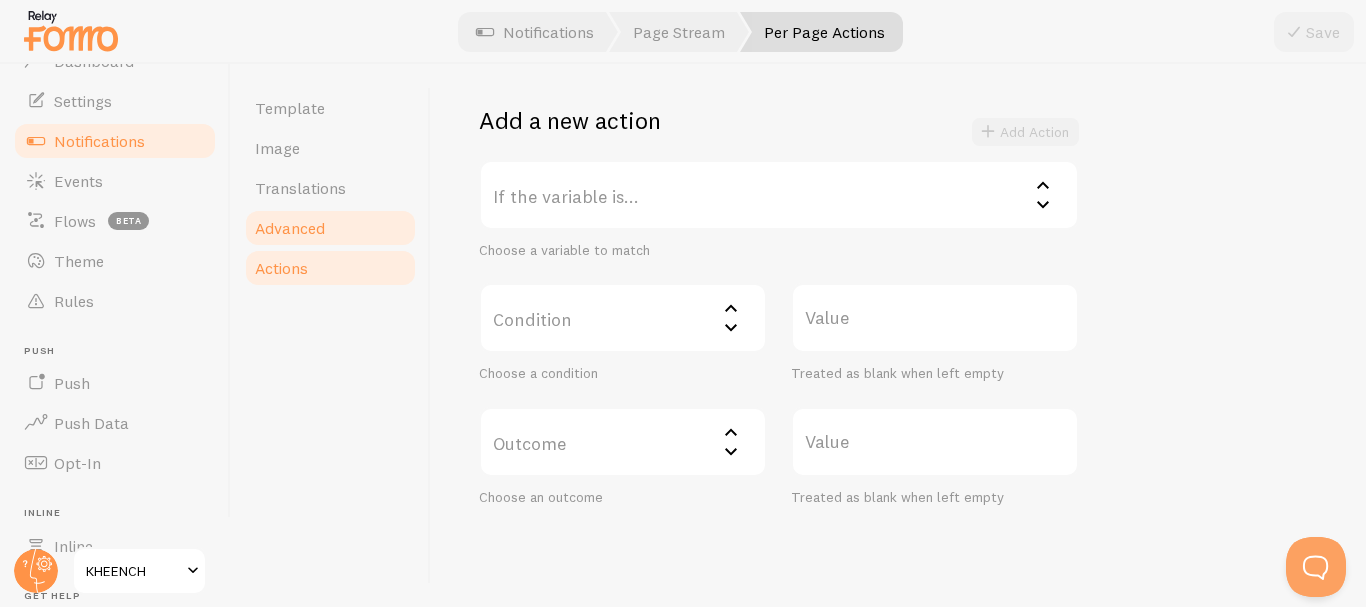 click on "Advanced" at bounding box center (330, 228) 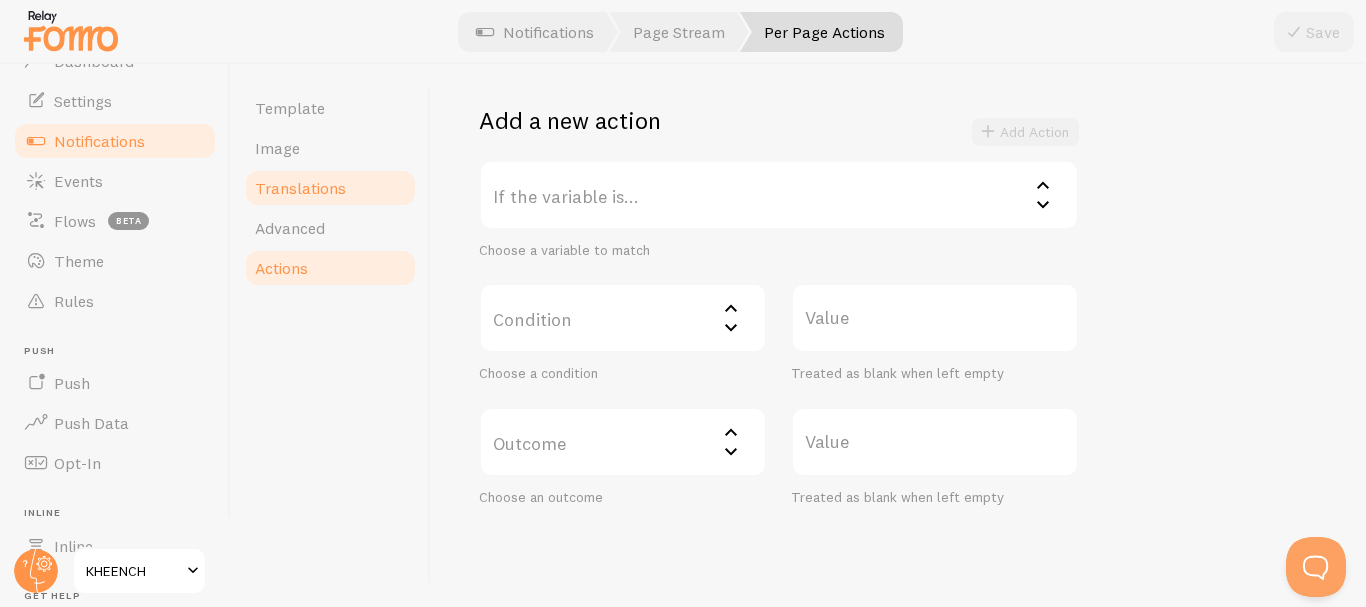 scroll, scrollTop: 0, scrollLeft: 0, axis: both 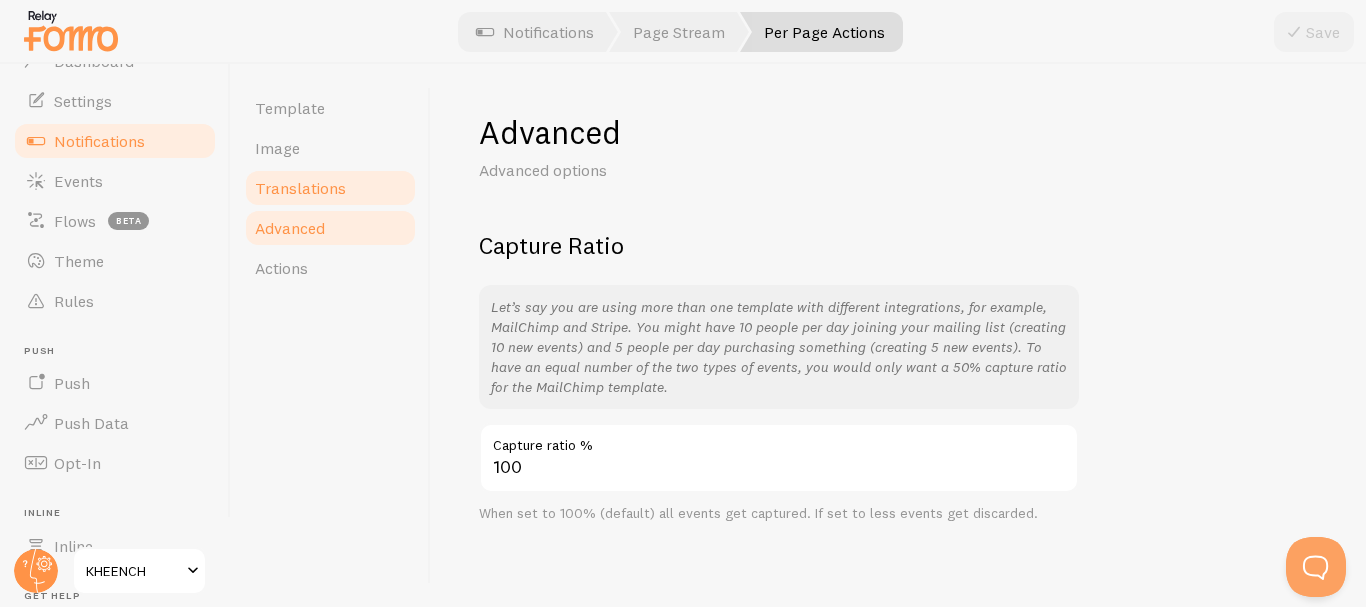 click on "Translations" at bounding box center [300, 188] 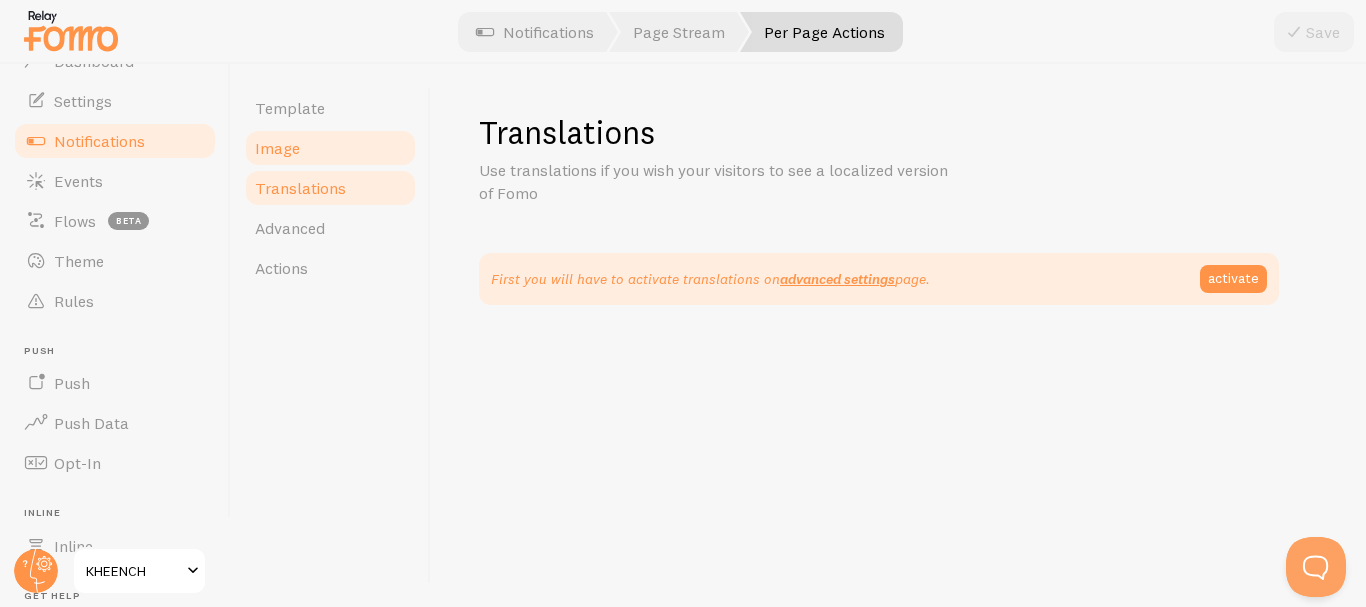 click on "Image" at bounding box center [330, 148] 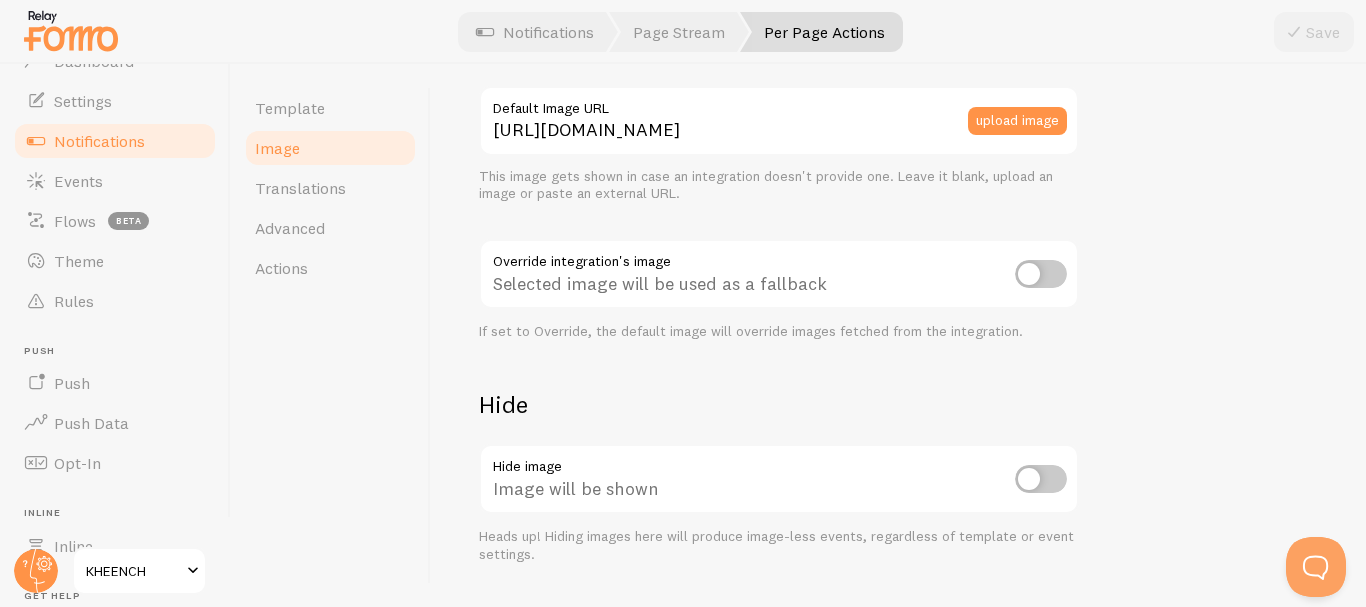 scroll, scrollTop: 626, scrollLeft: 0, axis: vertical 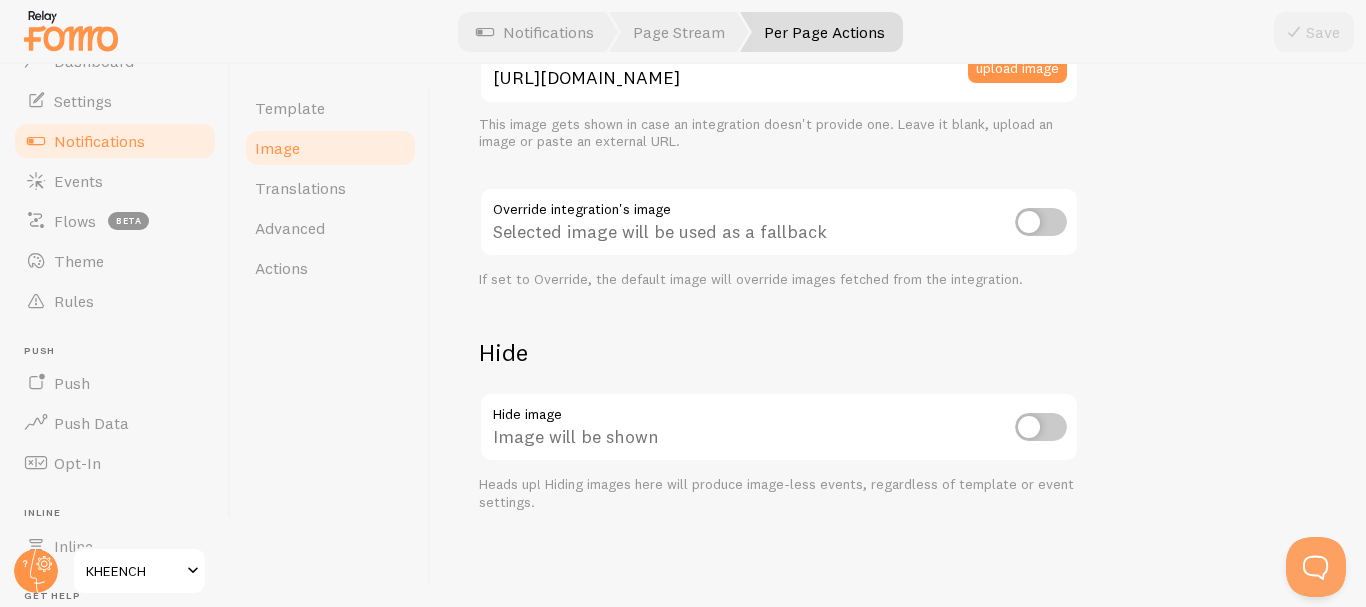 click at bounding box center [1041, 427] 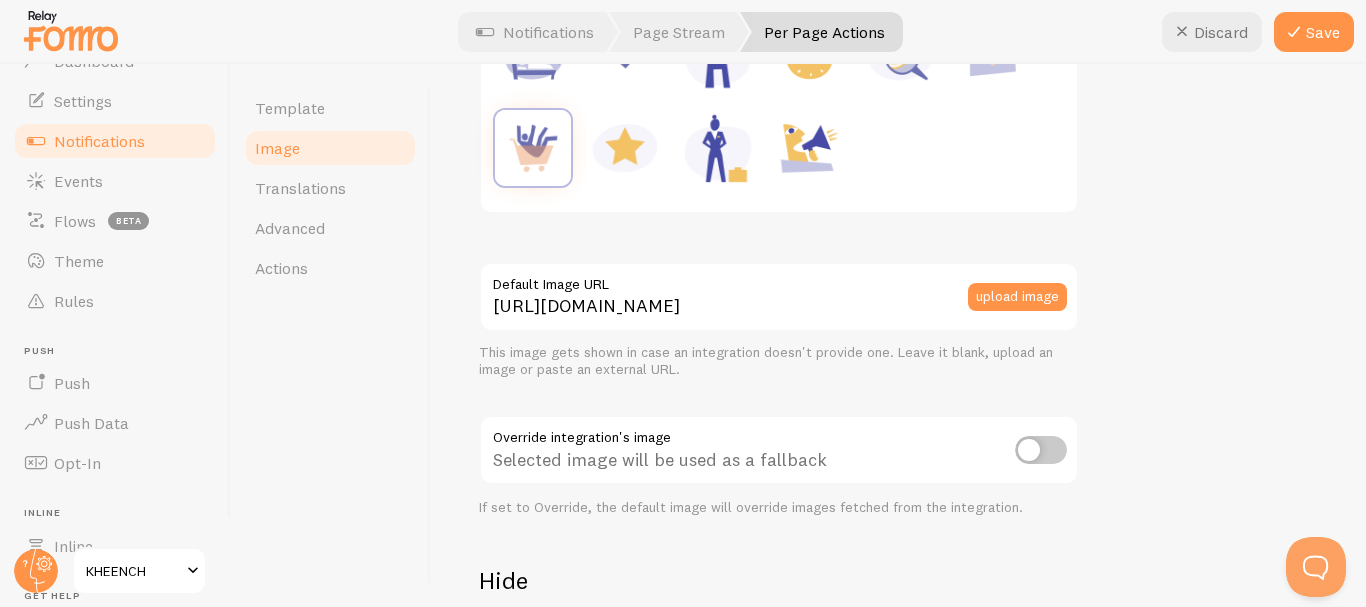 scroll, scrollTop: 394, scrollLeft: 0, axis: vertical 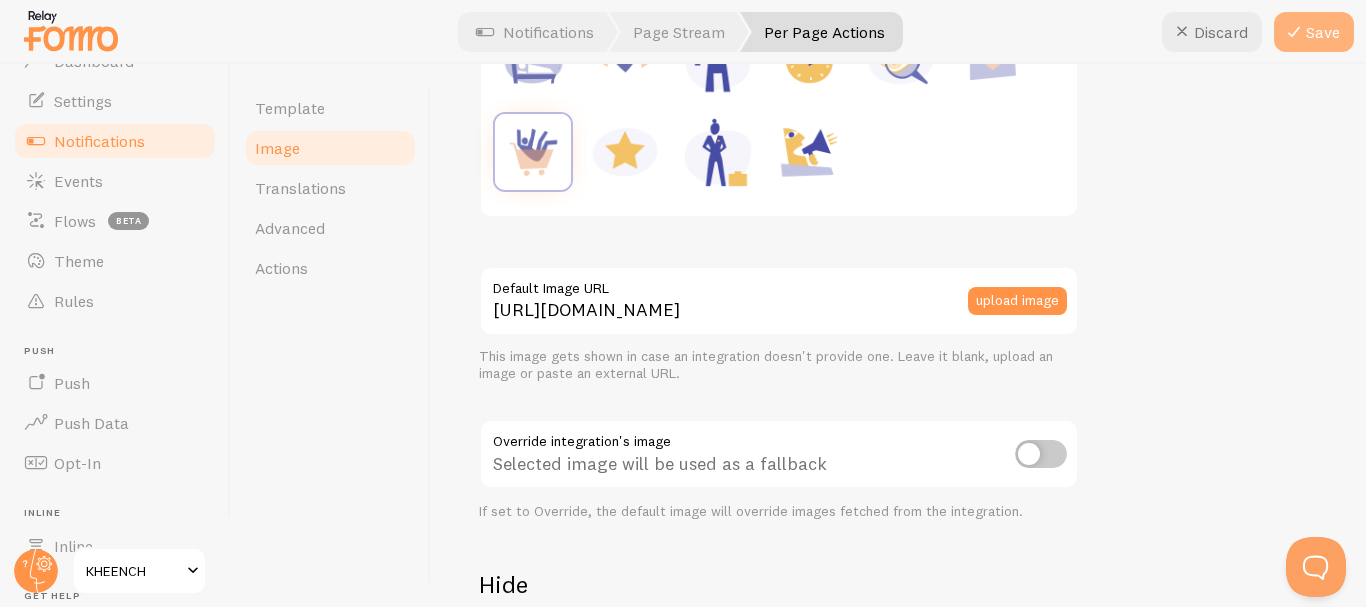 click on "Save" at bounding box center [1314, 32] 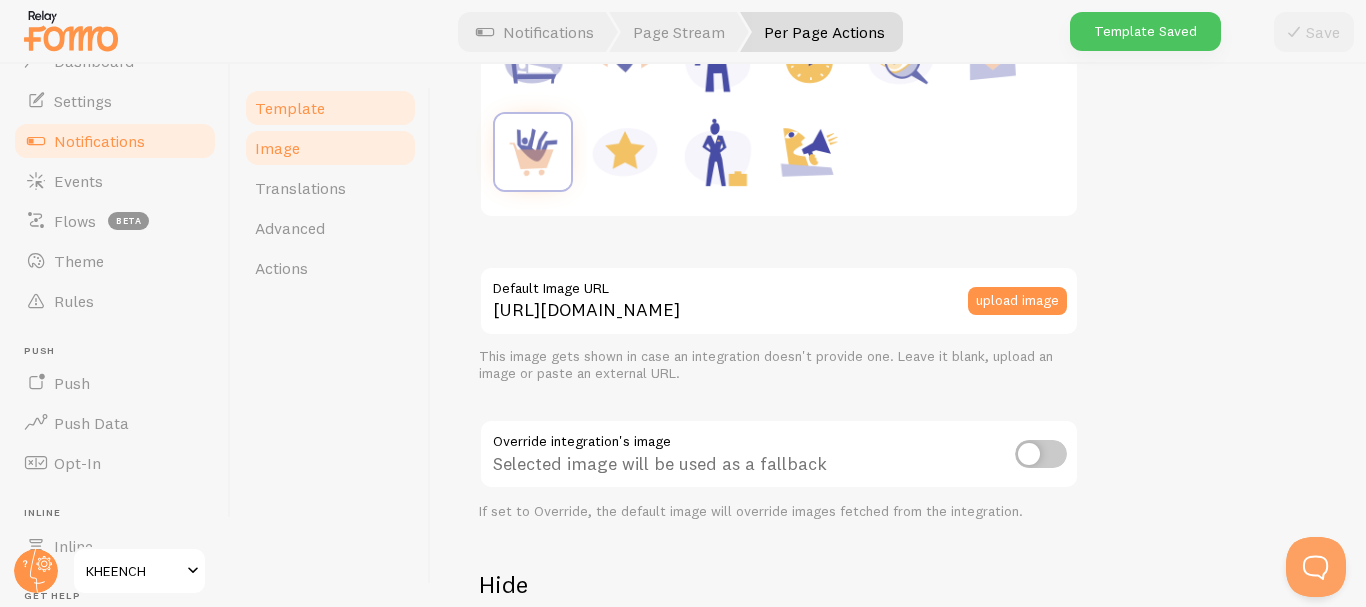 click on "Template" at bounding box center (330, 108) 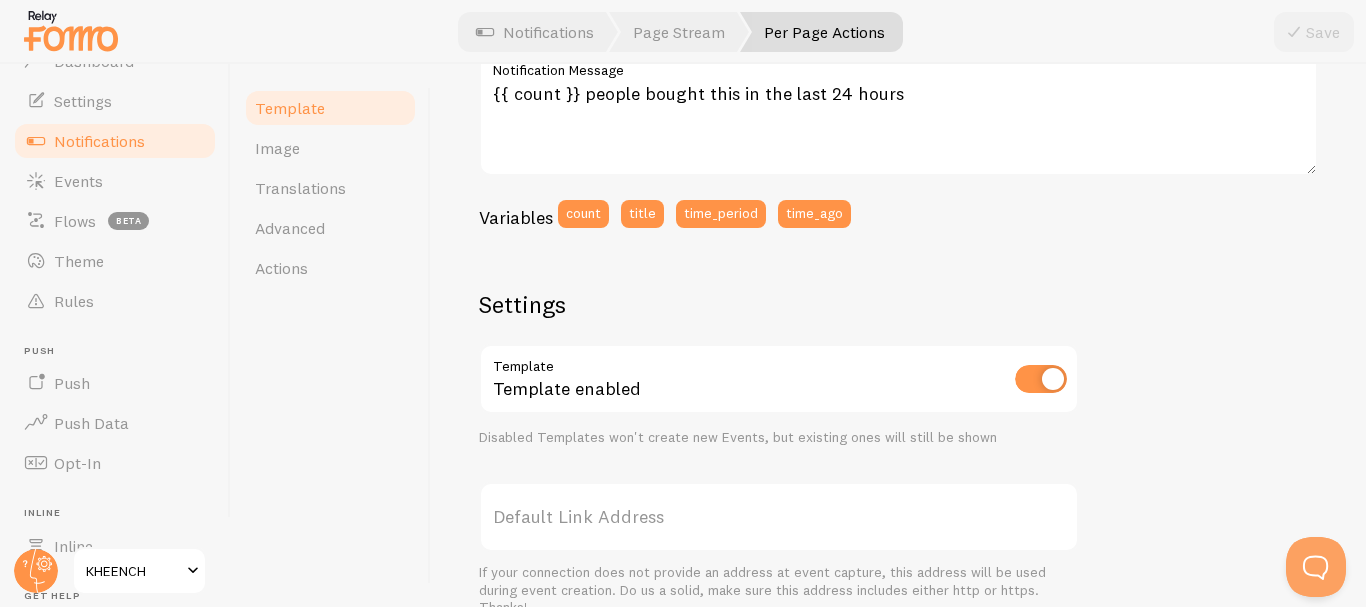 scroll, scrollTop: 387, scrollLeft: 0, axis: vertical 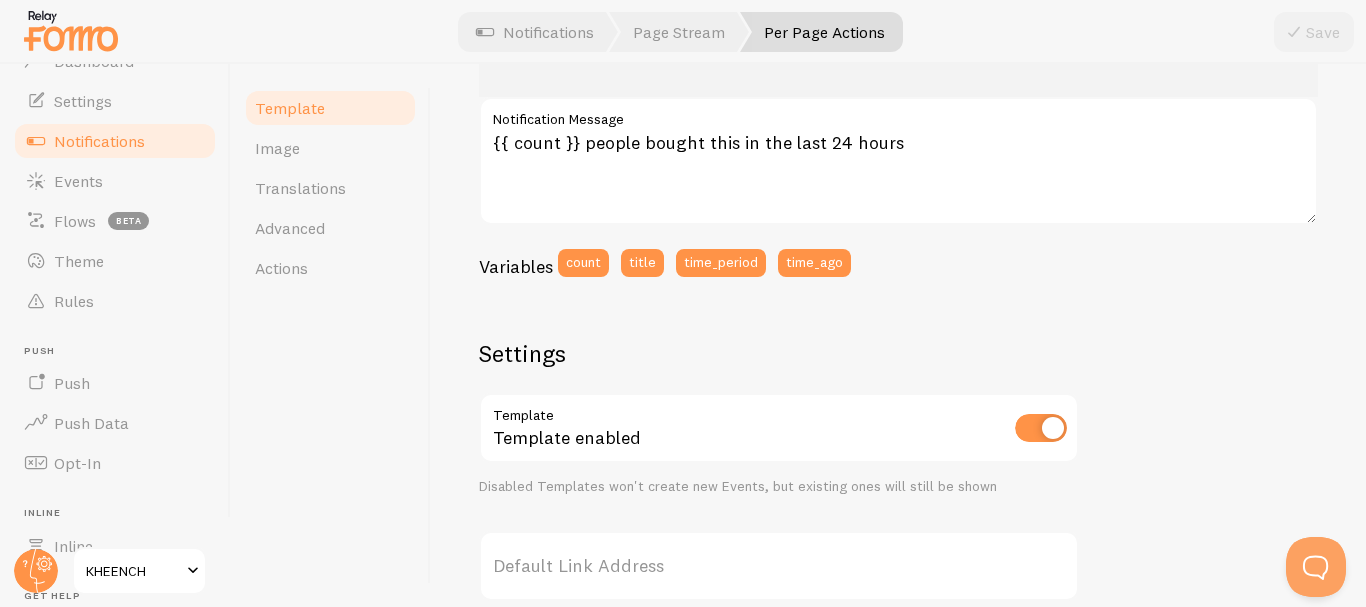 click at bounding box center [1041, 428] 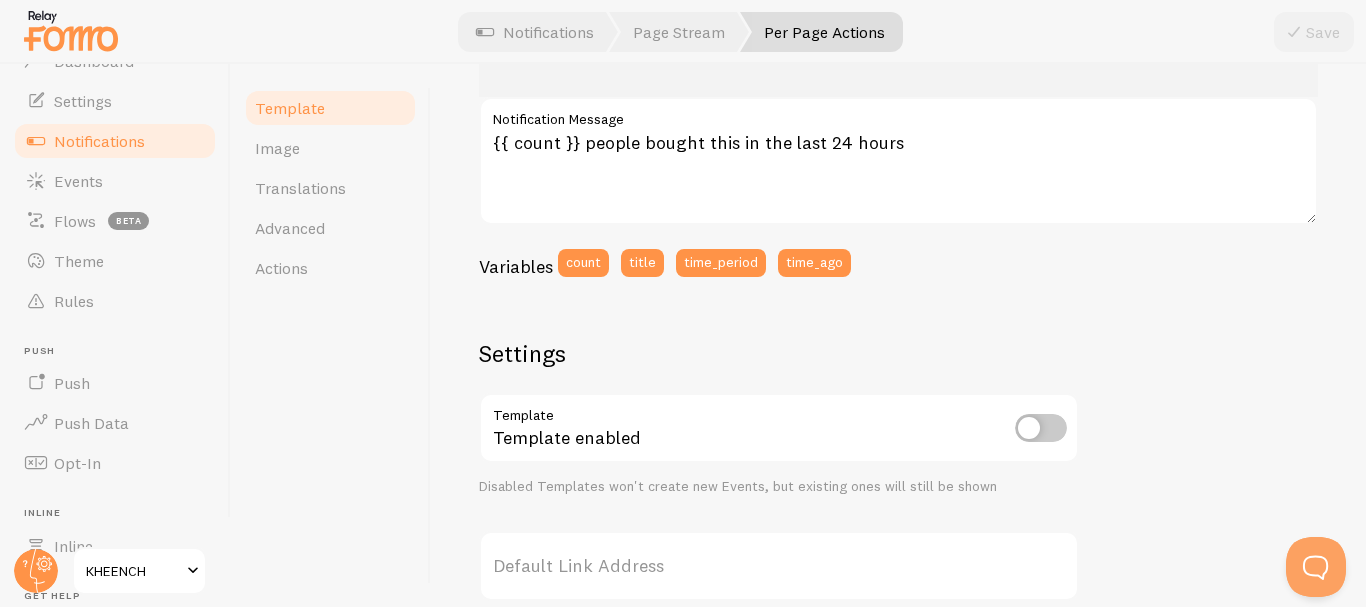 click at bounding box center [1041, 428] 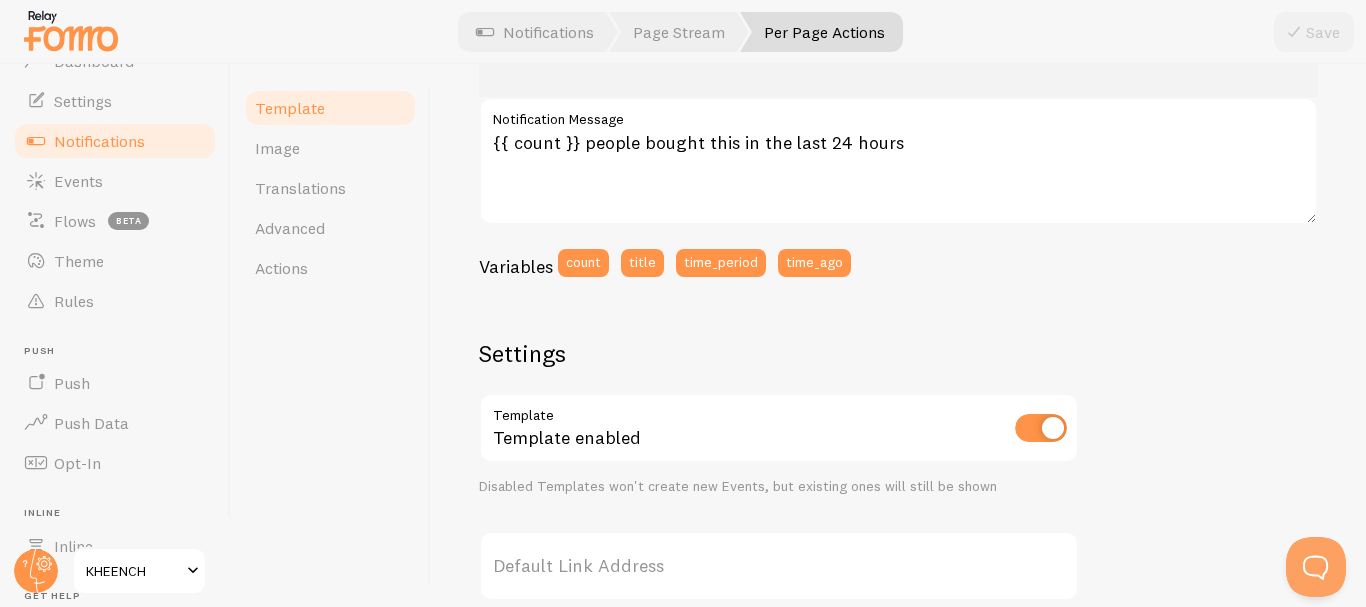 click at bounding box center [1041, 428] 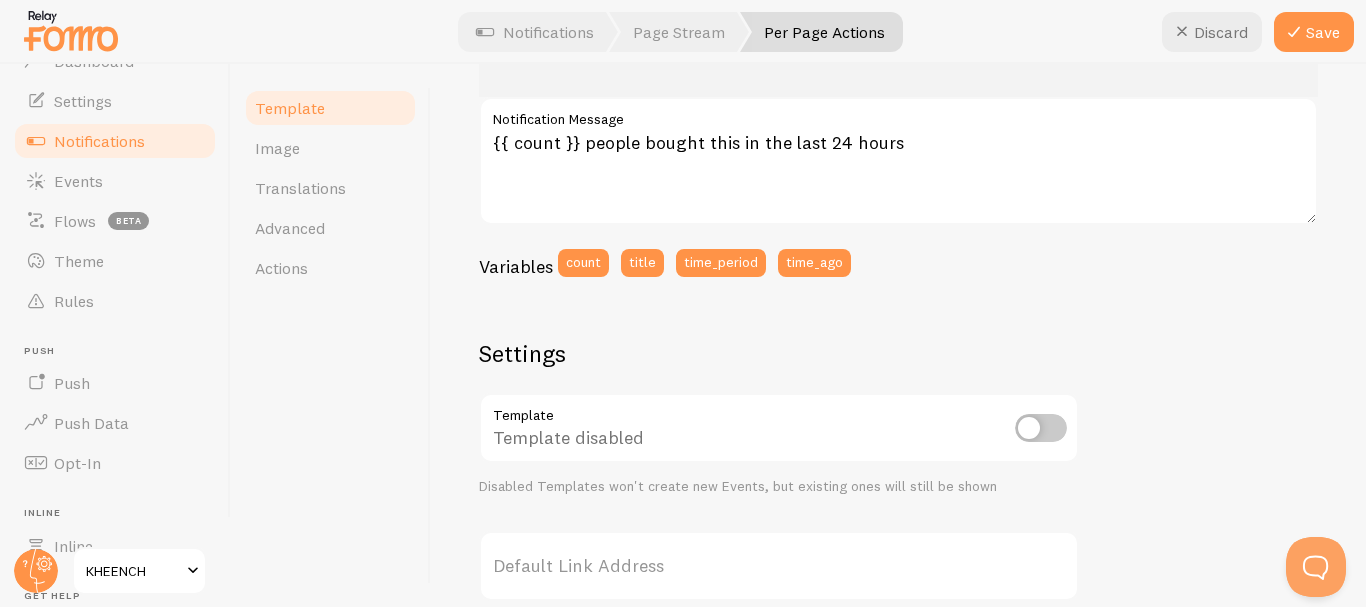 click at bounding box center [1041, 428] 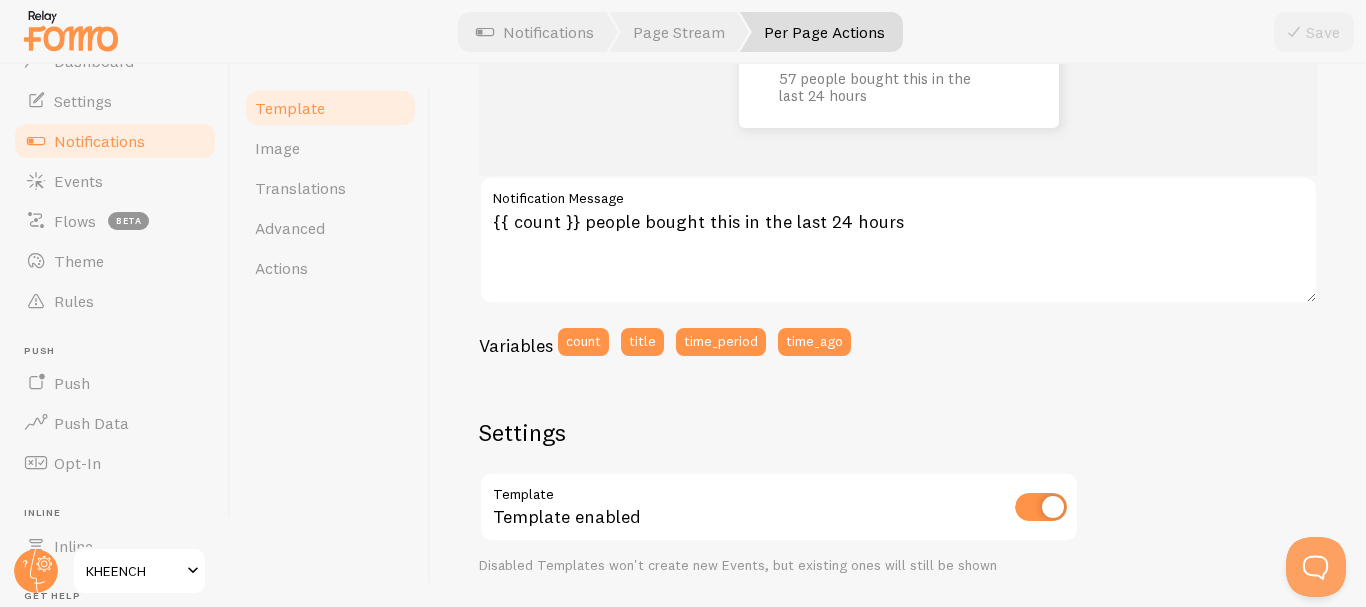 scroll, scrollTop: 319, scrollLeft: 0, axis: vertical 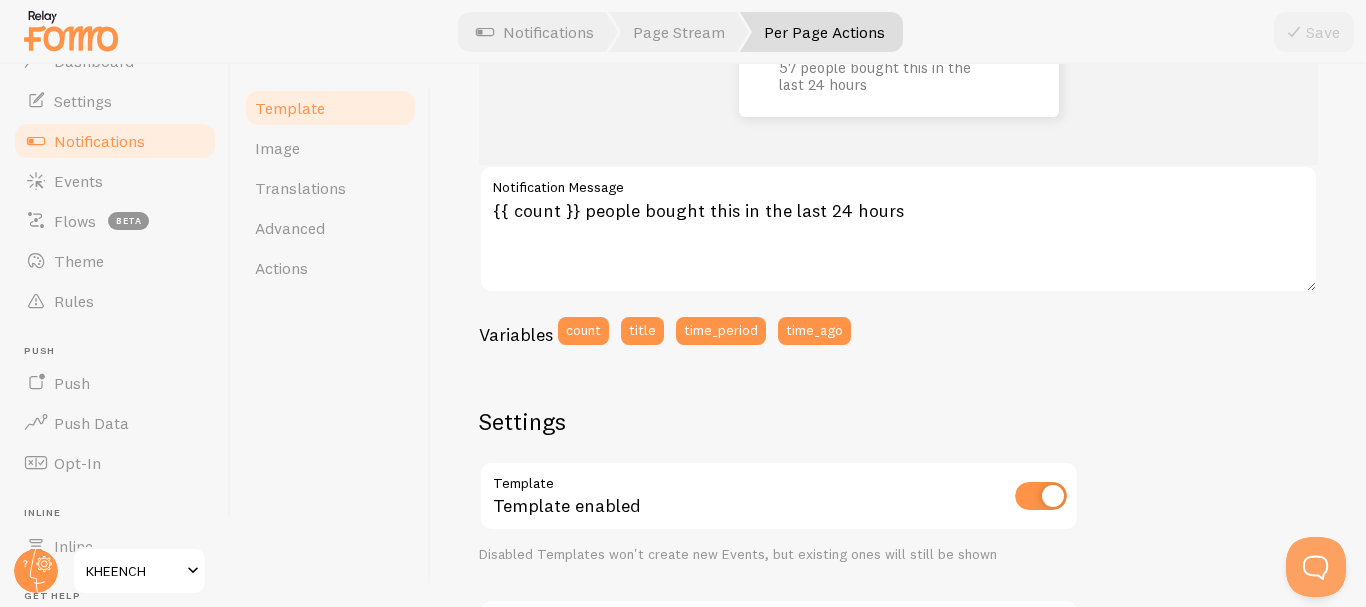 click at bounding box center (1041, 496) 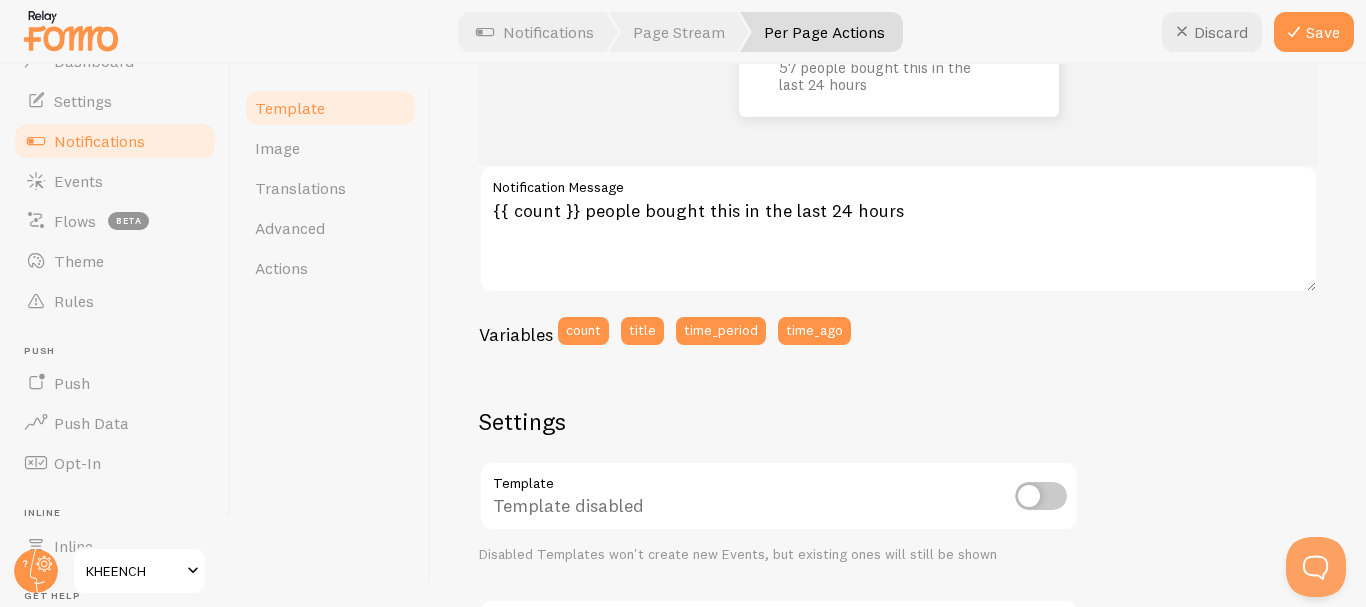 click at bounding box center [1041, 496] 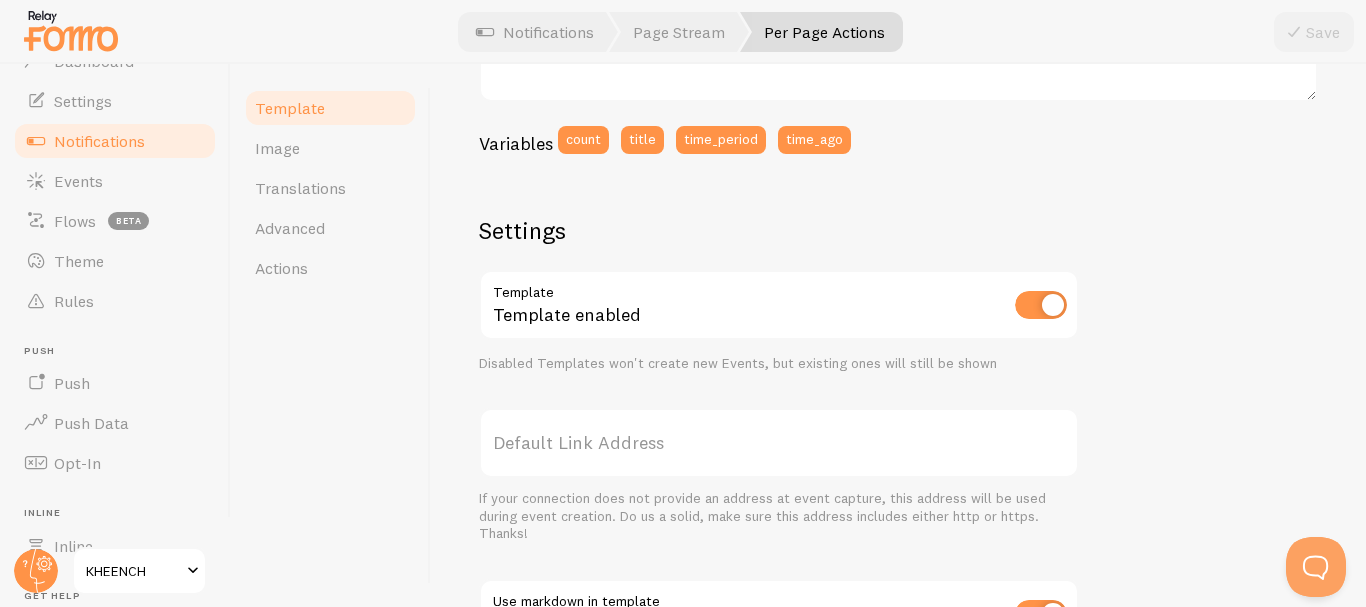 scroll, scrollTop: 574, scrollLeft: 0, axis: vertical 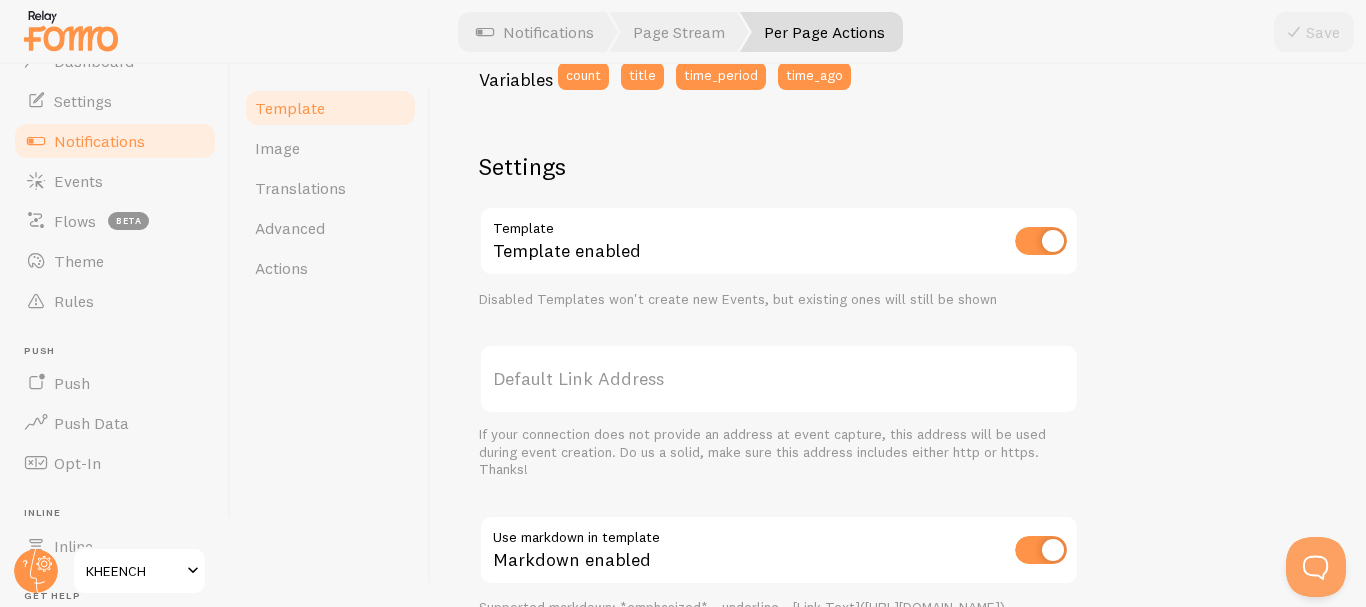 click on "Default Link Address" at bounding box center (779, 379) 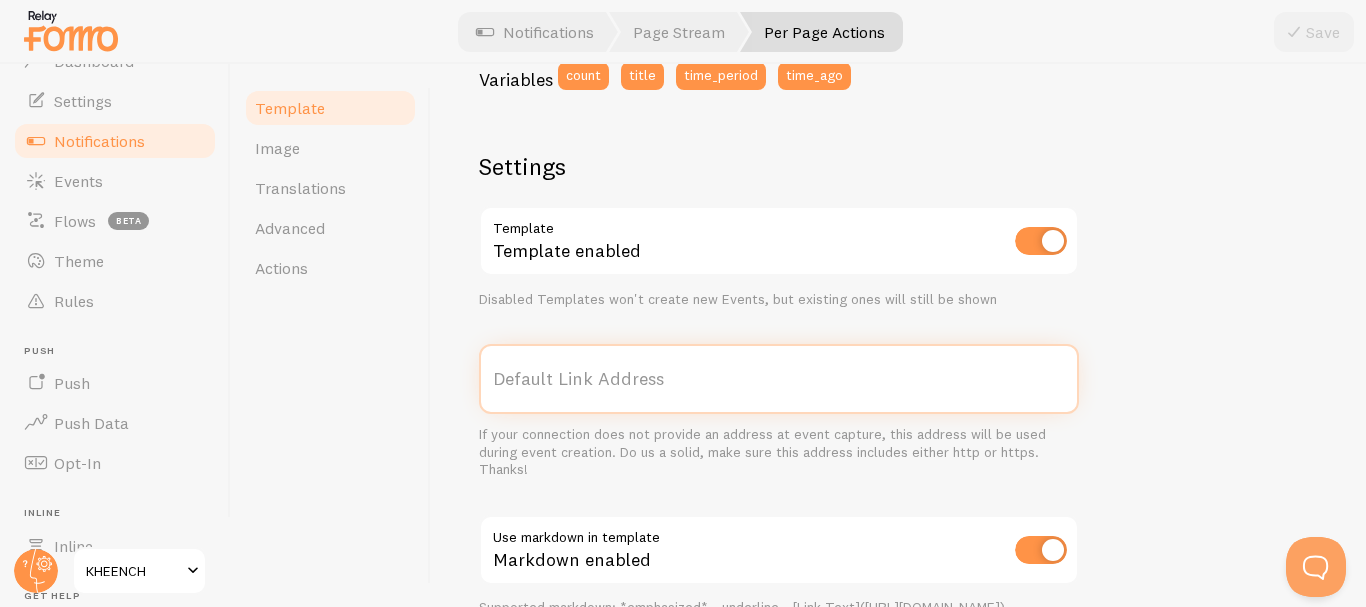 click on "Default Link Address" at bounding box center (779, 379) 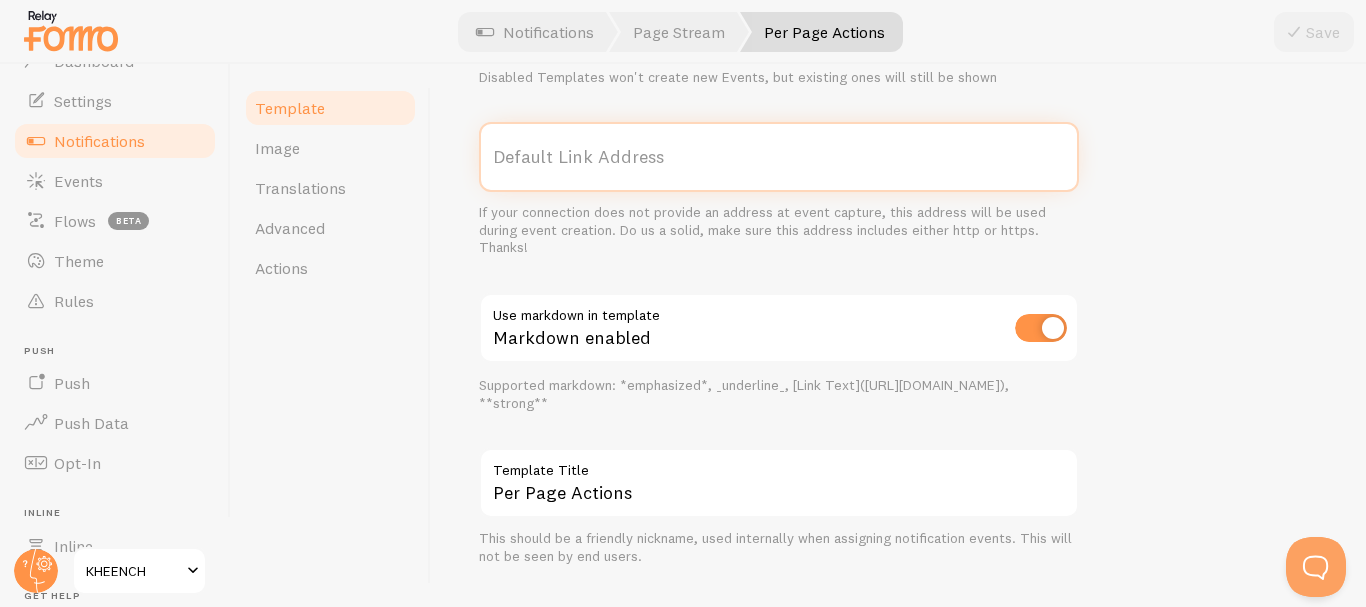 scroll, scrollTop: 838, scrollLeft: 0, axis: vertical 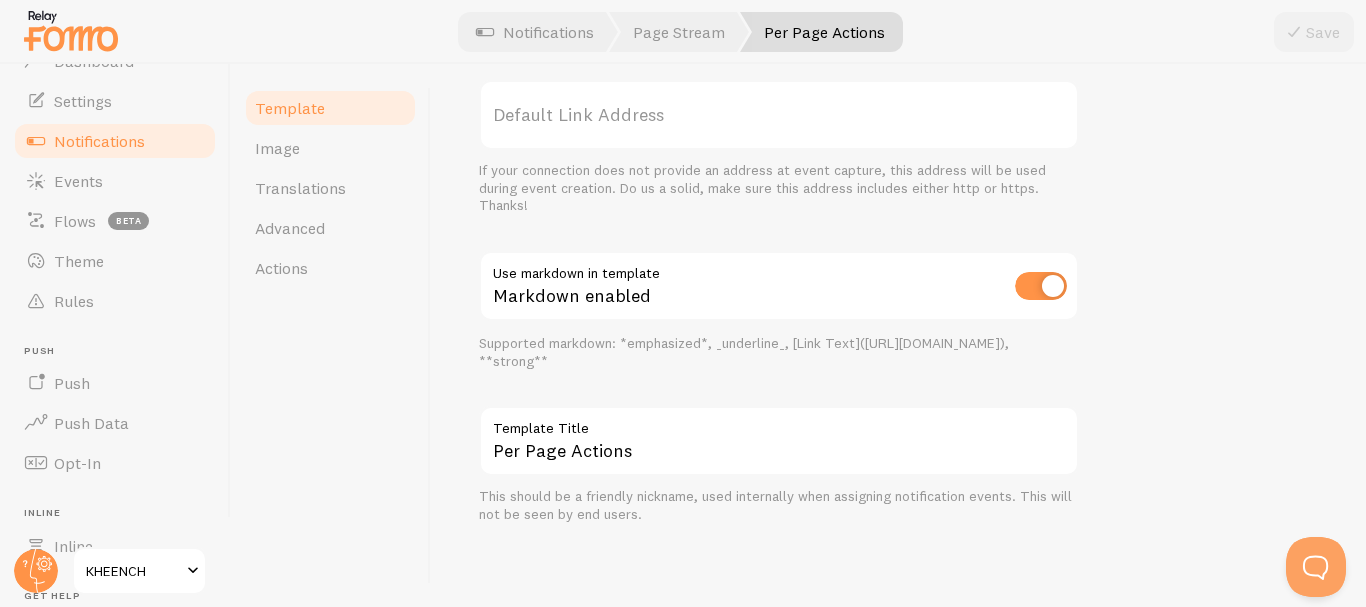 click on "Template Title" at bounding box center (779, 423) 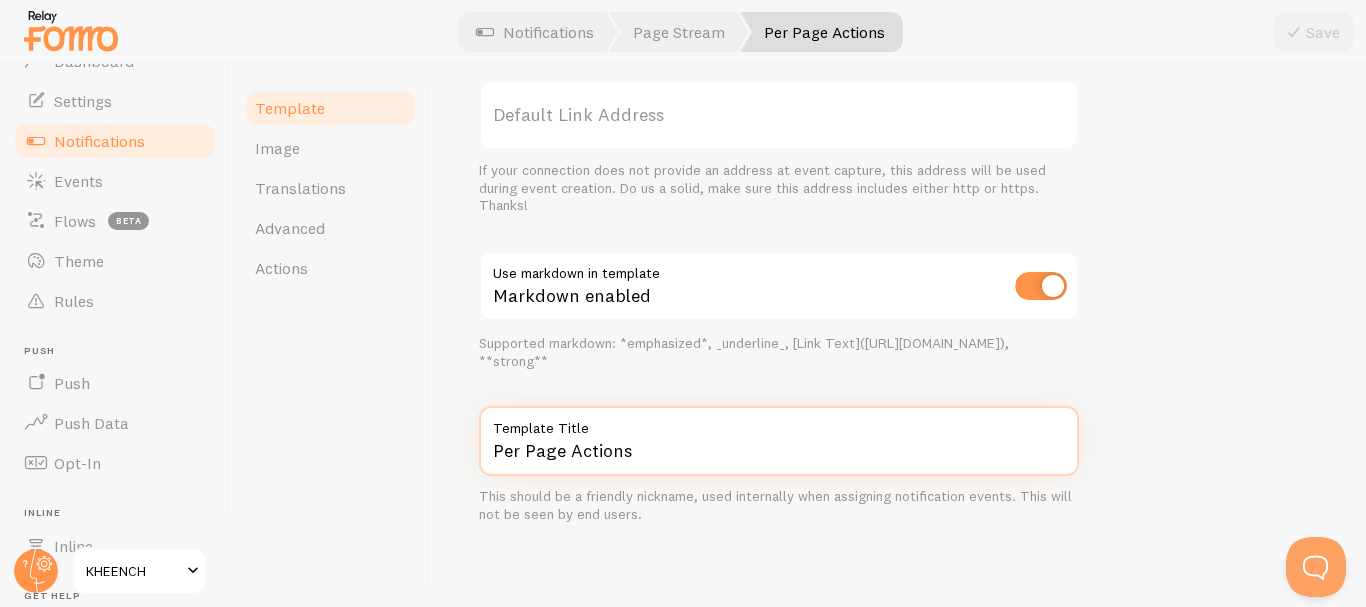 click on "Per Page Actions" at bounding box center [779, 441] 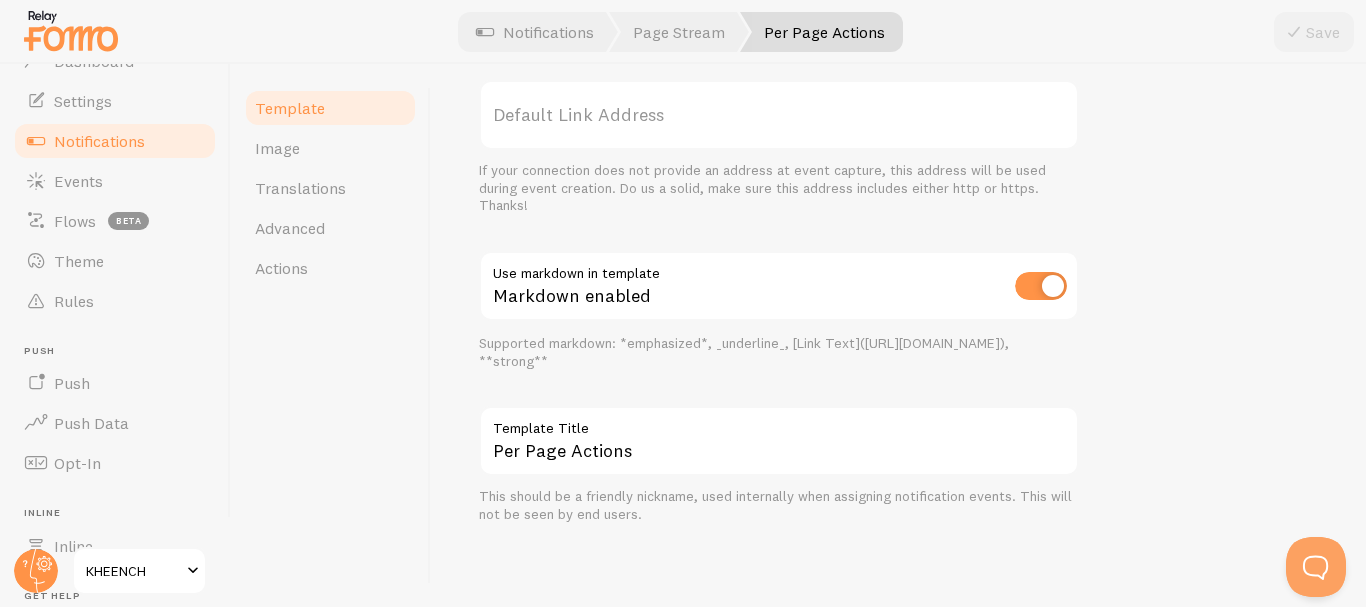 click on "Markdown enabled" at bounding box center [779, 287] 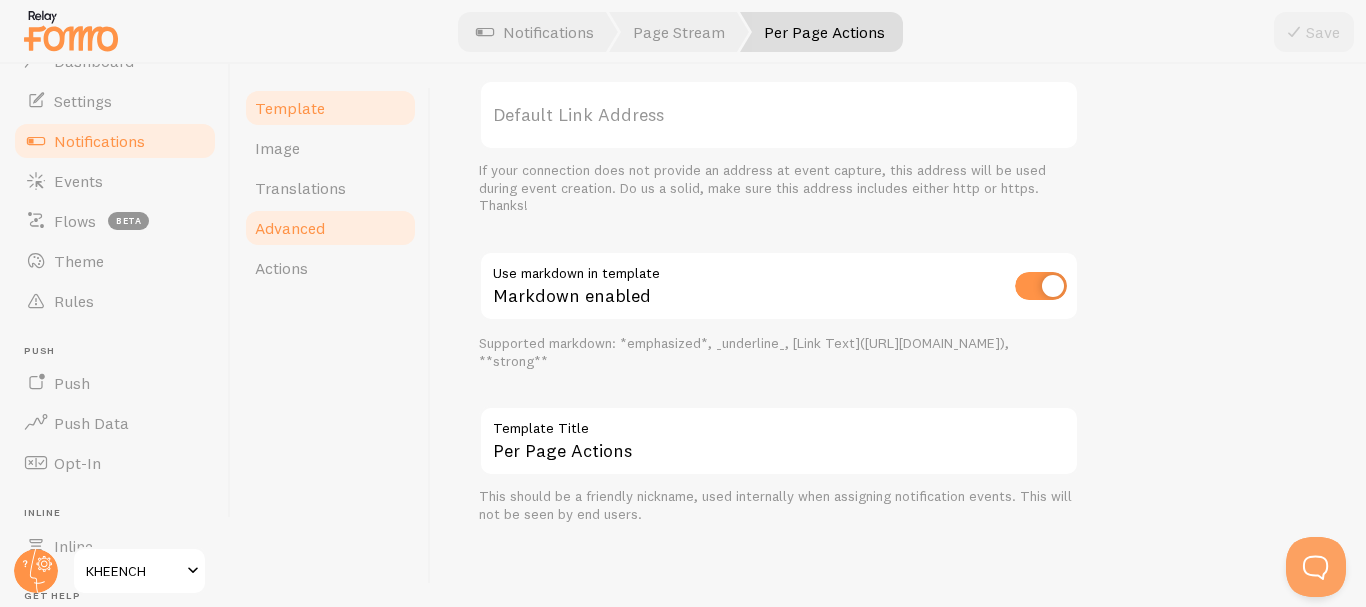 click on "Advanced" at bounding box center (330, 228) 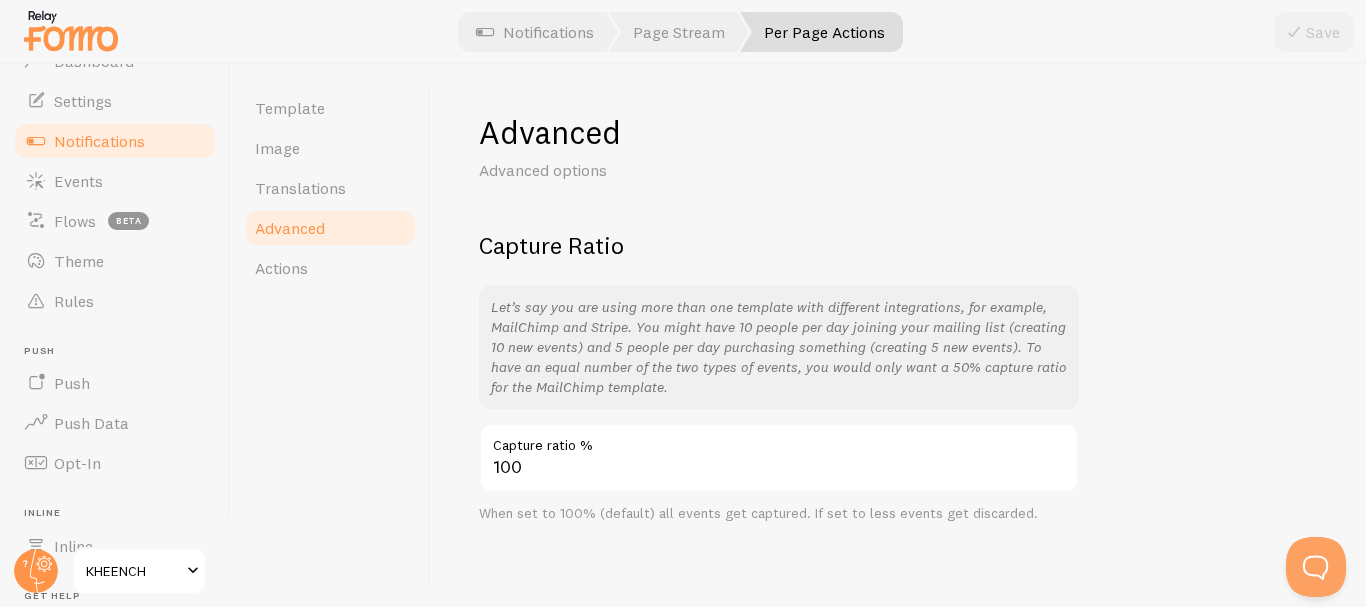 click on "Advanced" at bounding box center [330, 228] 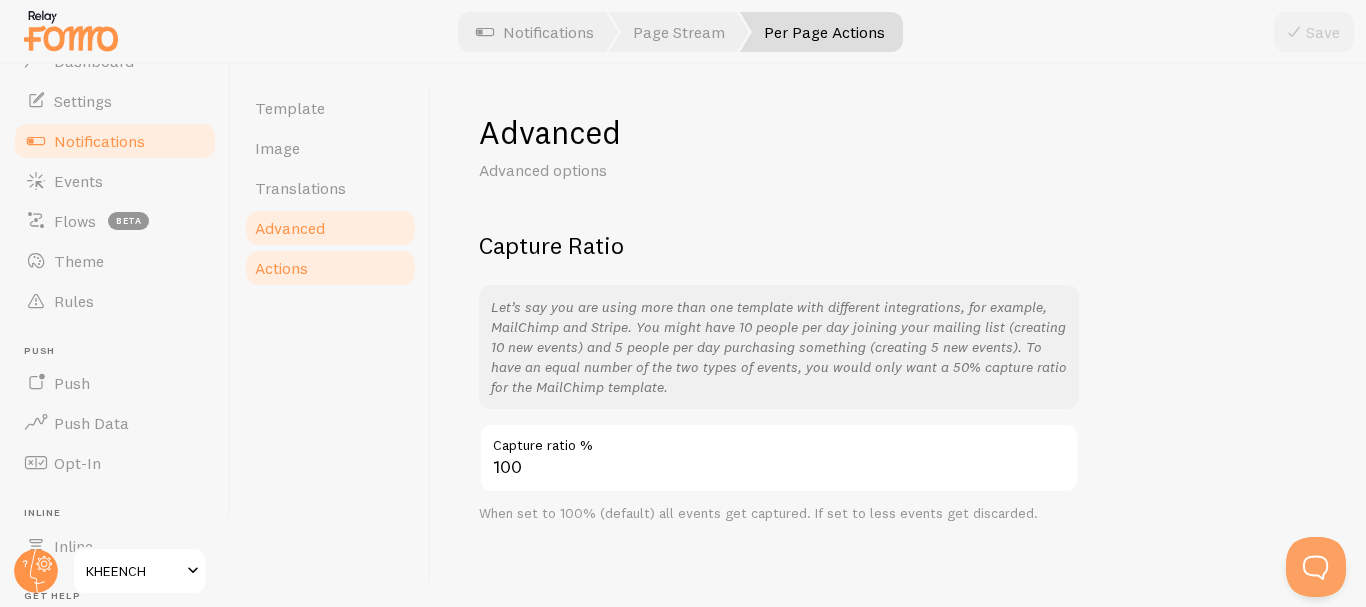 click on "Actions" at bounding box center (330, 268) 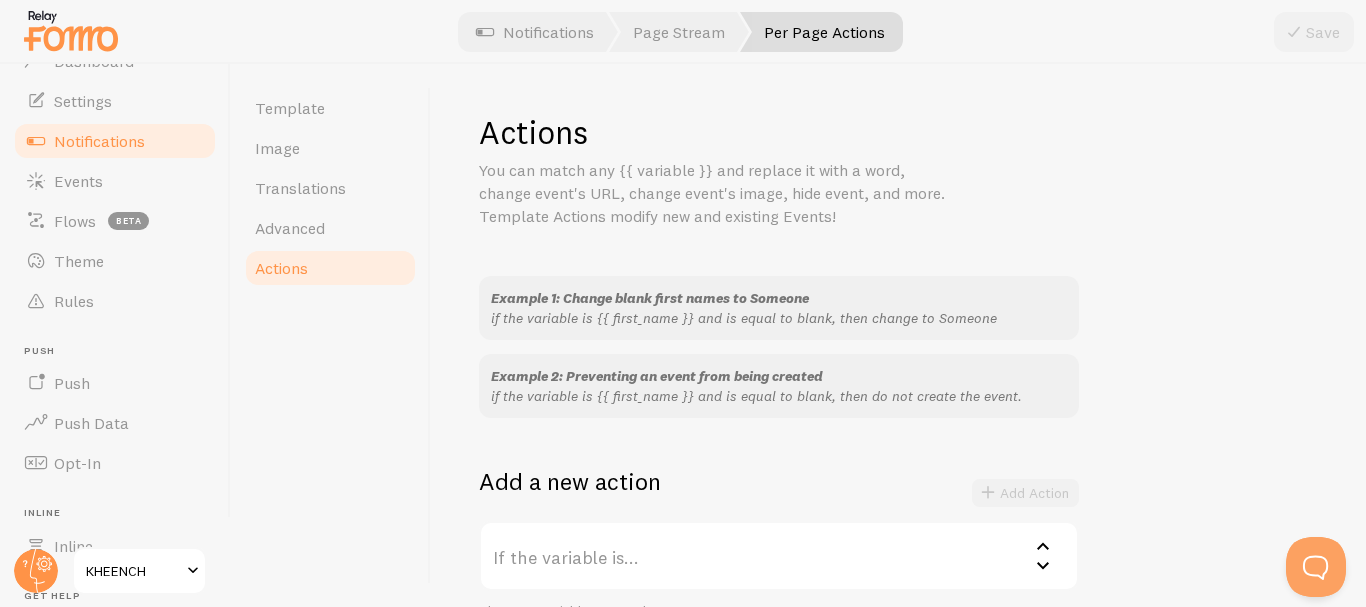 click on "if the variable is {{ first_name }} and is equal to blank, then change to Someone" at bounding box center [779, 318] 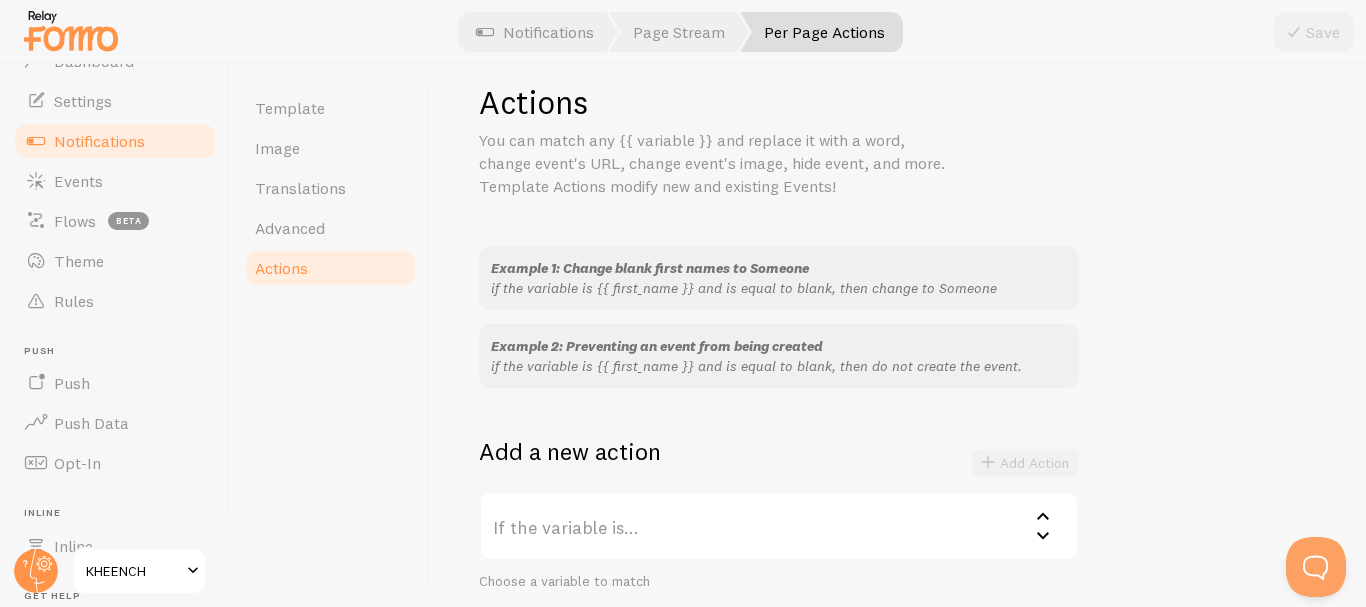 scroll, scrollTop: 38, scrollLeft: 0, axis: vertical 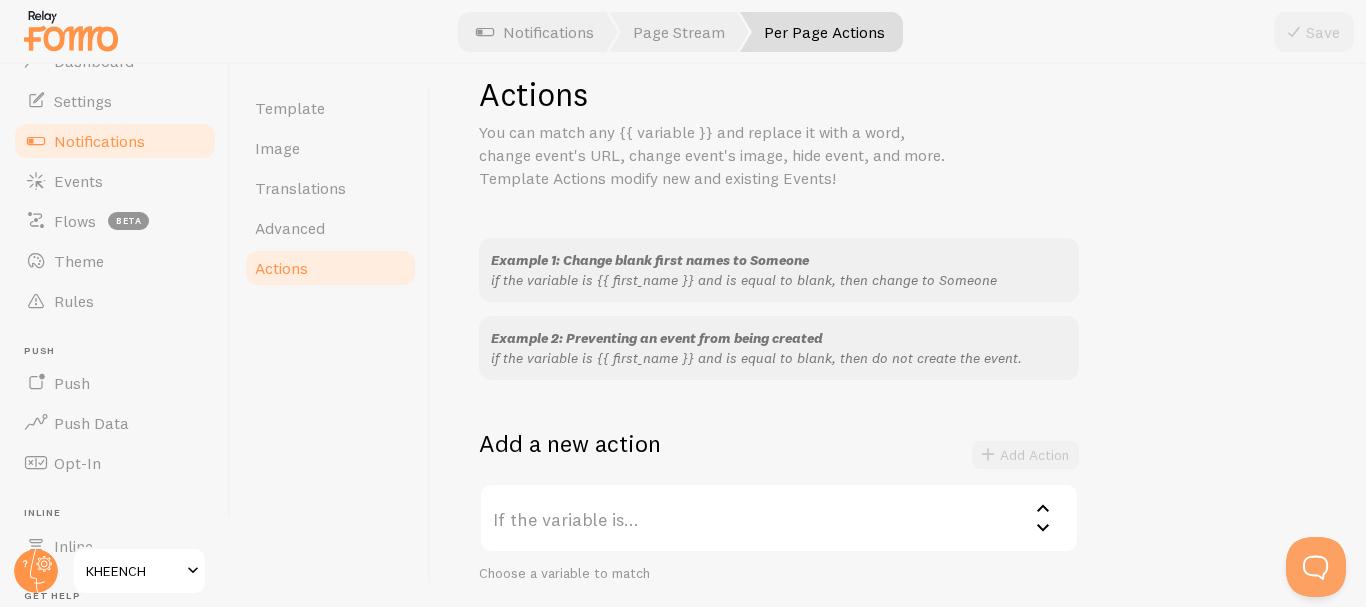 click on "If the variable is..." at bounding box center [779, 518] 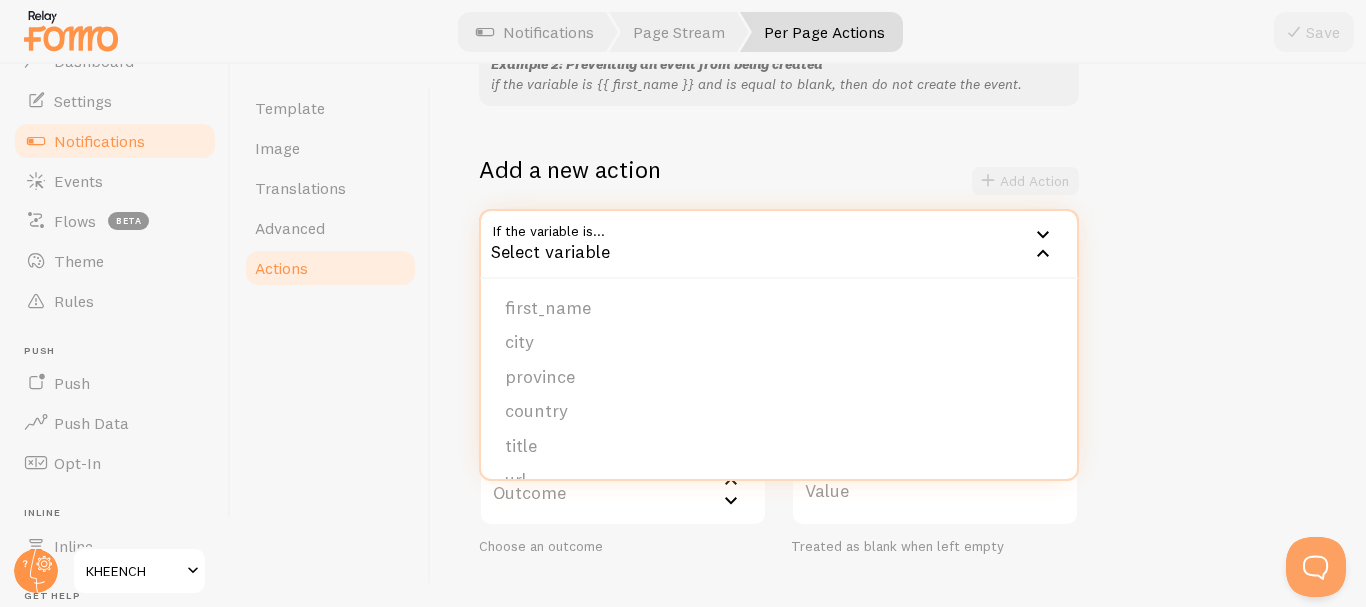 scroll, scrollTop: 348, scrollLeft: 0, axis: vertical 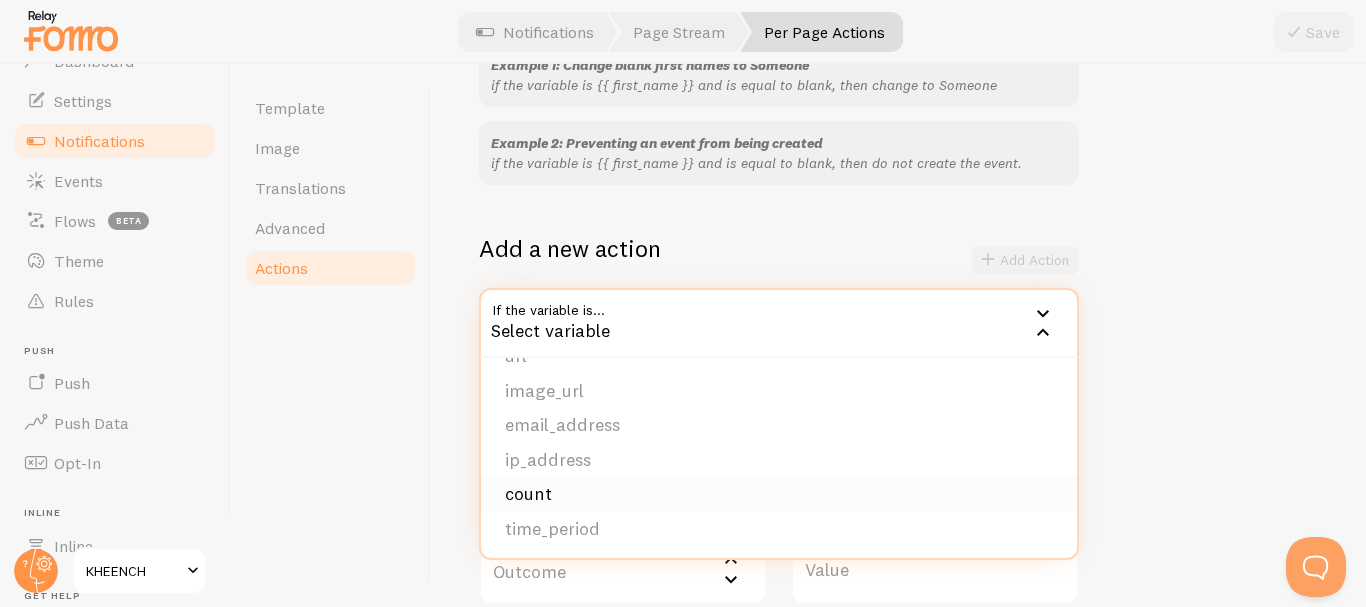 click on "count" at bounding box center [779, 494] 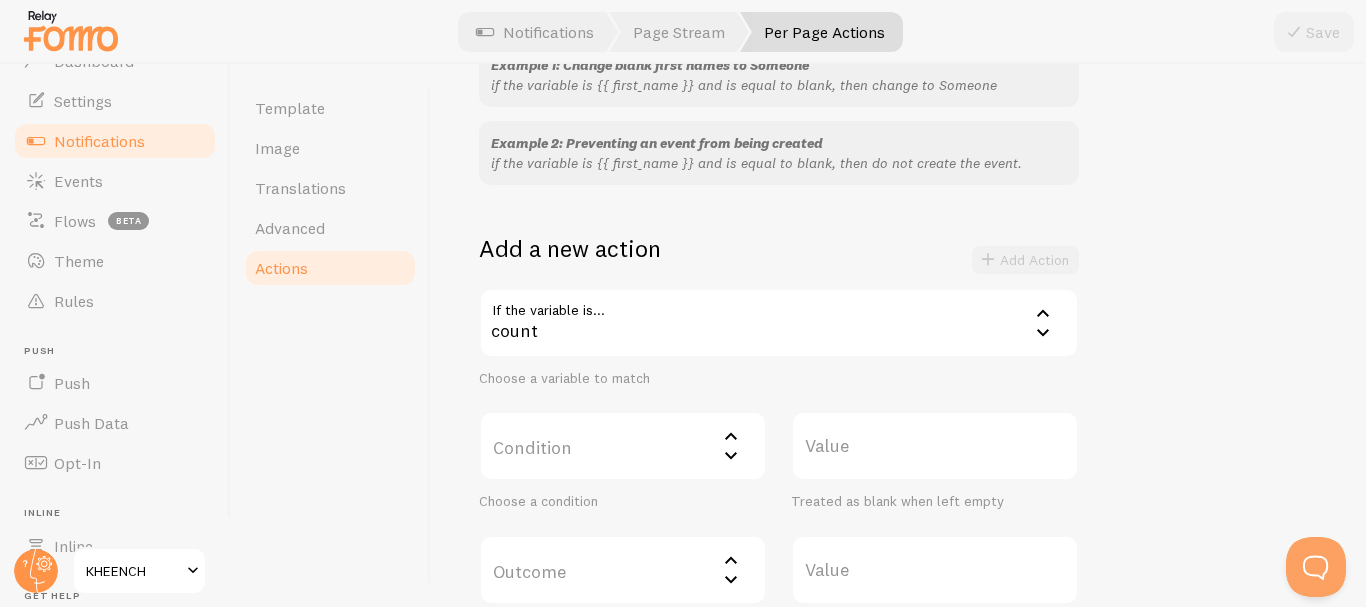 click on "Condition" at bounding box center (623, 446) 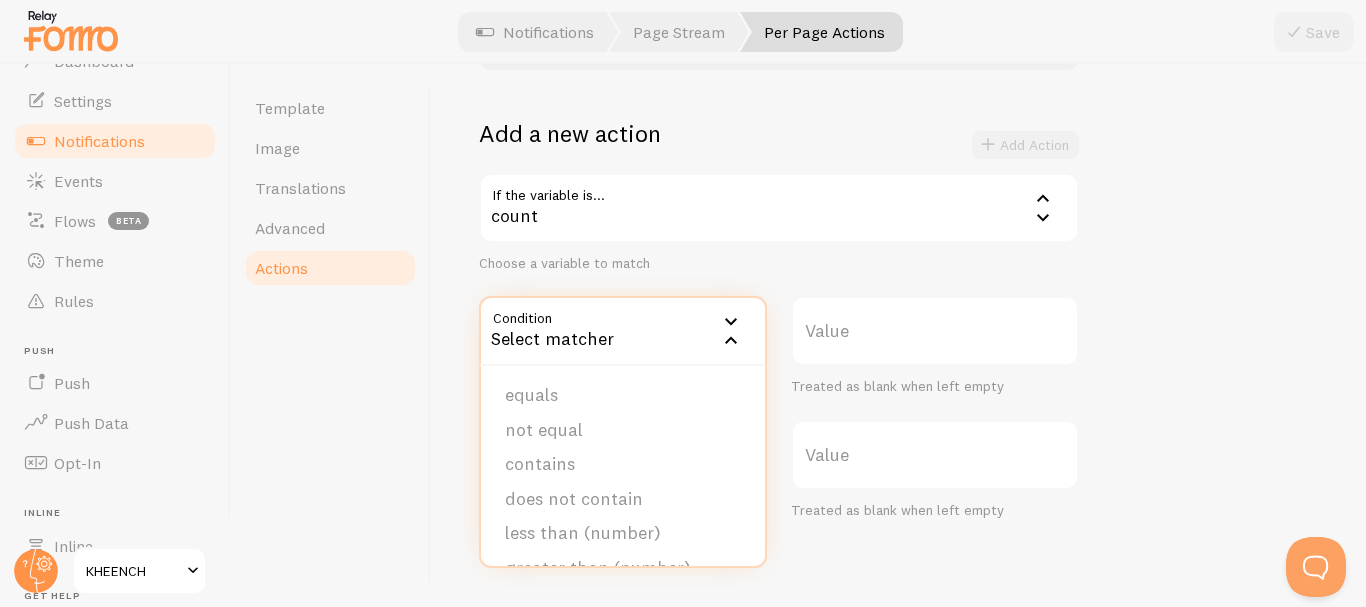 scroll, scrollTop: 371, scrollLeft: 0, axis: vertical 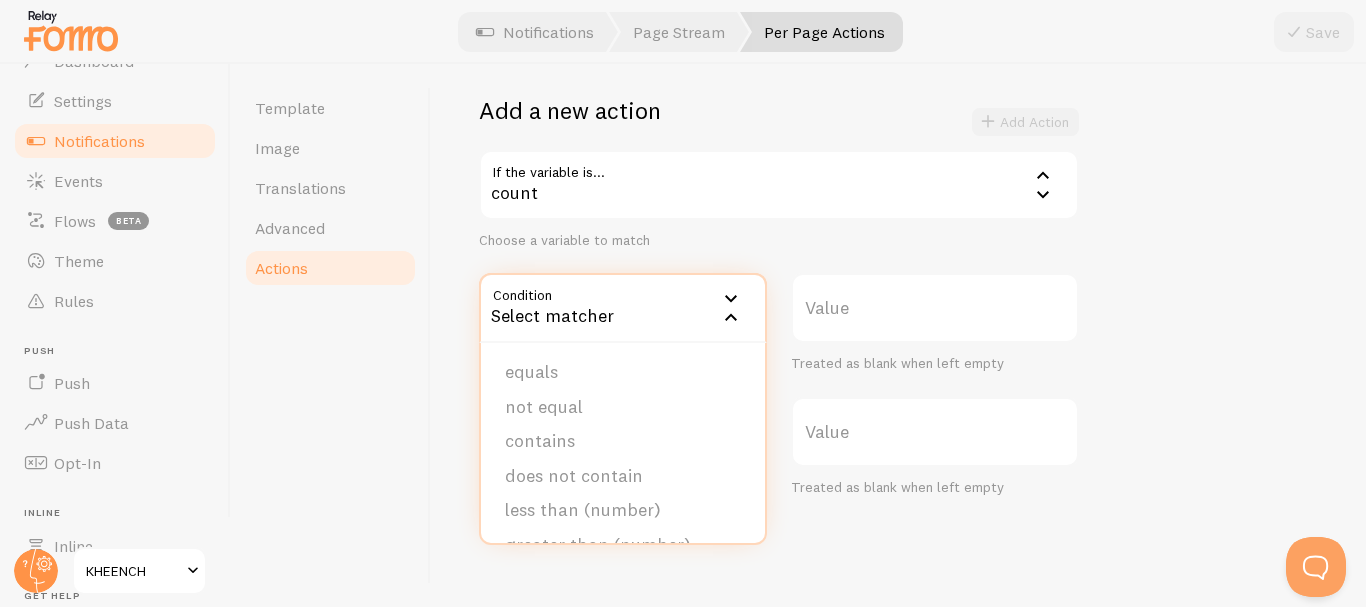 click on "Value" at bounding box center (935, 308) 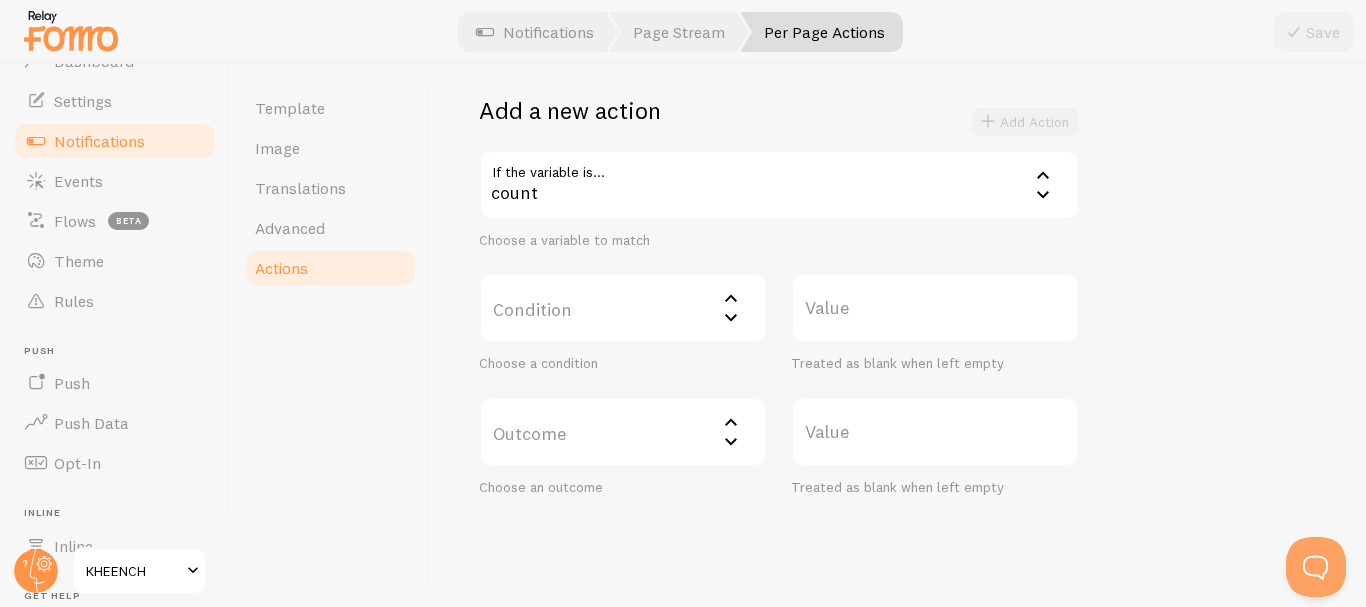 click on "Value" at bounding box center [935, 308] 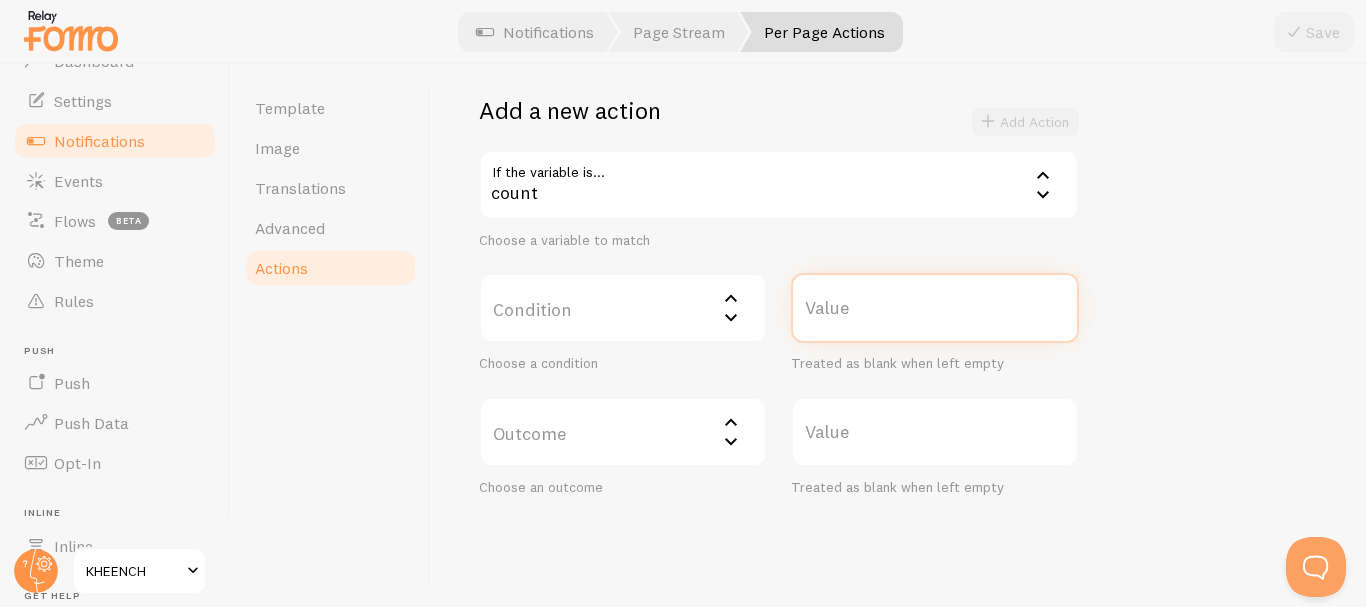 click on "Value" at bounding box center [935, 308] 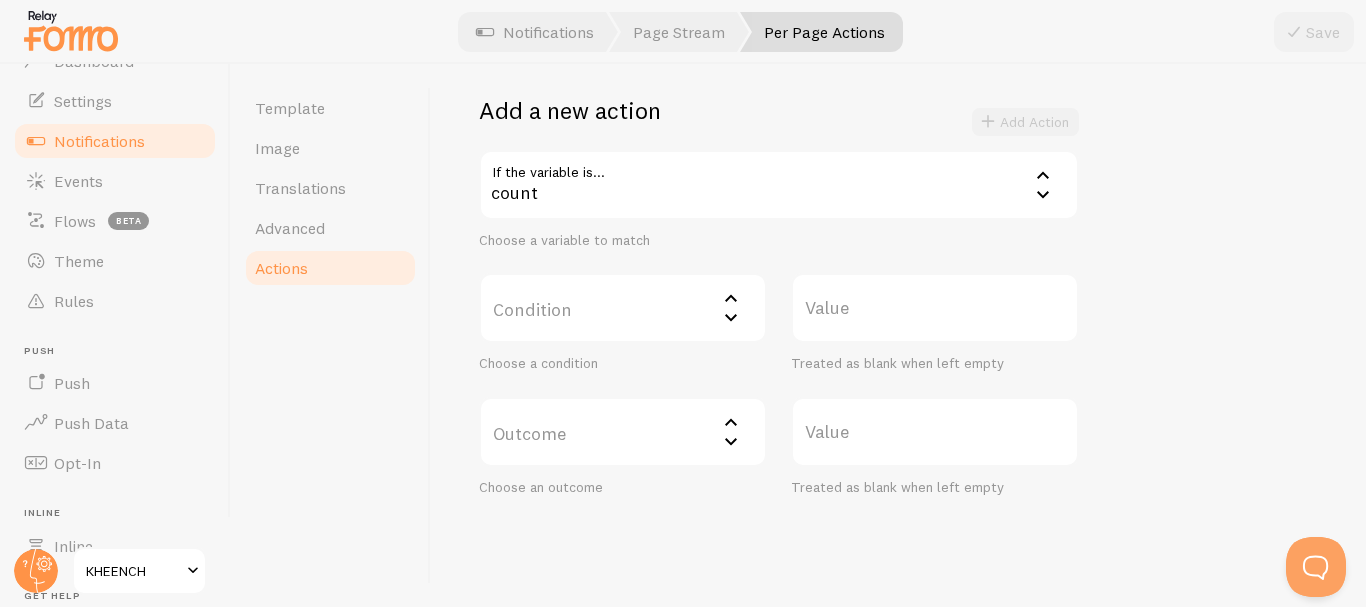 click on "Outcome" at bounding box center (623, 432) 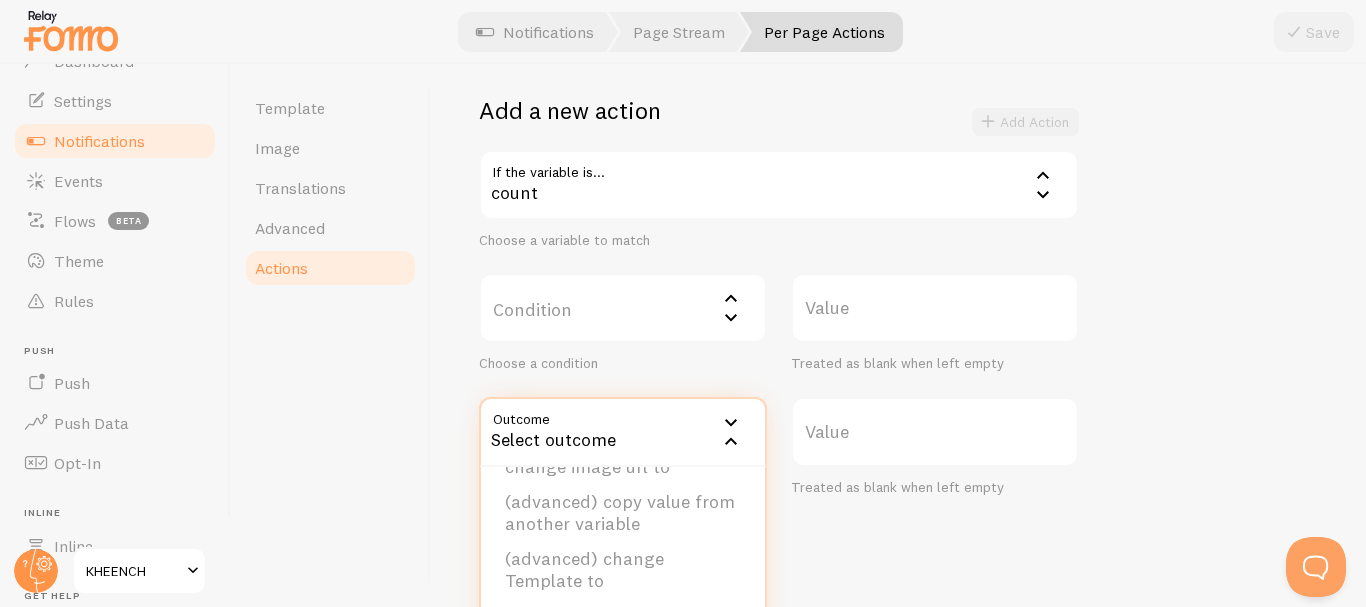 scroll, scrollTop: 202, scrollLeft: 0, axis: vertical 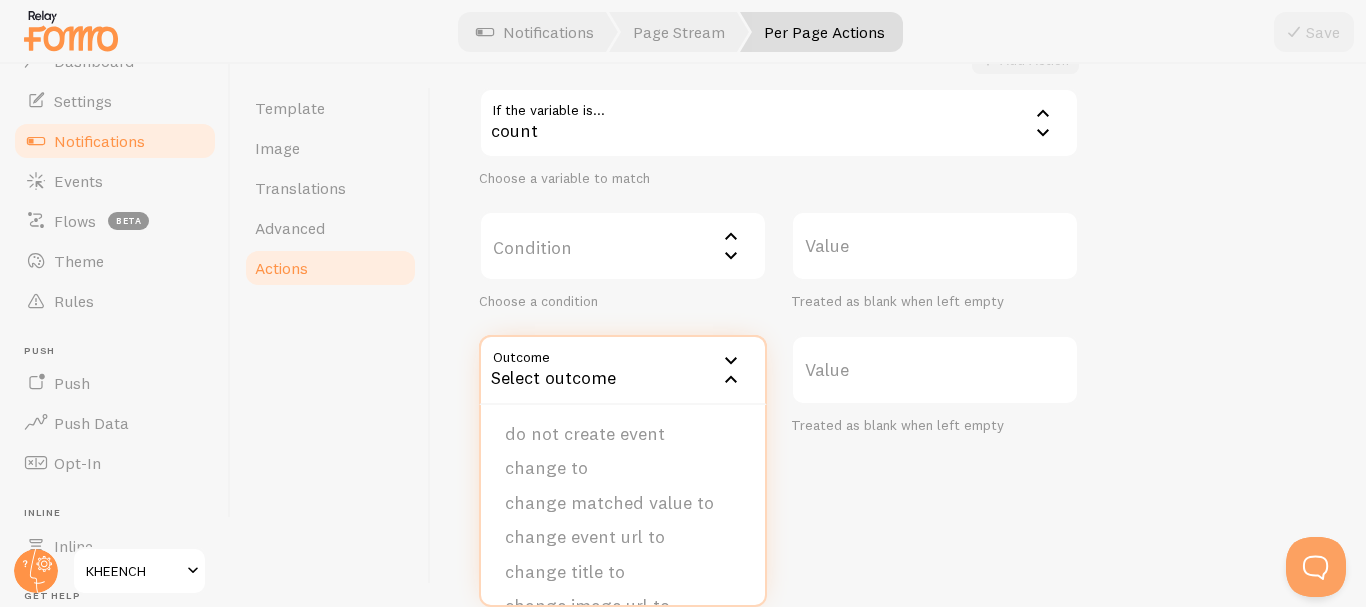 click on "Actions
You can match any {{ variable }} and replace it with a word, change event's URL, change event's image, hide event, and more. Template Actions modify new and existing Events!
Example 1: Change blank first names to Someone
if the variable is {{ first_name }} and is equal to blank, then change to Someone
Example 2: Preventing an event from being created
if the variable is {{ first_name }} and is equal to blank, then do not create the event.
Add a new action
Add Action
If the variable is...   count   count       first_name  city  province  country  title  url  image_url  email_address  ip_address  count  time_period    Choose a variable to match   Condition     Select matcher       equals  not equal  contains  does not contain  less than (number)  greater than (number)  character count fewer than  character count greater than    Choose a condition       Value       Treated as blank when left empty   Outcome" at bounding box center [898, 335] 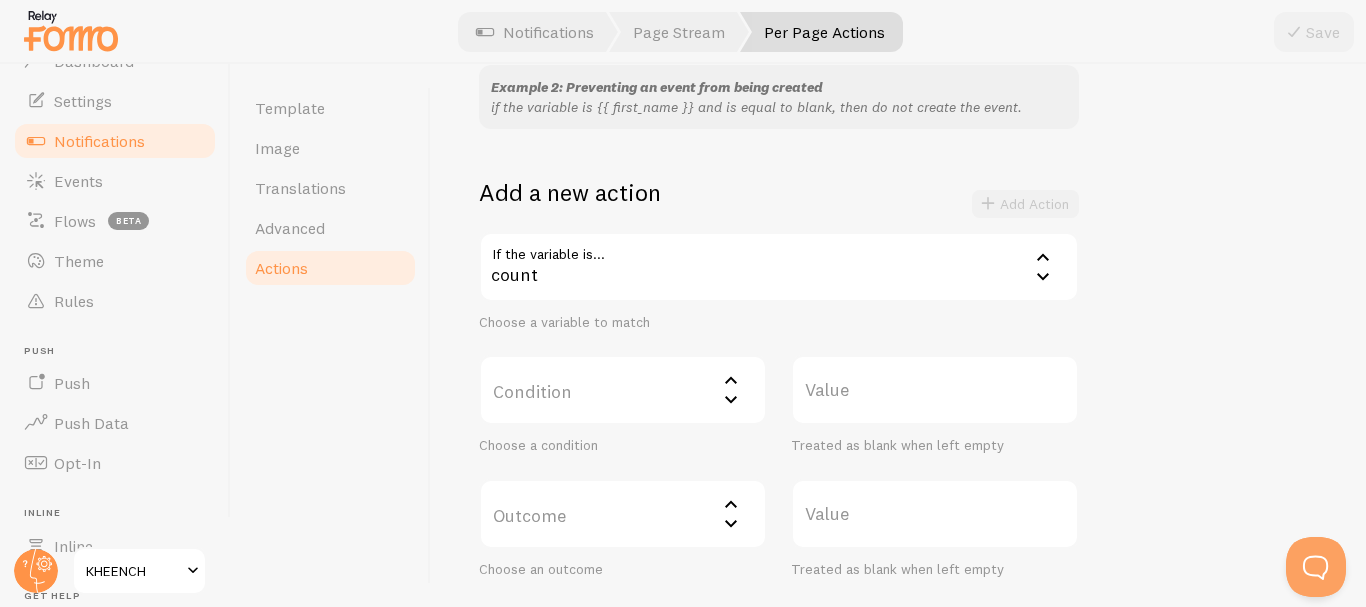 scroll, scrollTop: 298, scrollLeft: 0, axis: vertical 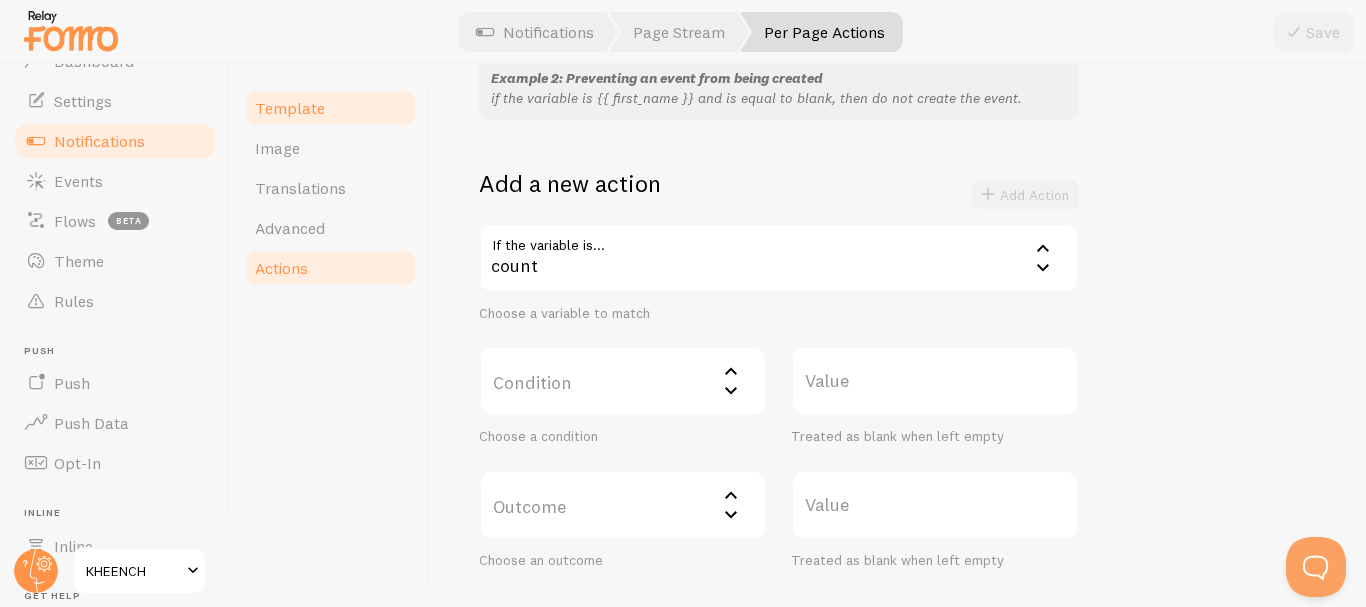 click on "Template" at bounding box center [330, 108] 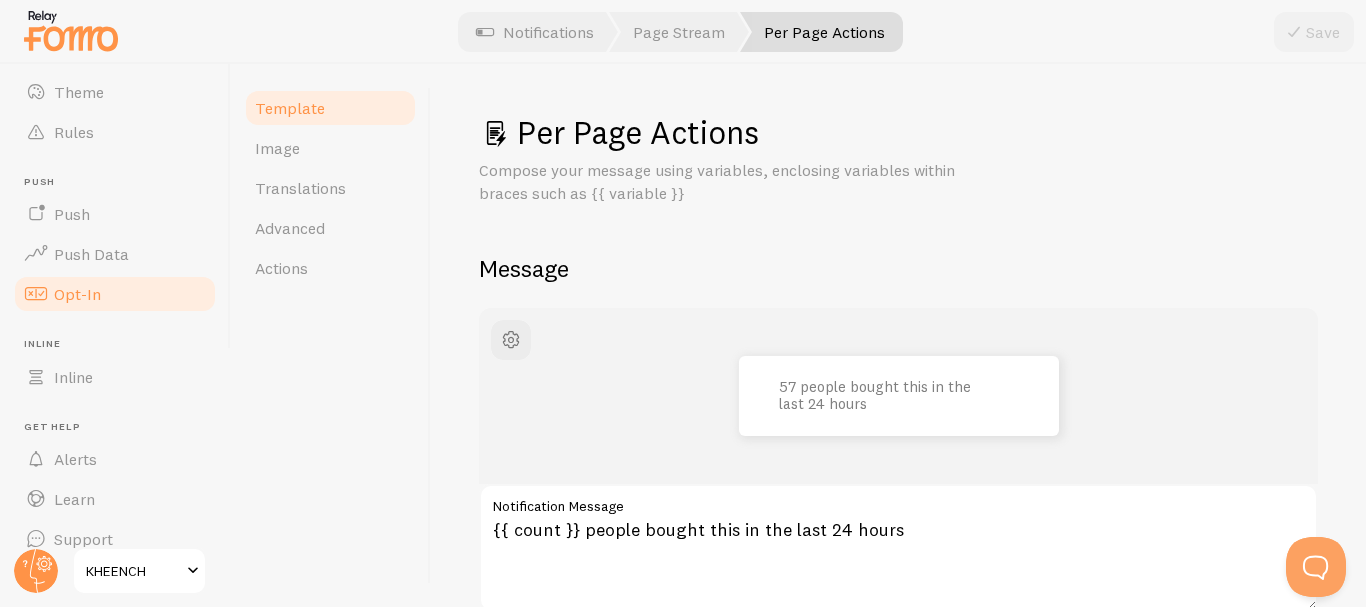 scroll, scrollTop: 259, scrollLeft: 0, axis: vertical 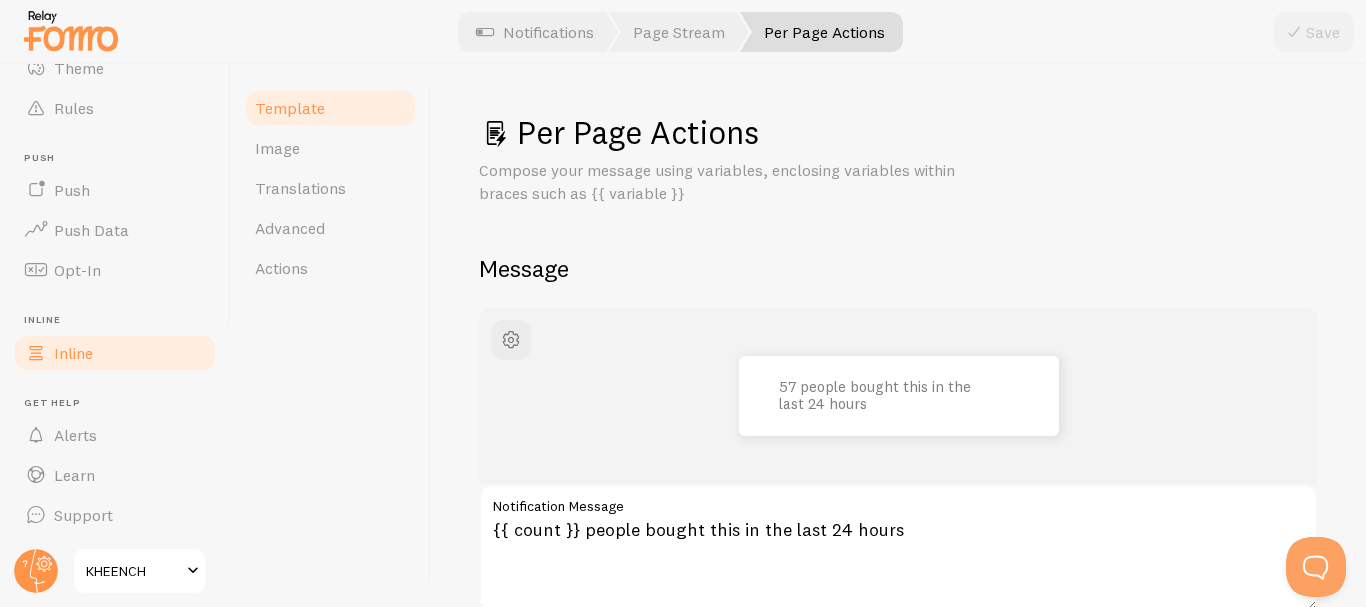 click on "Inline" at bounding box center (115, 353) 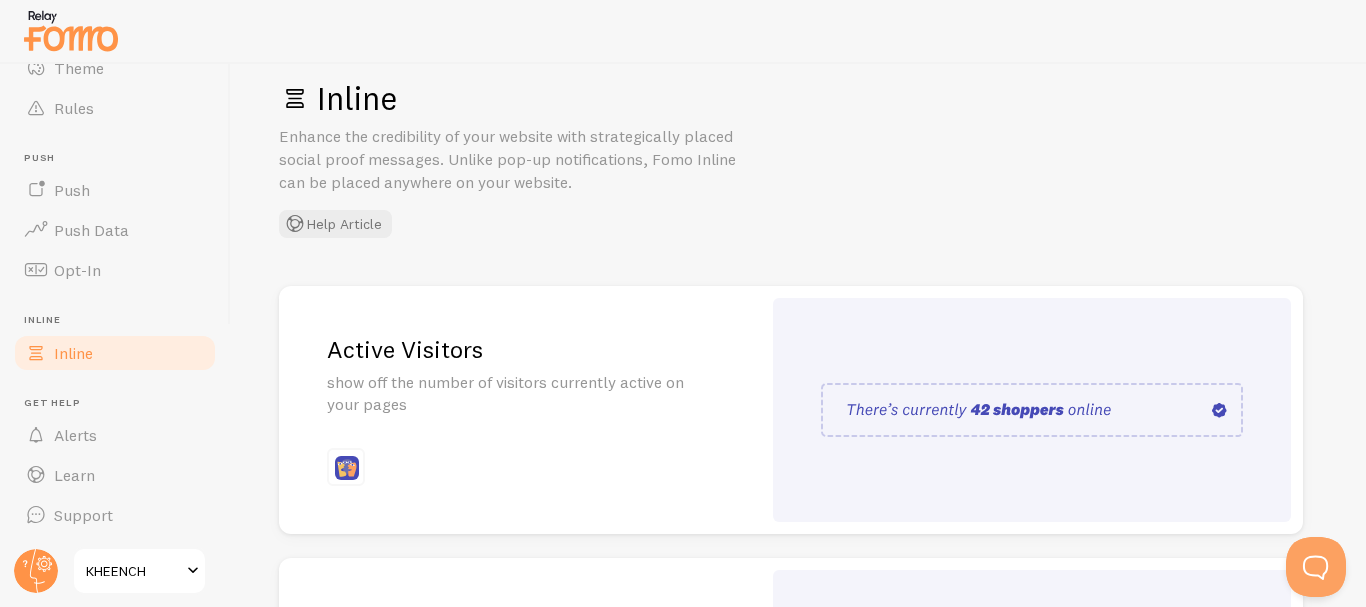 scroll, scrollTop: 0, scrollLeft: 0, axis: both 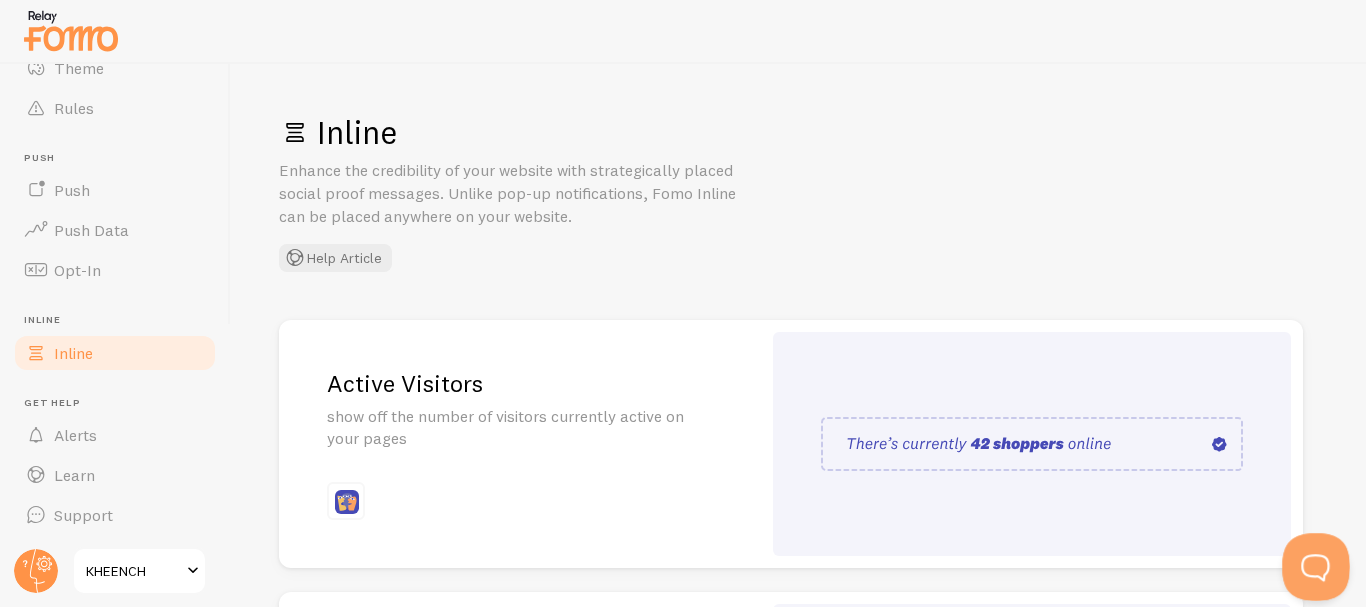 click at bounding box center [1312, 563] 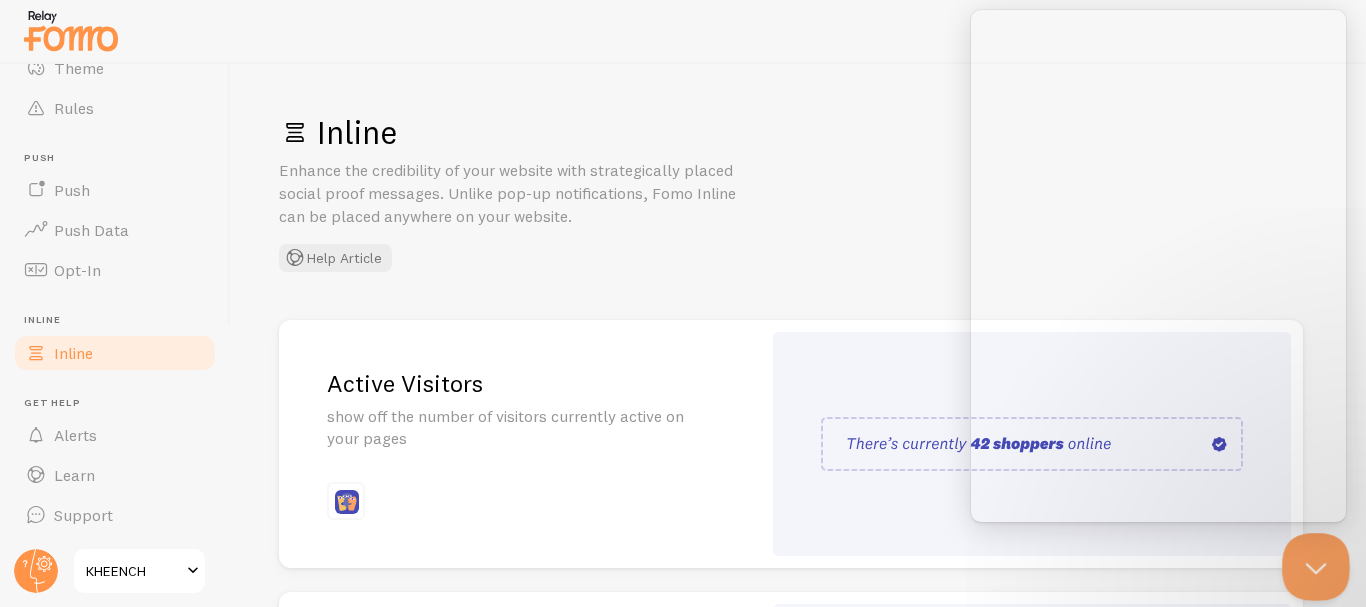 click at bounding box center [1312, 563] 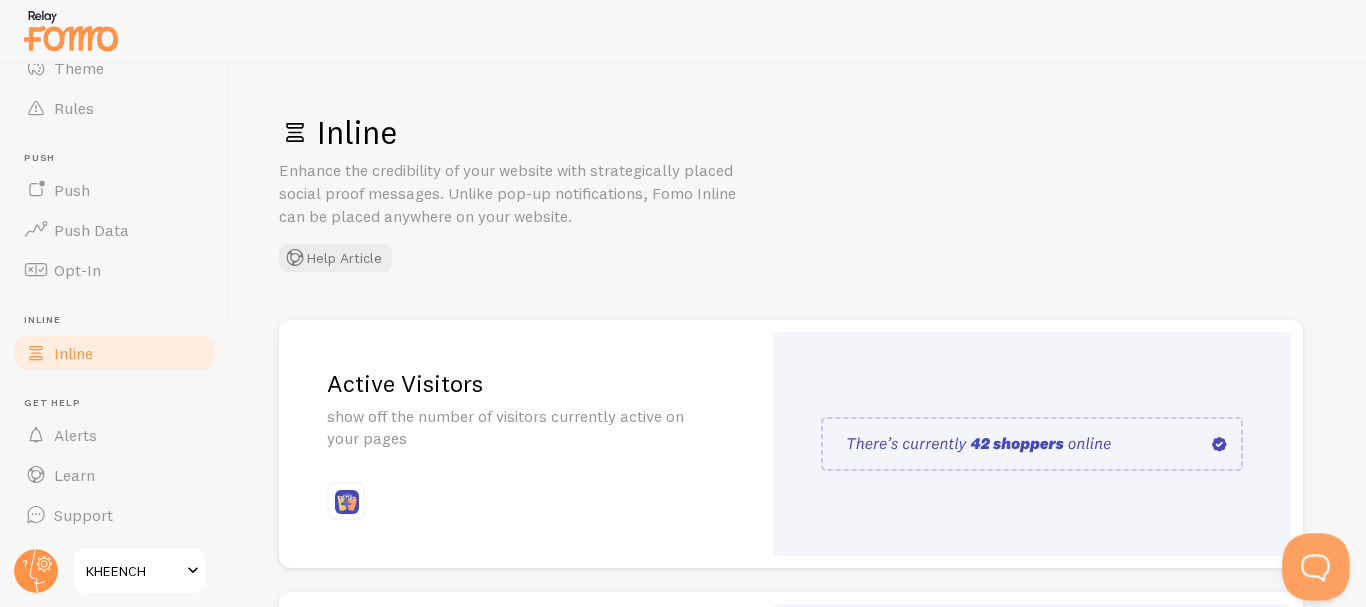scroll, scrollTop: 0, scrollLeft: 0, axis: both 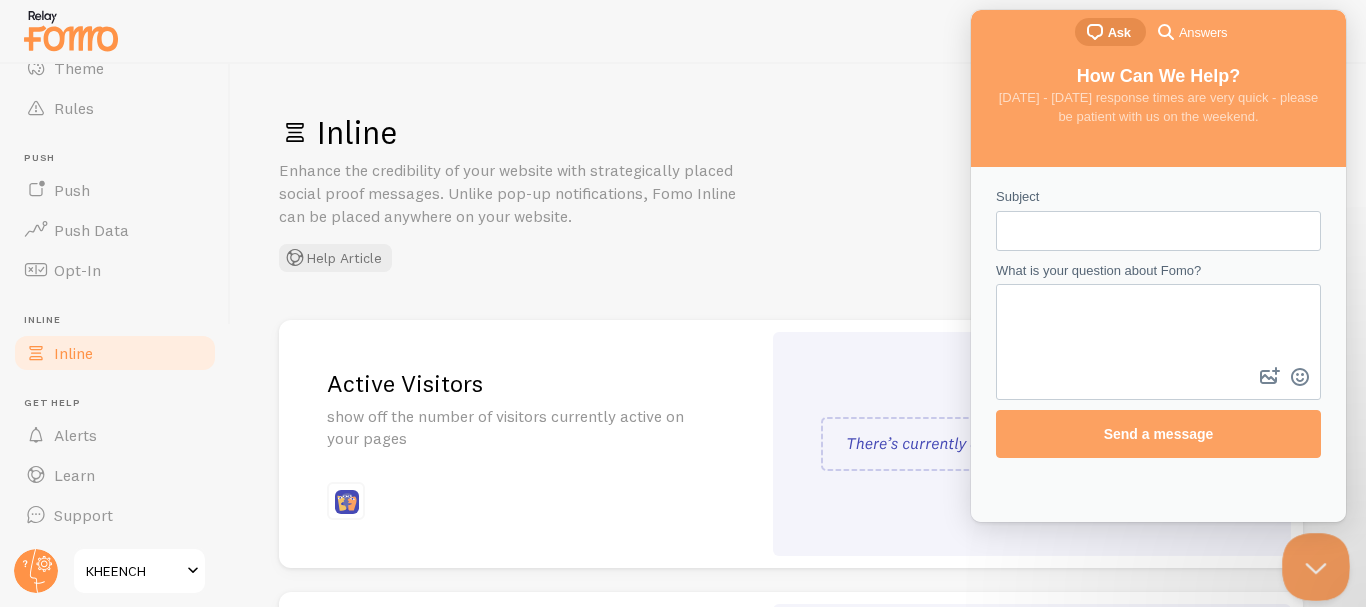 click at bounding box center [1312, 563] 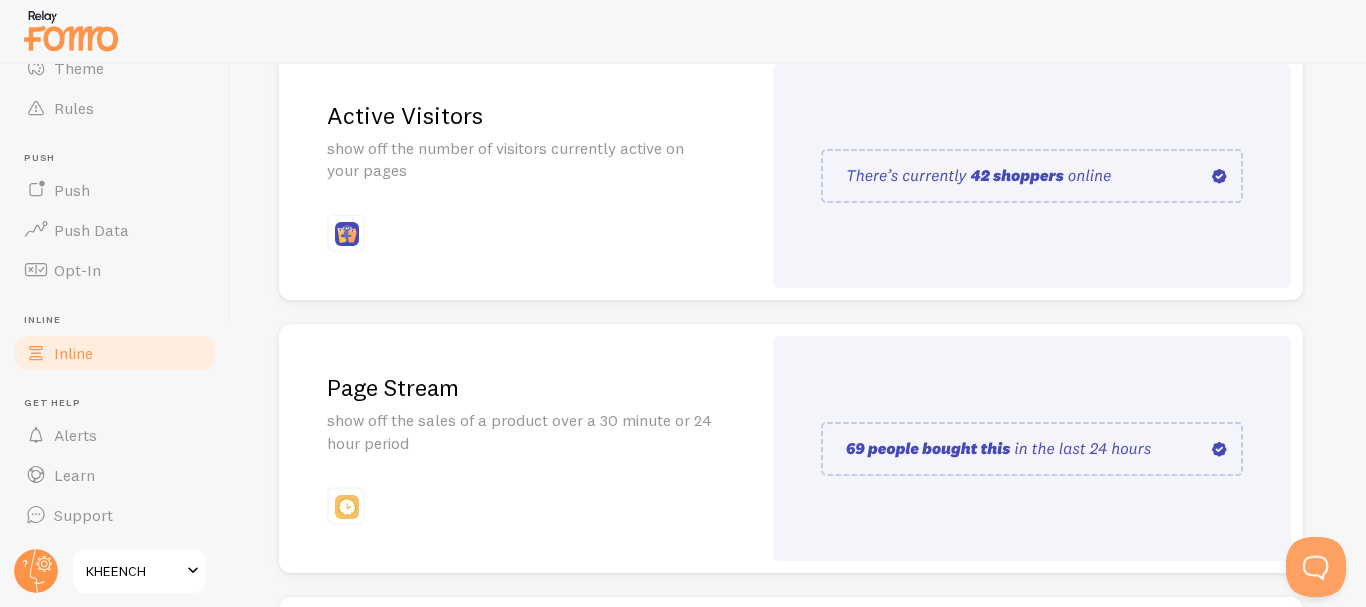 scroll, scrollTop: 284, scrollLeft: 0, axis: vertical 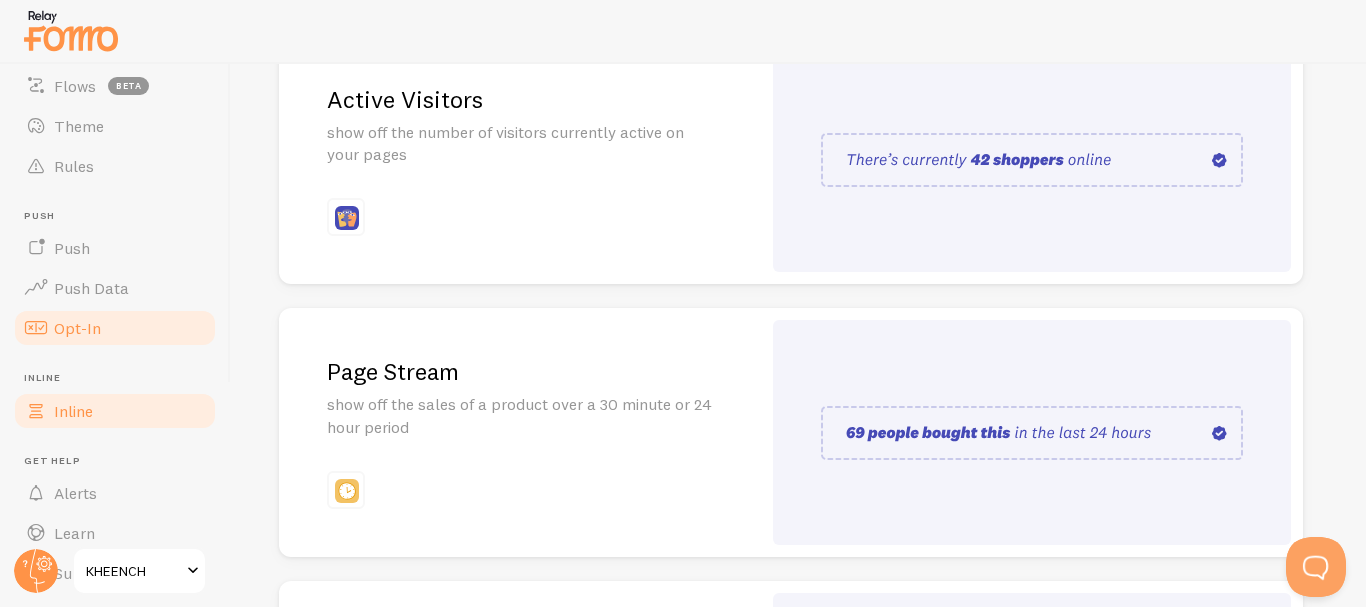 click on "Opt-In" at bounding box center (115, 328) 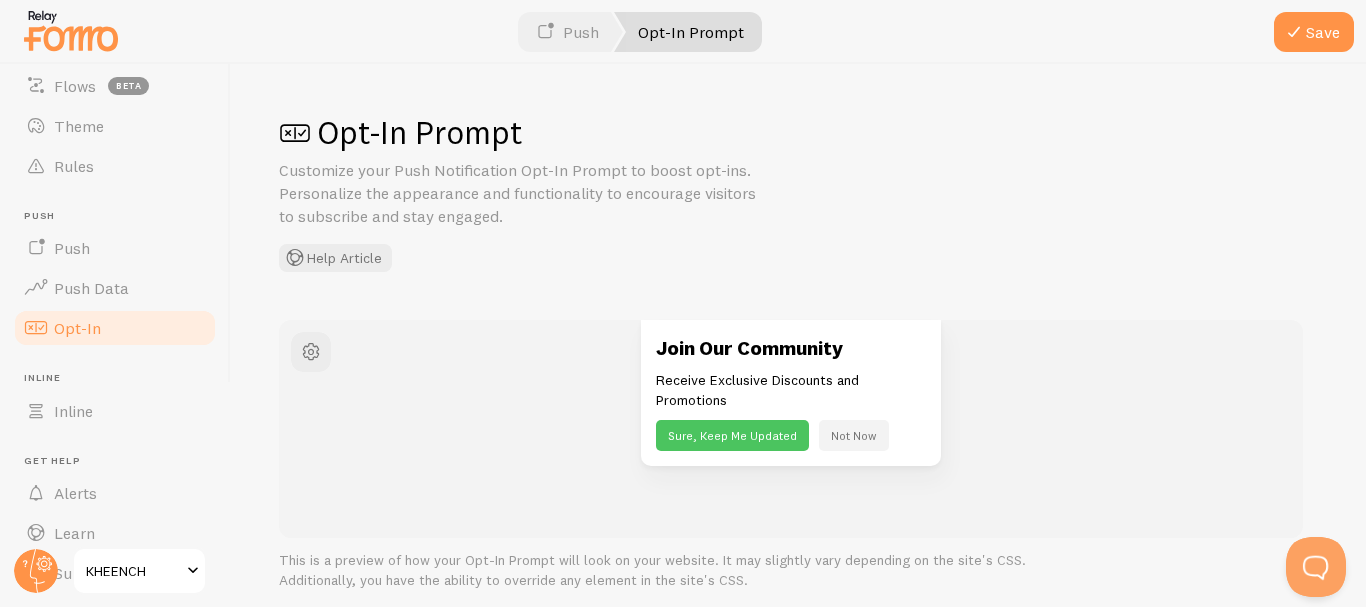 click on "Opt-In" at bounding box center [115, 328] 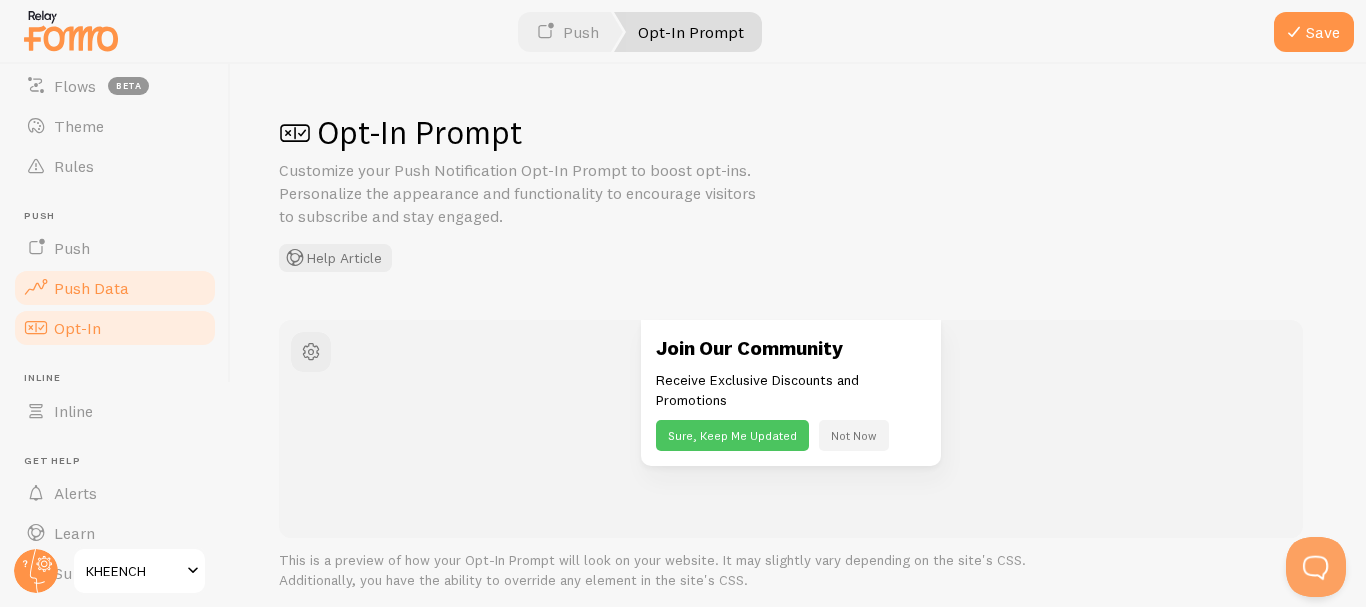 click on "Push Data" at bounding box center [115, 288] 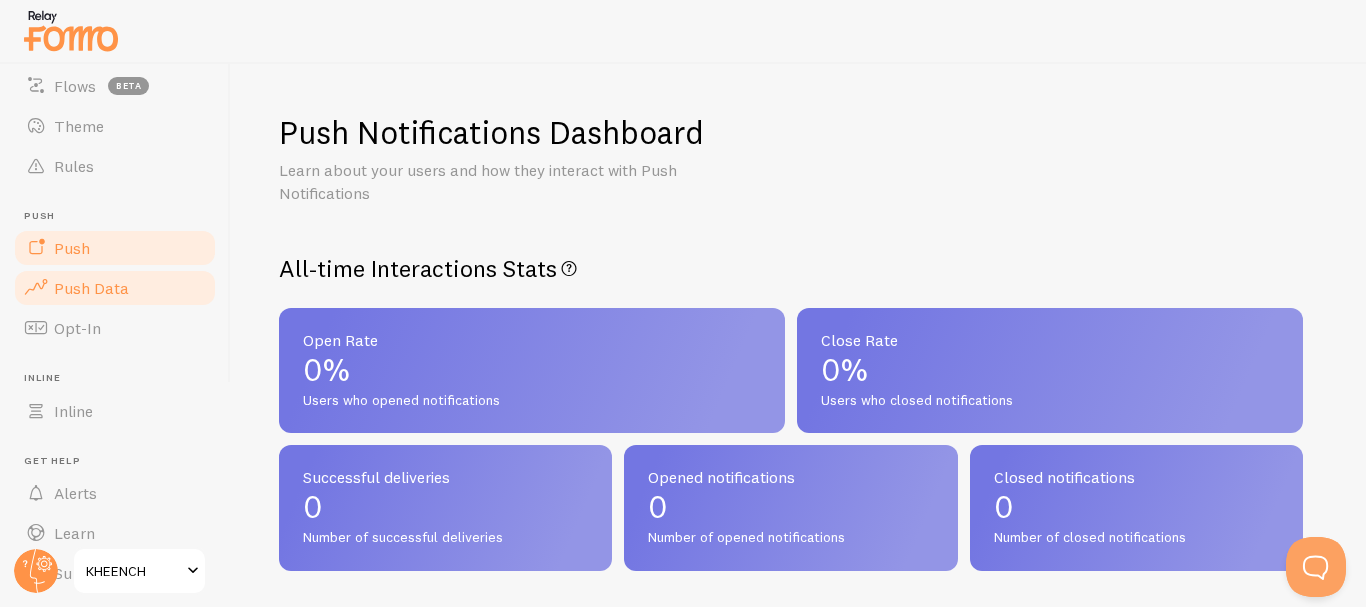 click on "Push" at bounding box center [115, 248] 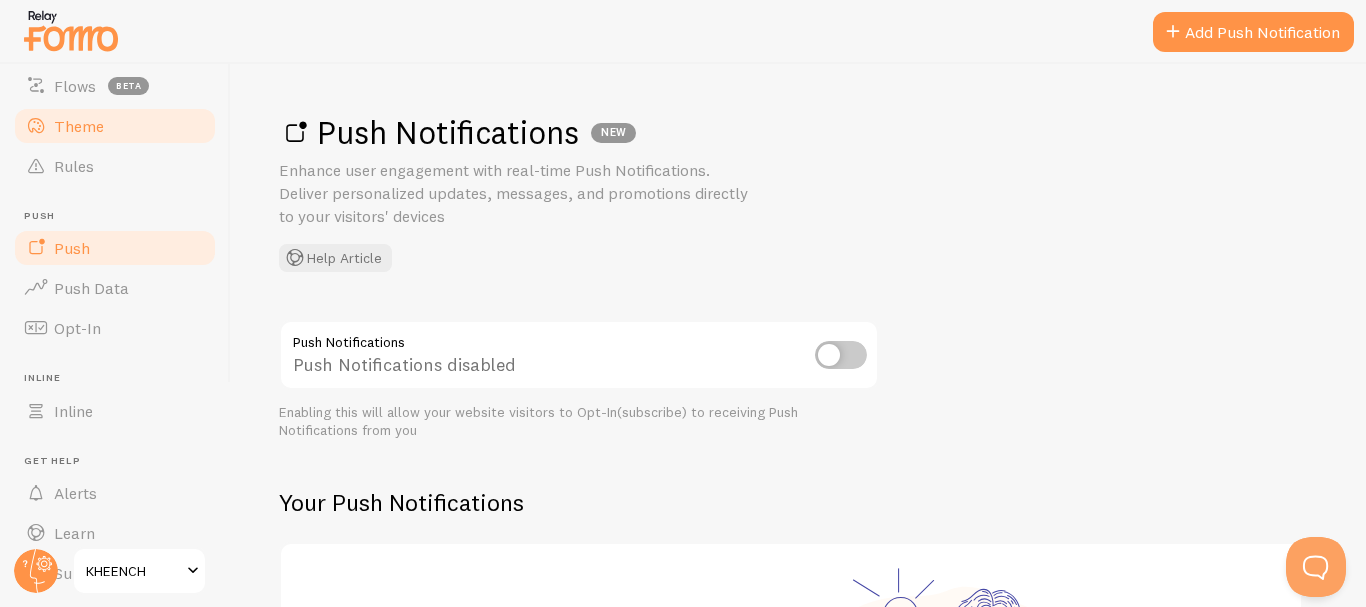 click on "Theme" at bounding box center (115, 126) 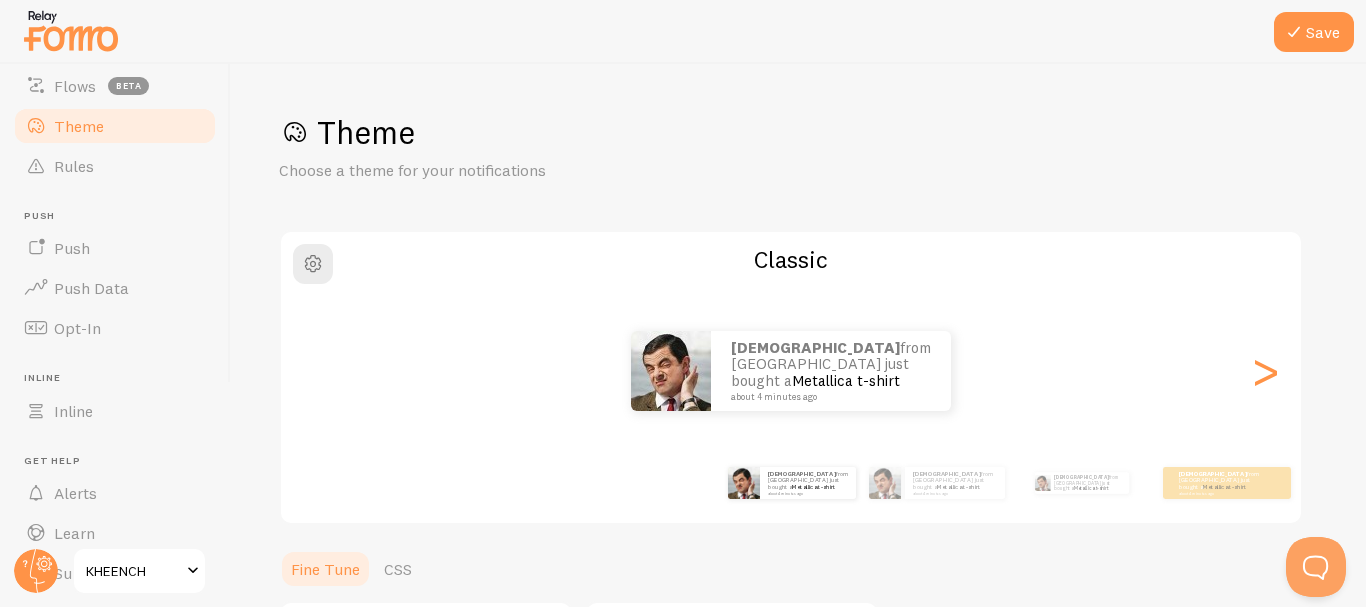 scroll, scrollTop: 0, scrollLeft: 0, axis: both 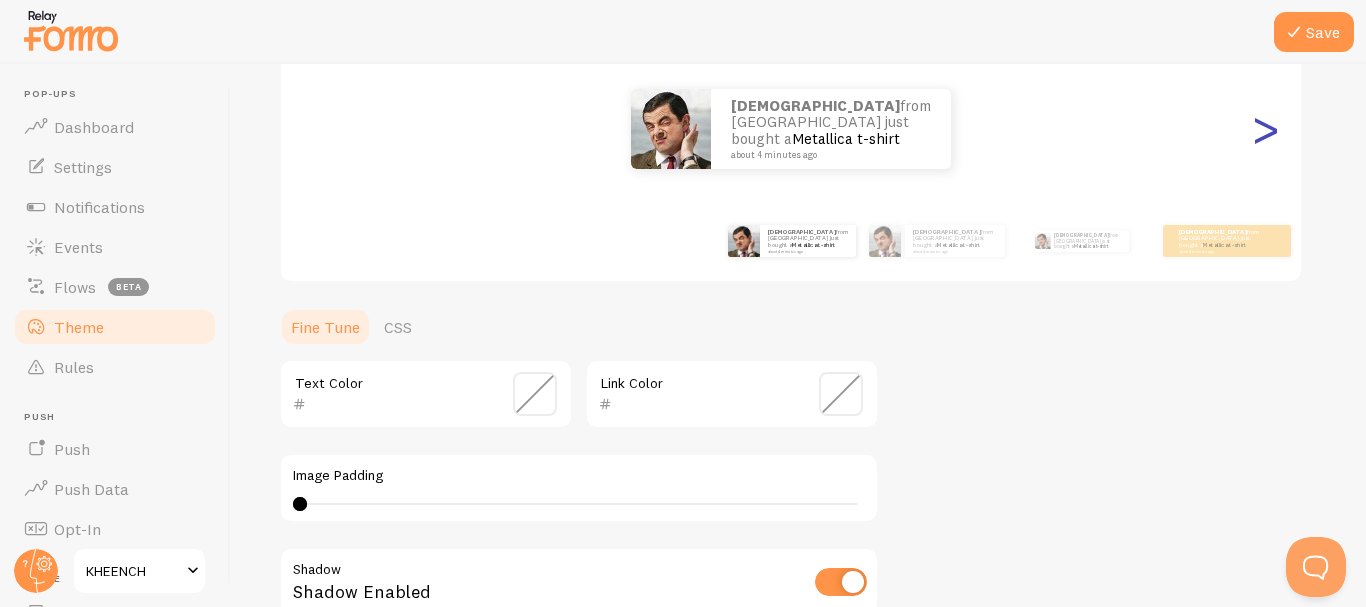 click on ">" at bounding box center [1265, 129] 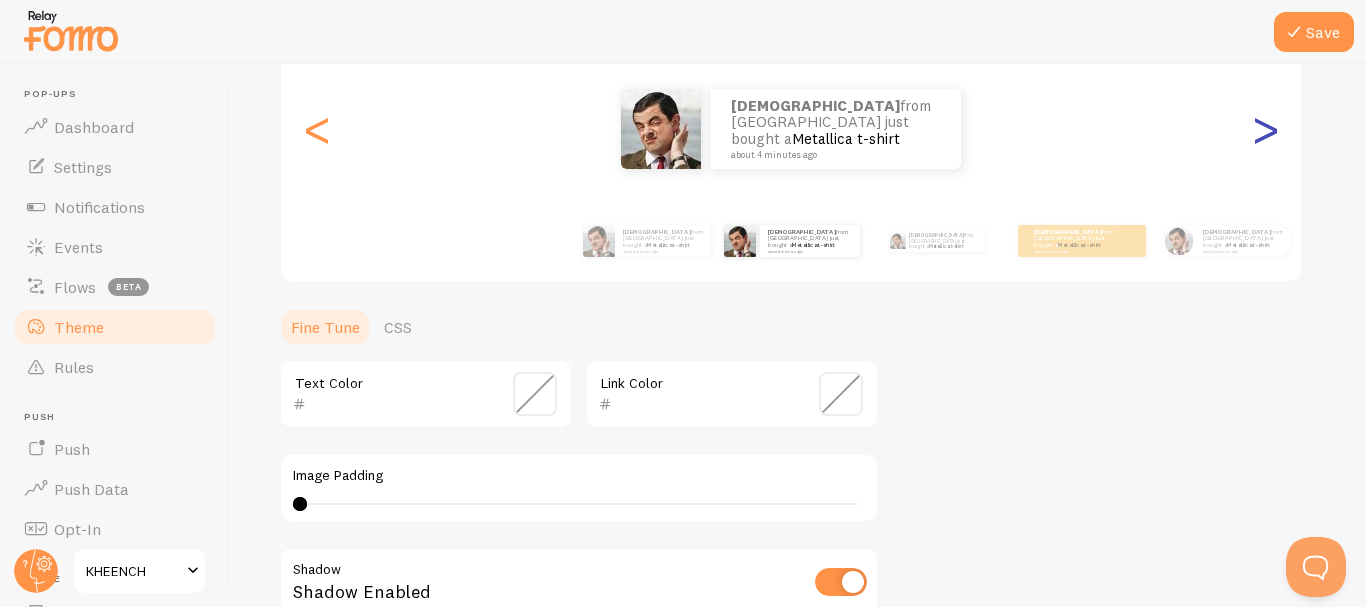 click on ">" at bounding box center (1265, 129) 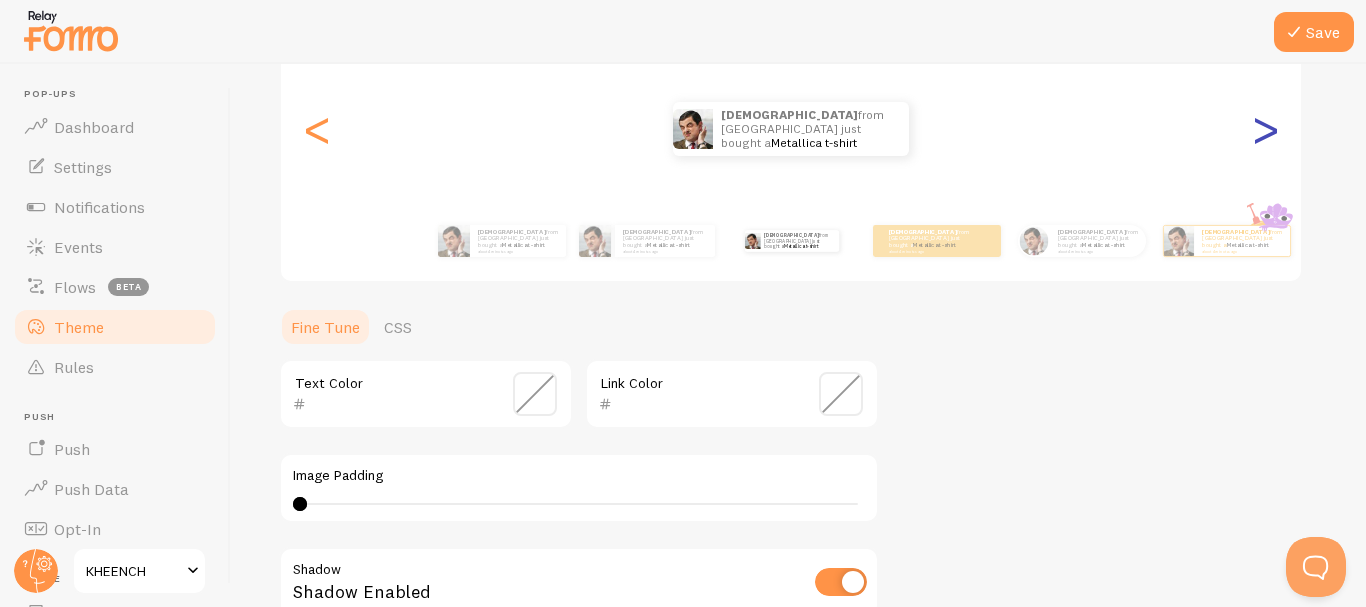 click on ">" at bounding box center [1265, 129] 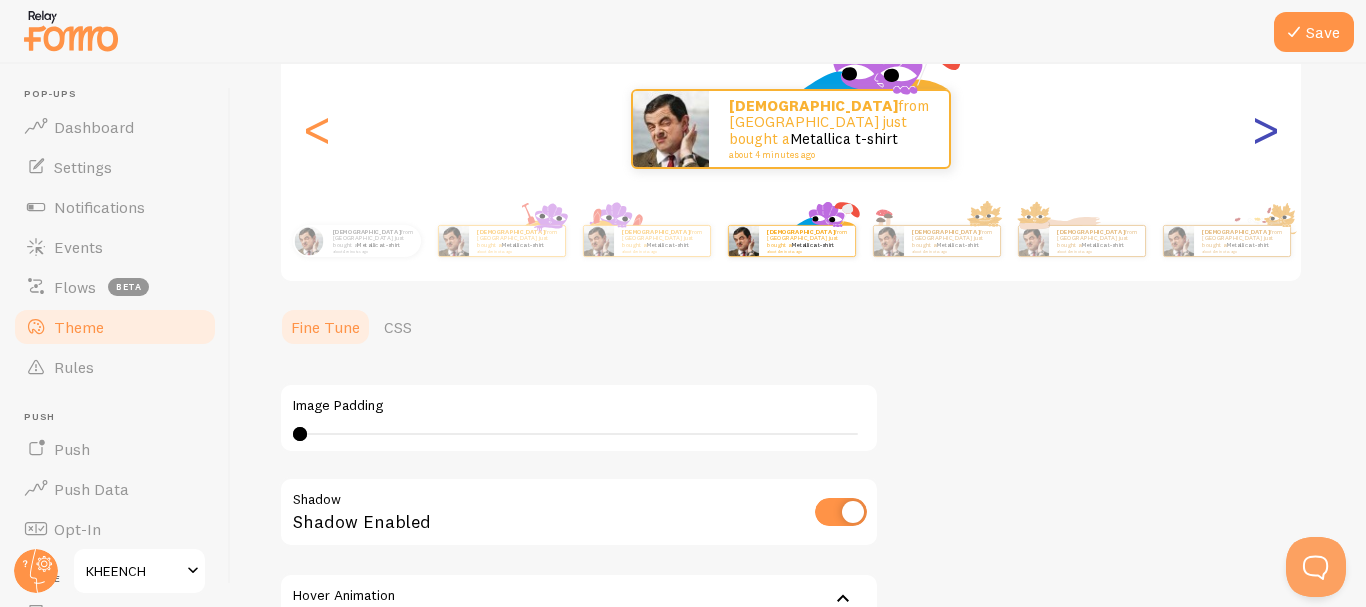 click on ">" at bounding box center (1265, 129) 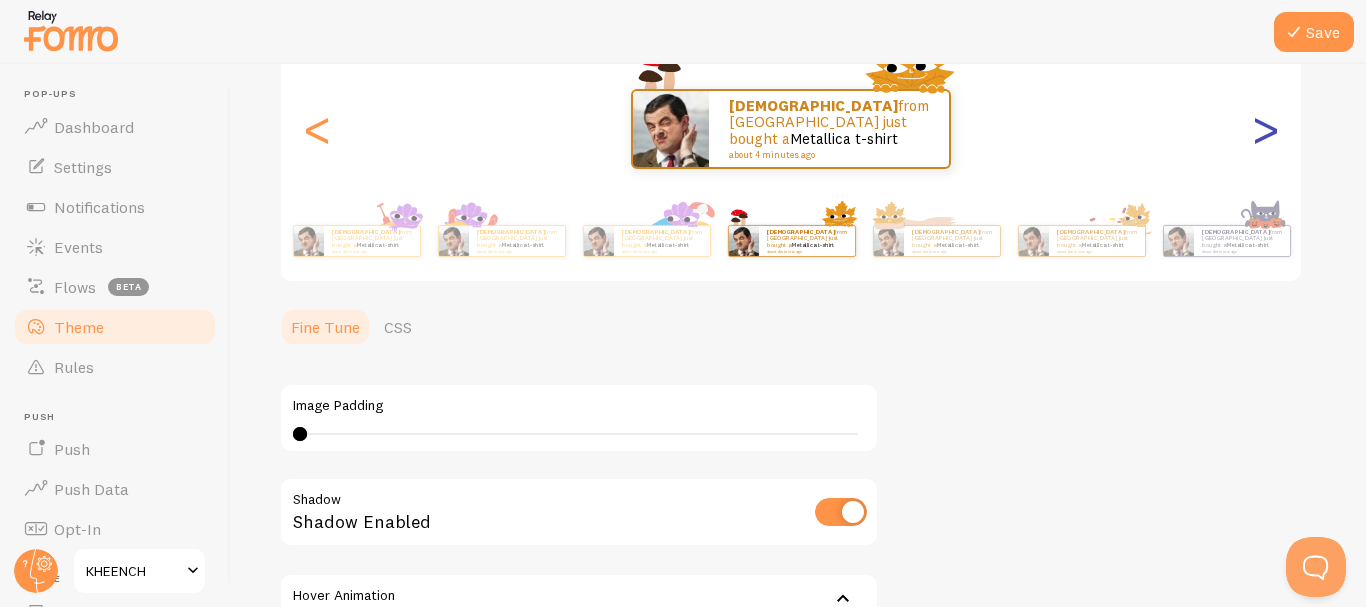 scroll, scrollTop: 54, scrollLeft: 0, axis: vertical 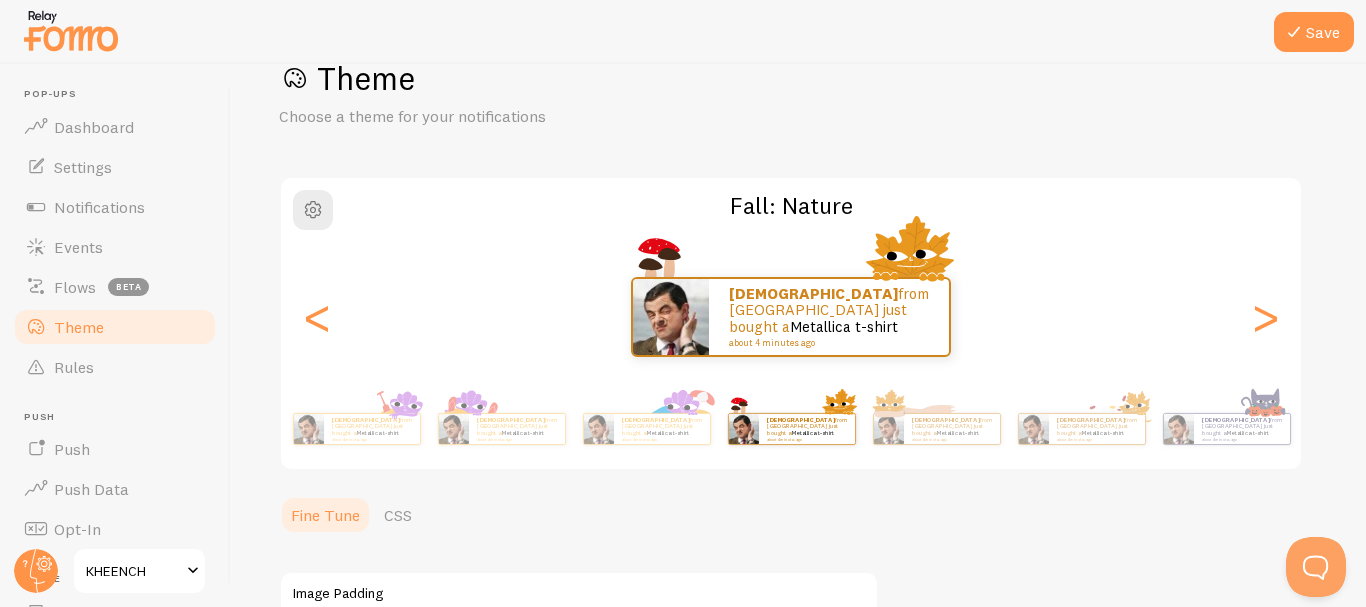 click on "[PERSON_NAME]  from [GEOGRAPHIC_DATA] just bought a  Metallica t-shirt   about 4 minutes ago" at bounding box center [791, 317] 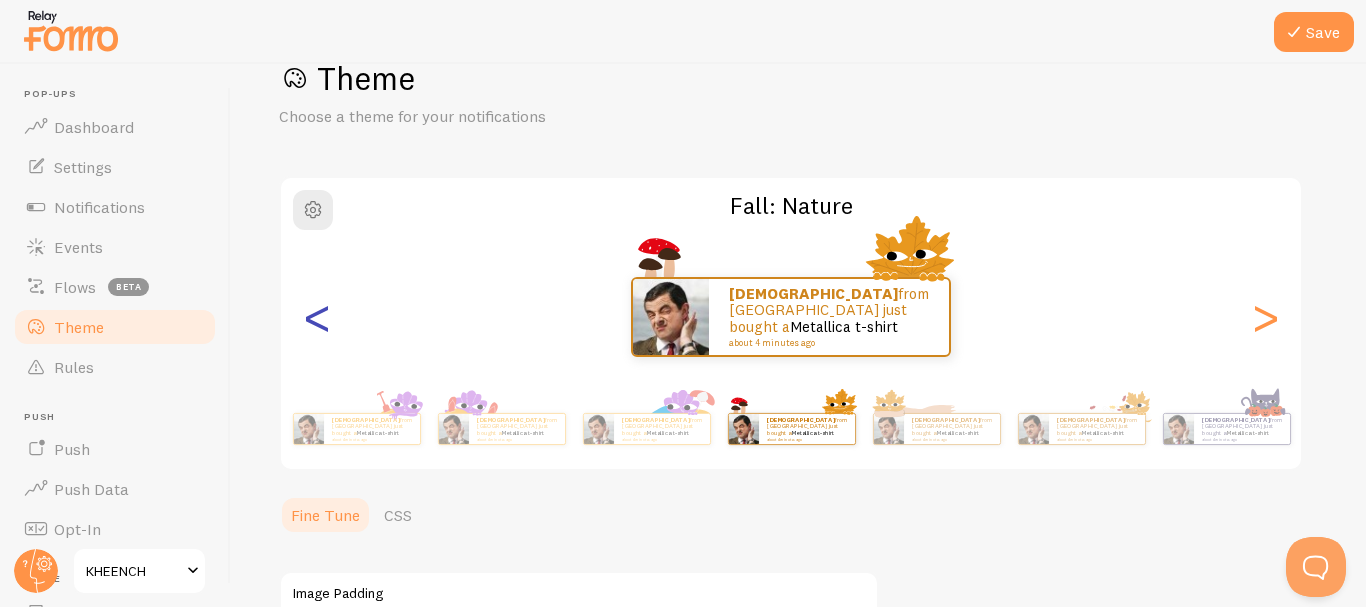 click on "<" at bounding box center (317, 317) 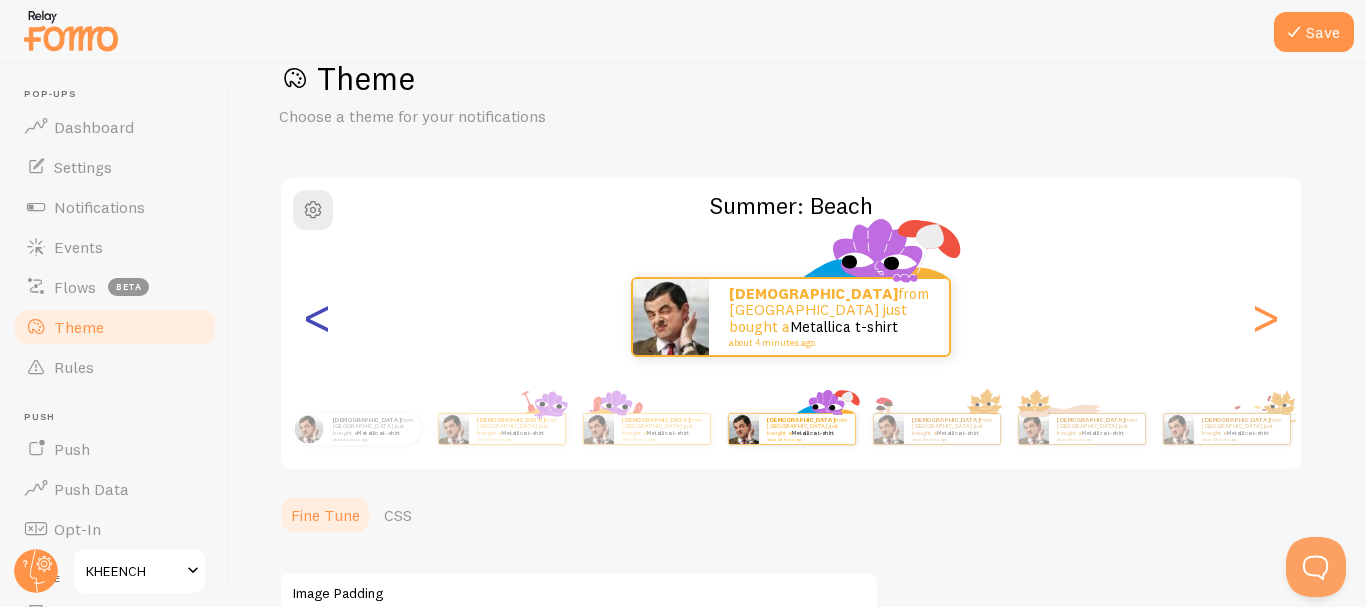 click on "<" at bounding box center (317, 317) 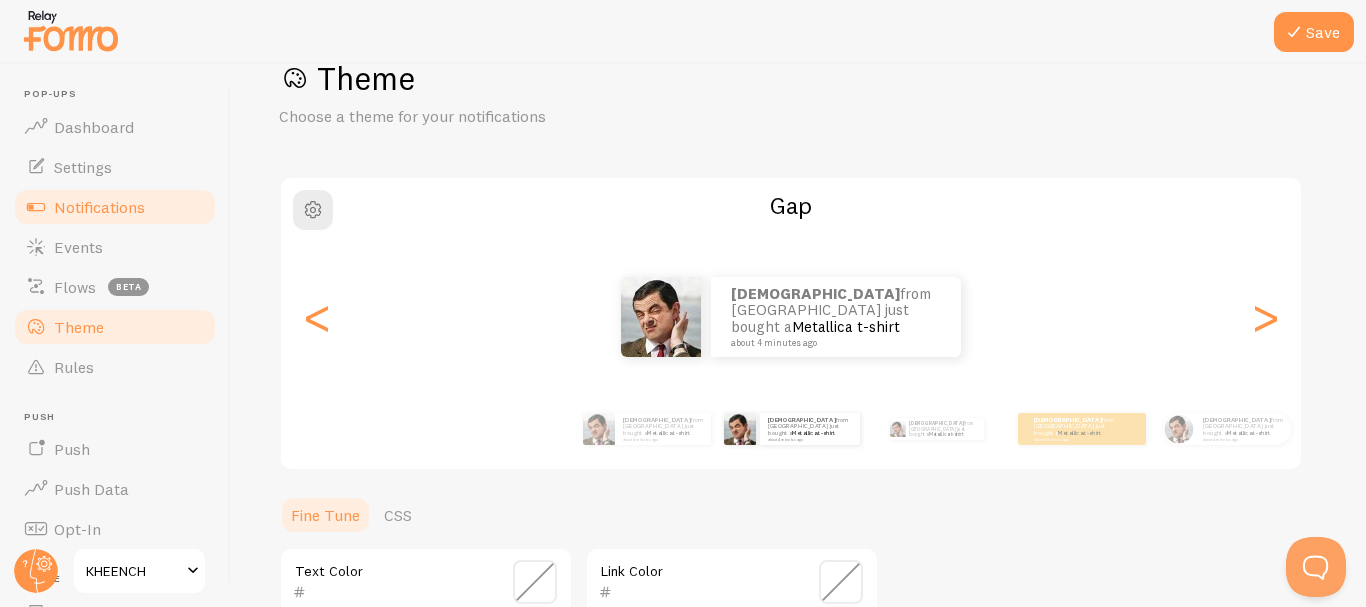 click on "Notifications" at bounding box center [99, 207] 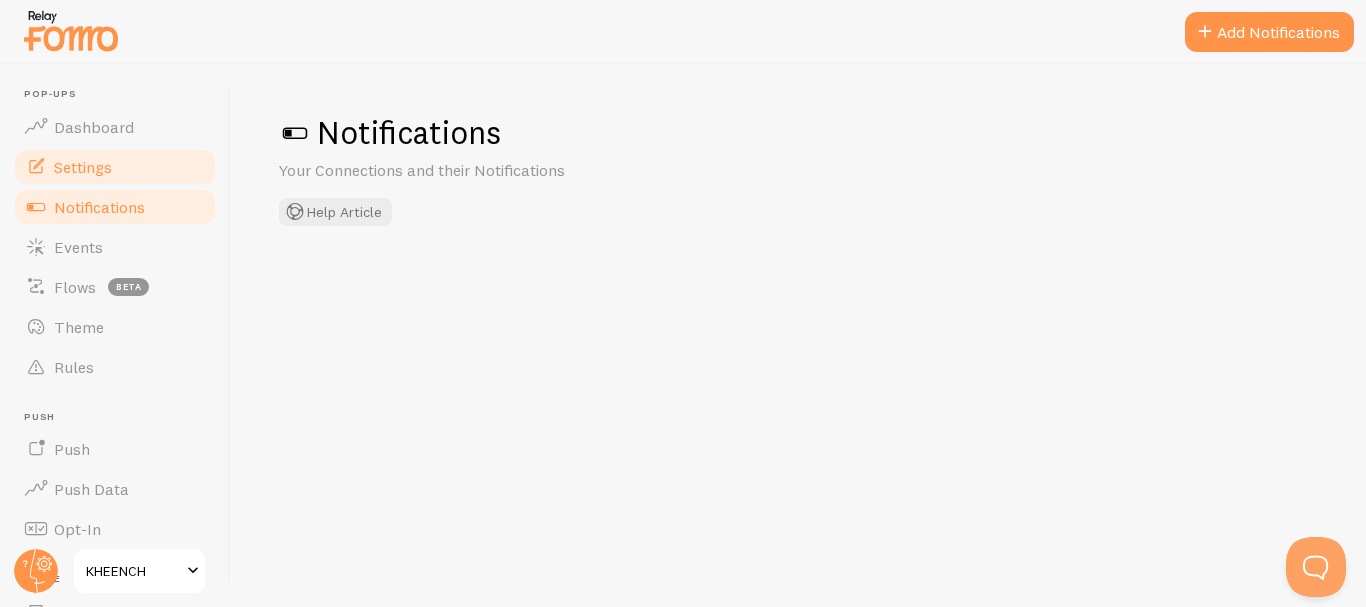 click on "Settings" at bounding box center [115, 167] 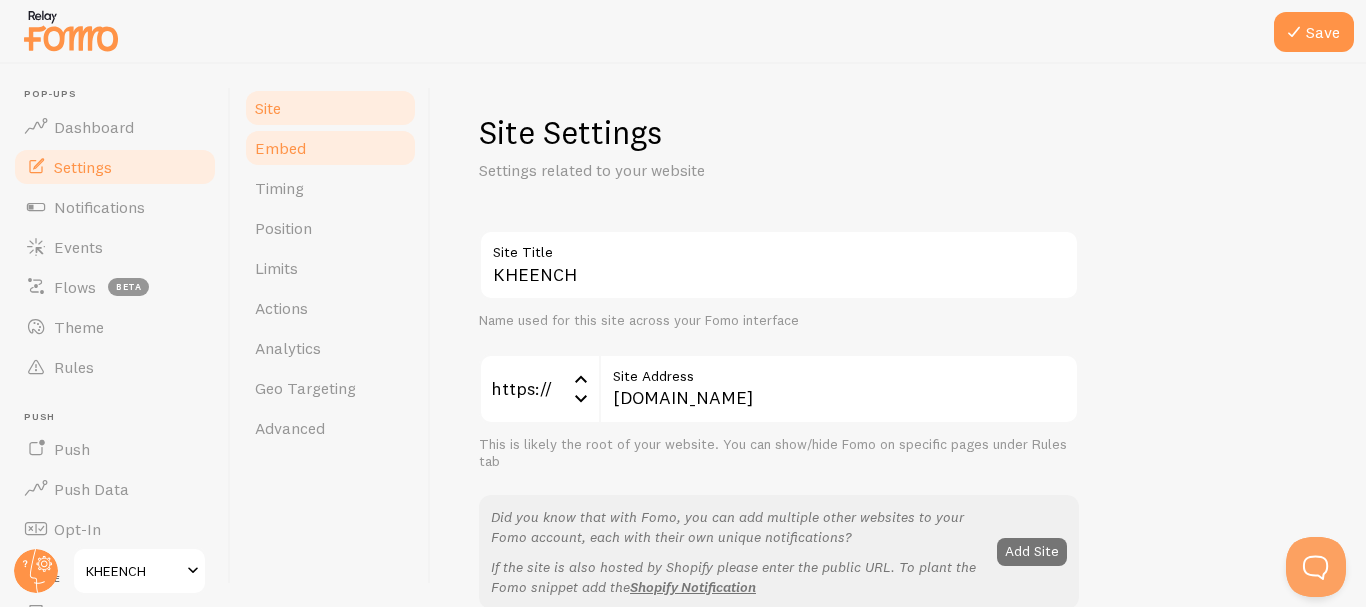 click on "Embed" at bounding box center (330, 148) 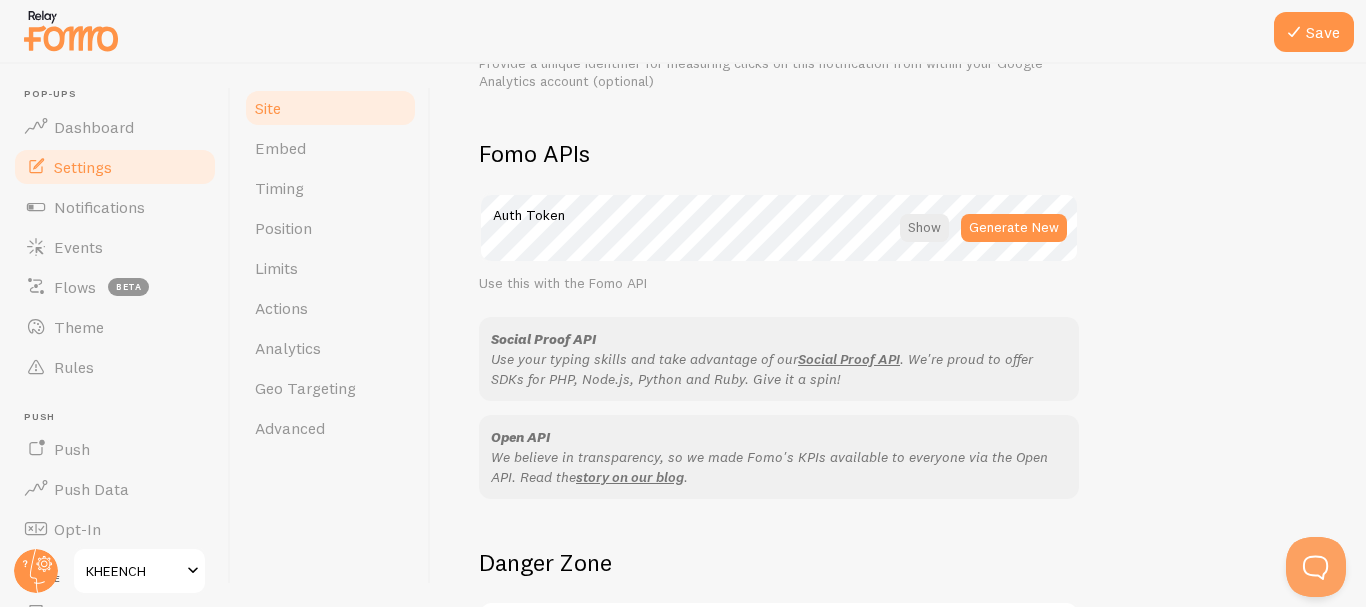 scroll, scrollTop: 1068, scrollLeft: 0, axis: vertical 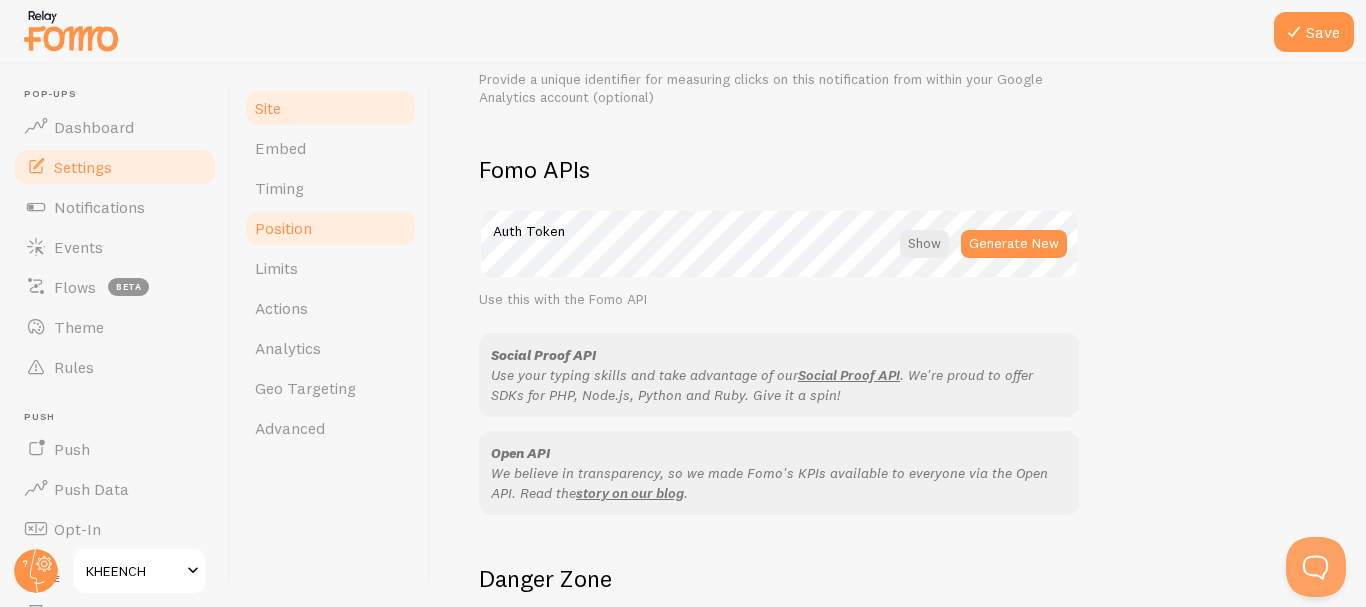 click on "Position" at bounding box center [330, 228] 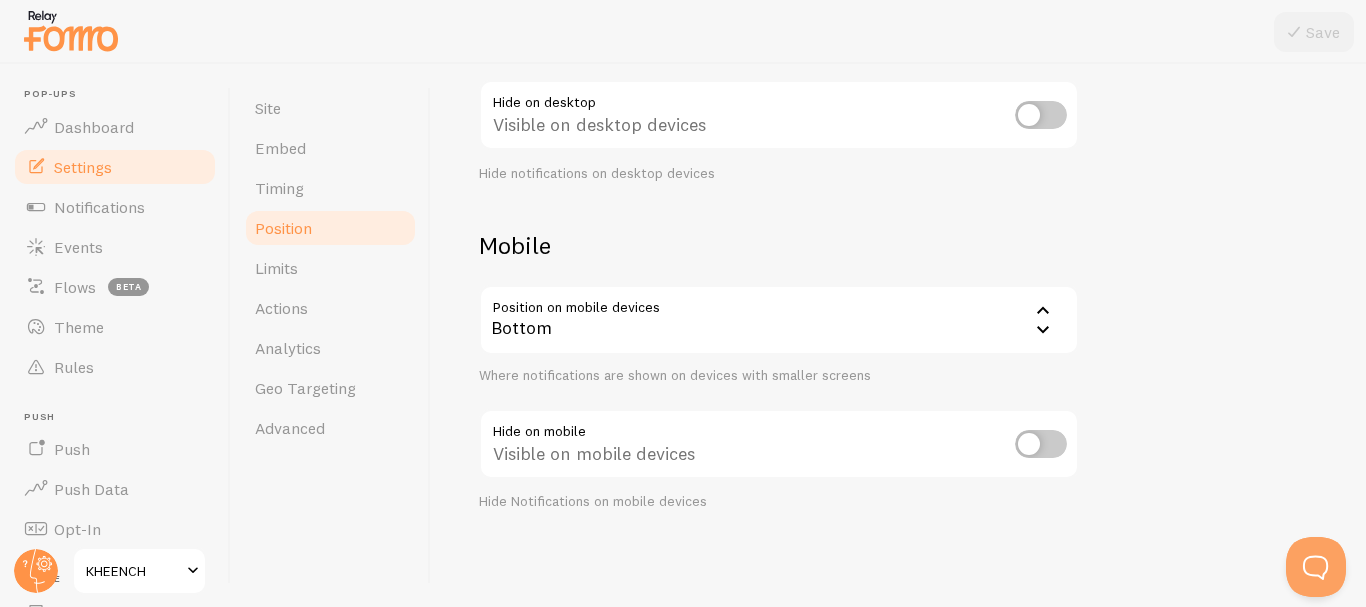 scroll, scrollTop: 0, scrollLeft: 0, axis: both 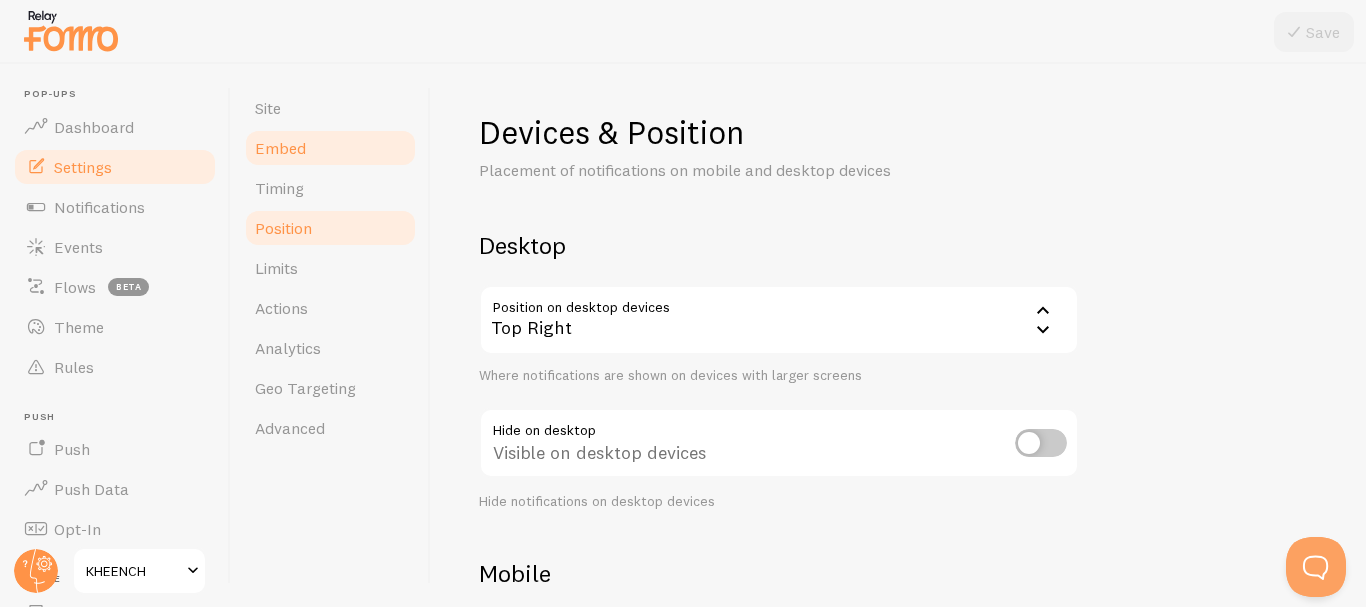 click on "Embed" at bounding box center [330, 148] 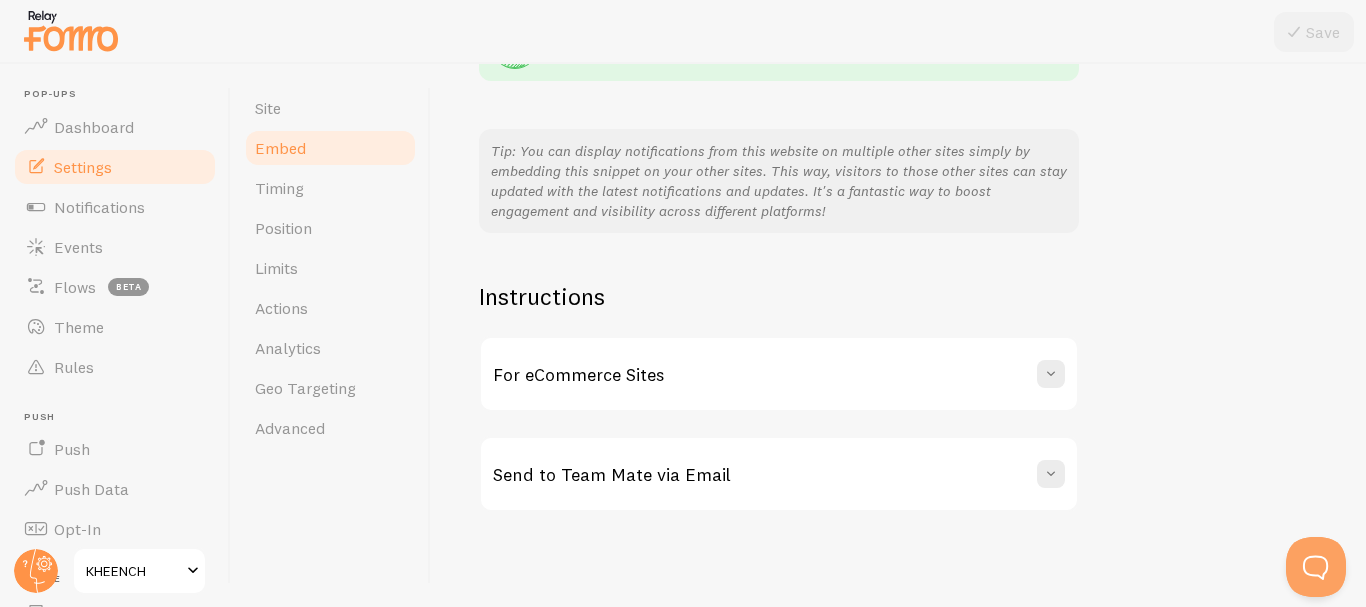 scroll, scrollTop: 466, scrollLeft: 0, axis: vertical 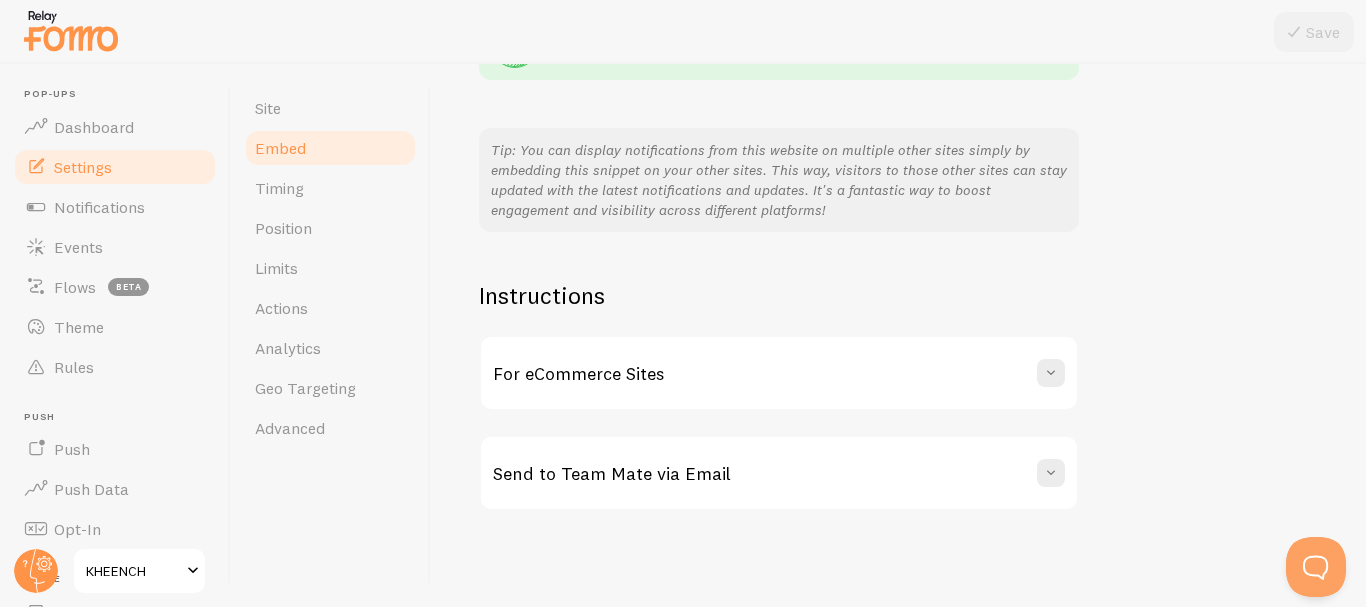 click on "For eCommerce Sites" at bounding box center (779, 373) 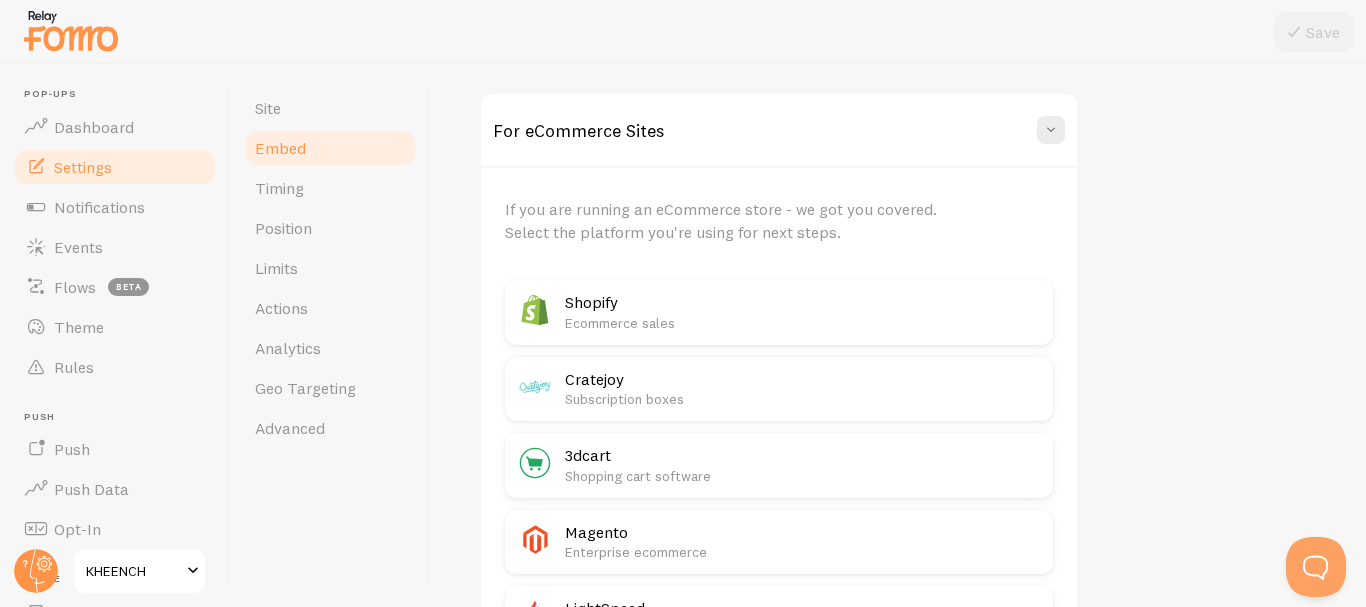 scroll, scrollTop: 650, scrollLeft: 0, axis: vertical 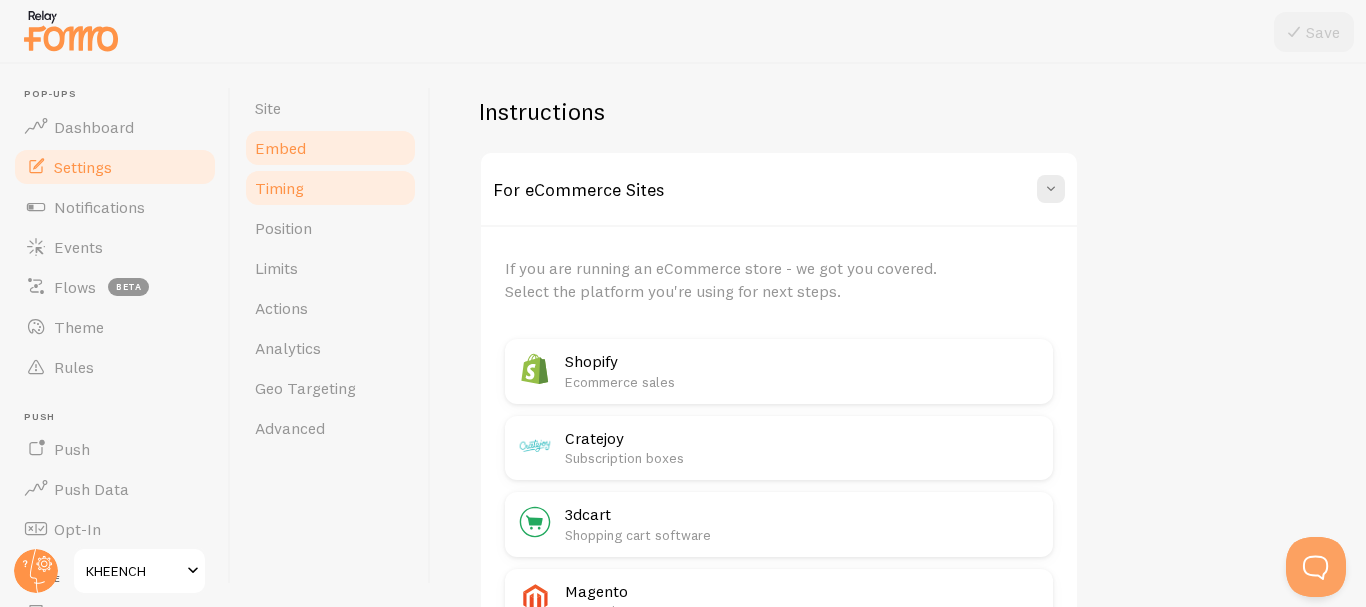click on "Timing" at bounding box center [330, 188] 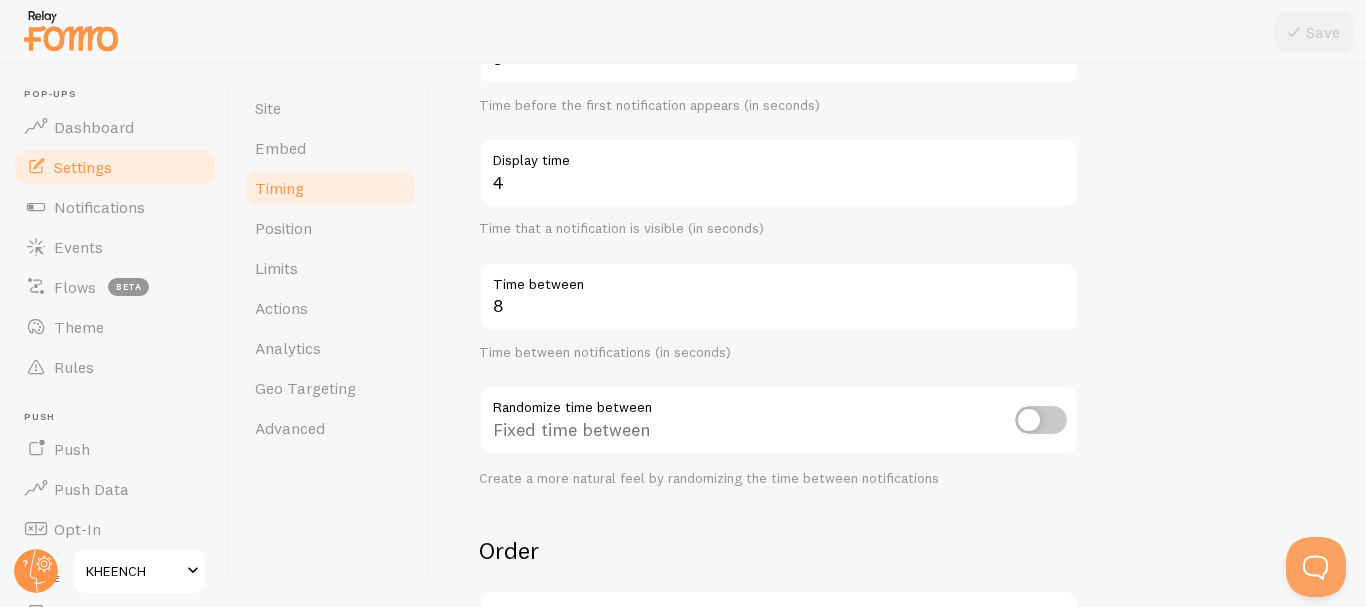 scroll, scrollTop: 279, scrollLeft: 0, axis: vertical 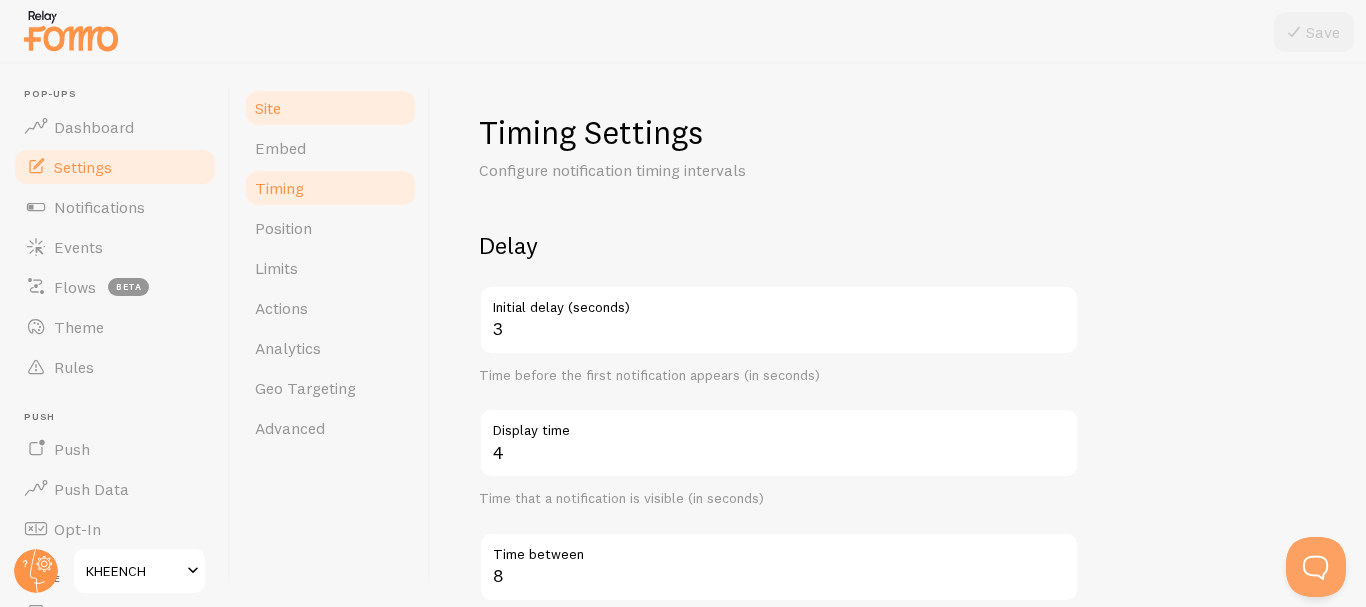 click on "Site" at bounding box center [330, 108] 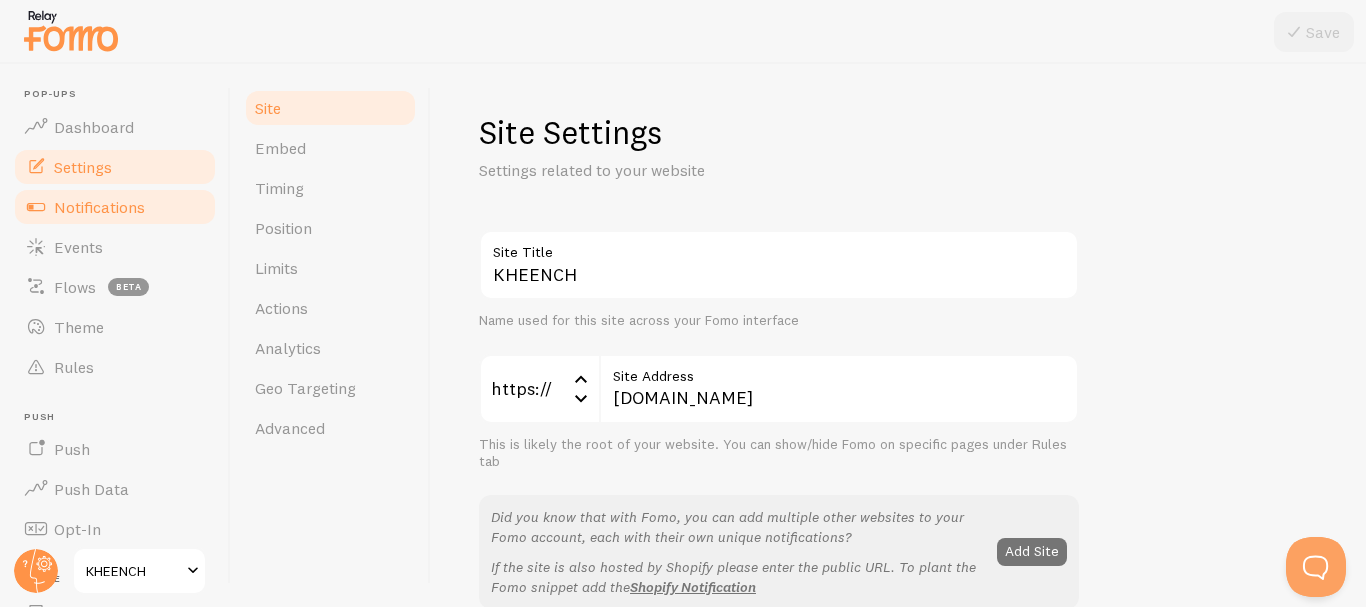 click on "Notifications" at bounding box center (99, 207) 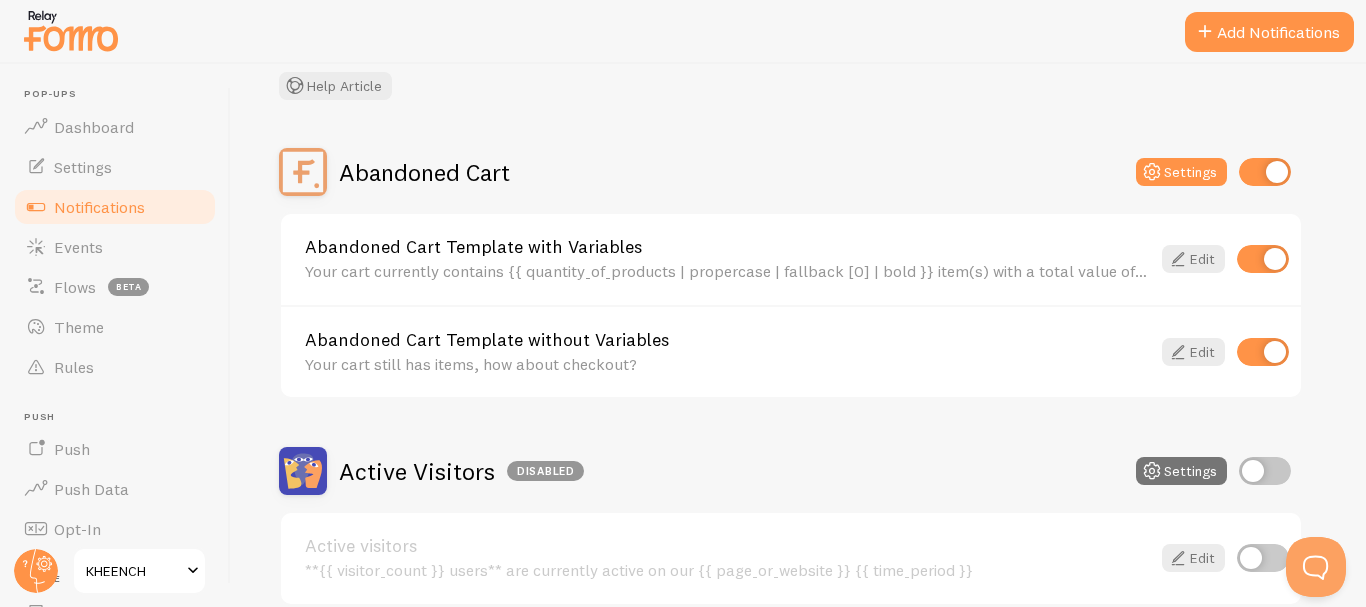 scroll, scrollTop: 113, scrollLeft: 0, axis: vertical 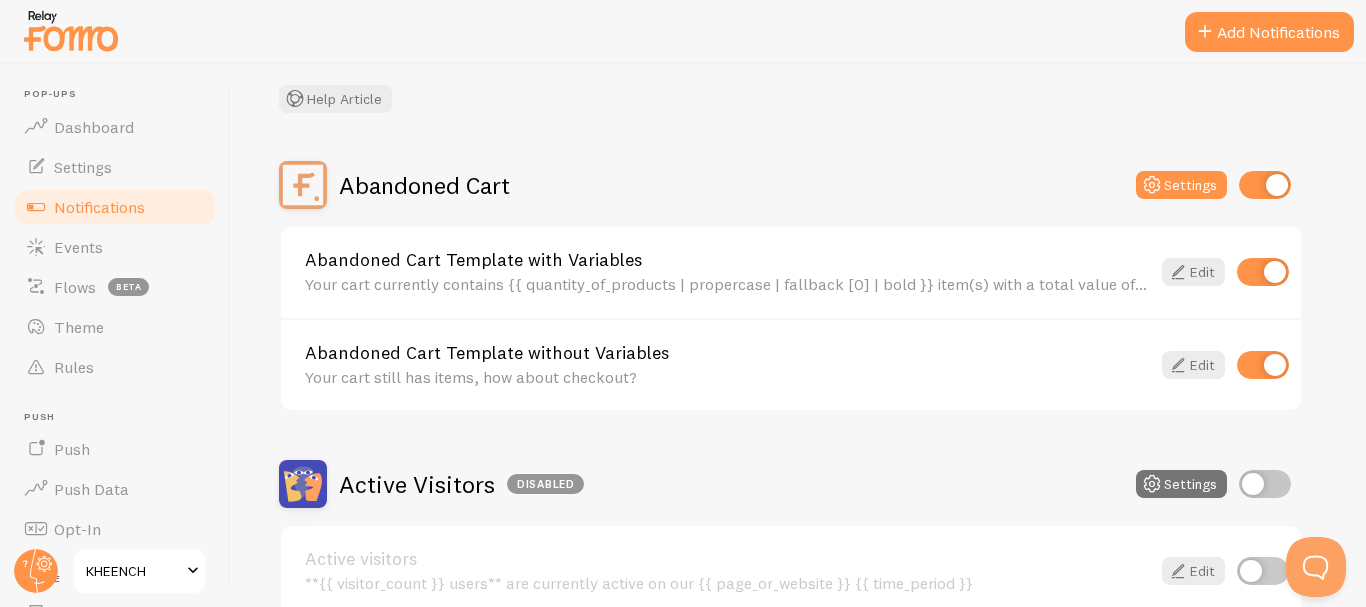 click at bounding box center (1265, 185) 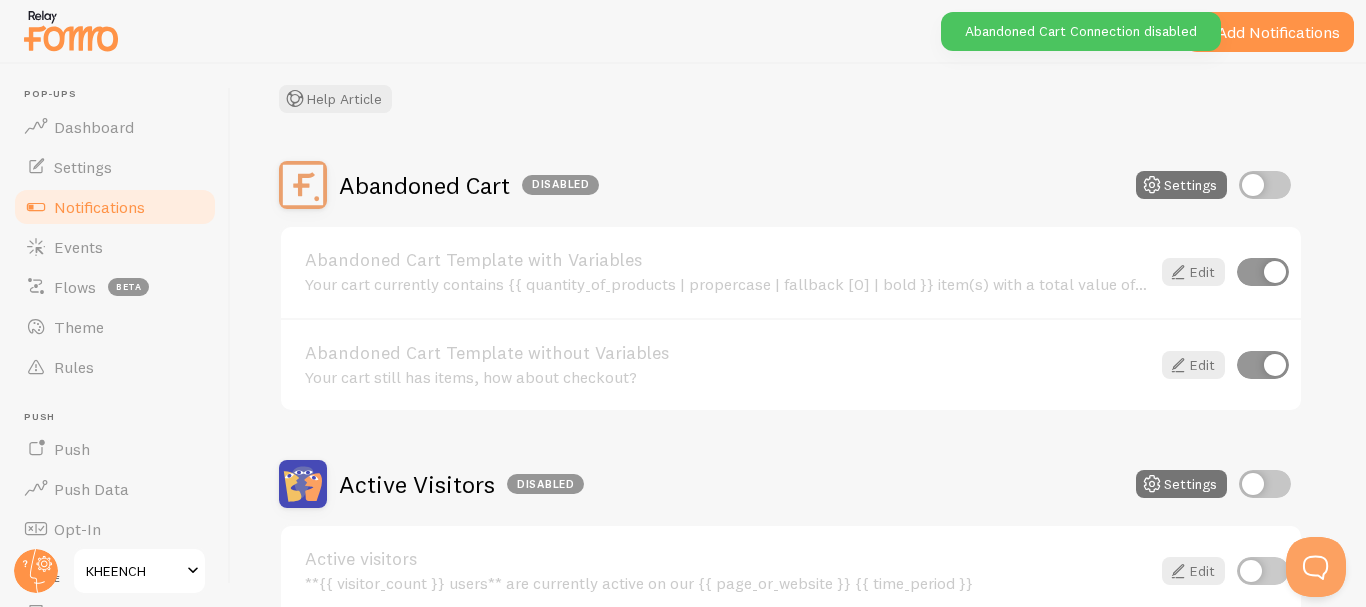click at bounding box center [1263, 272] 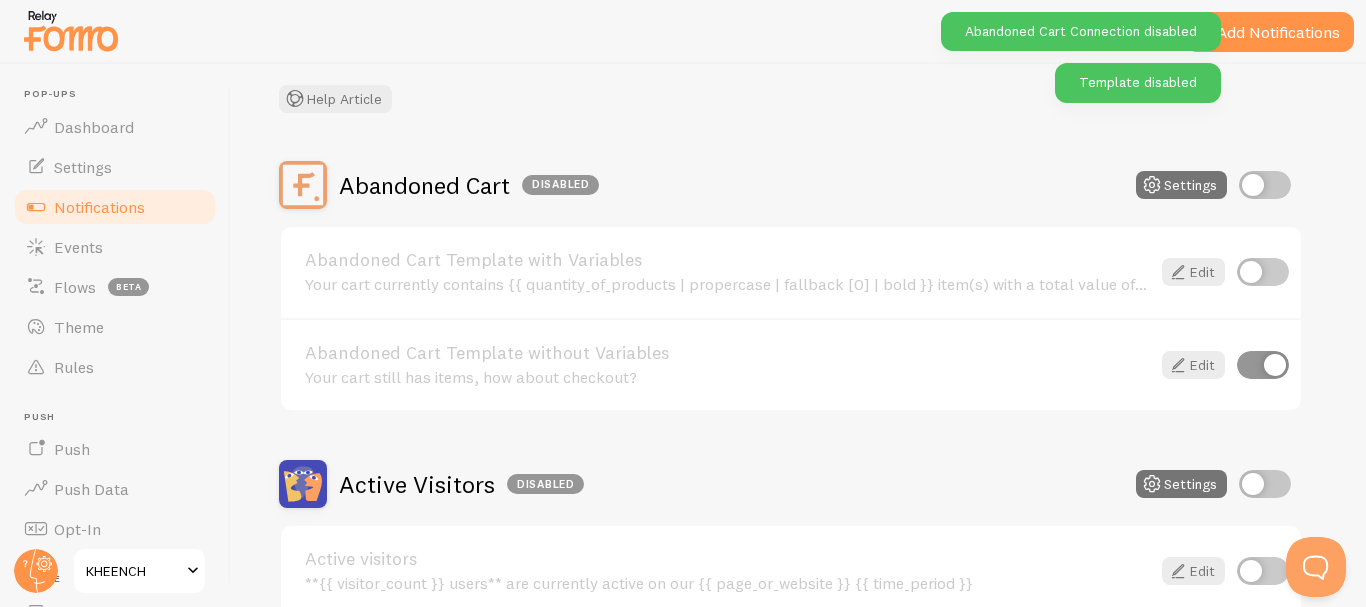 click at bounding box center [1263, 365] 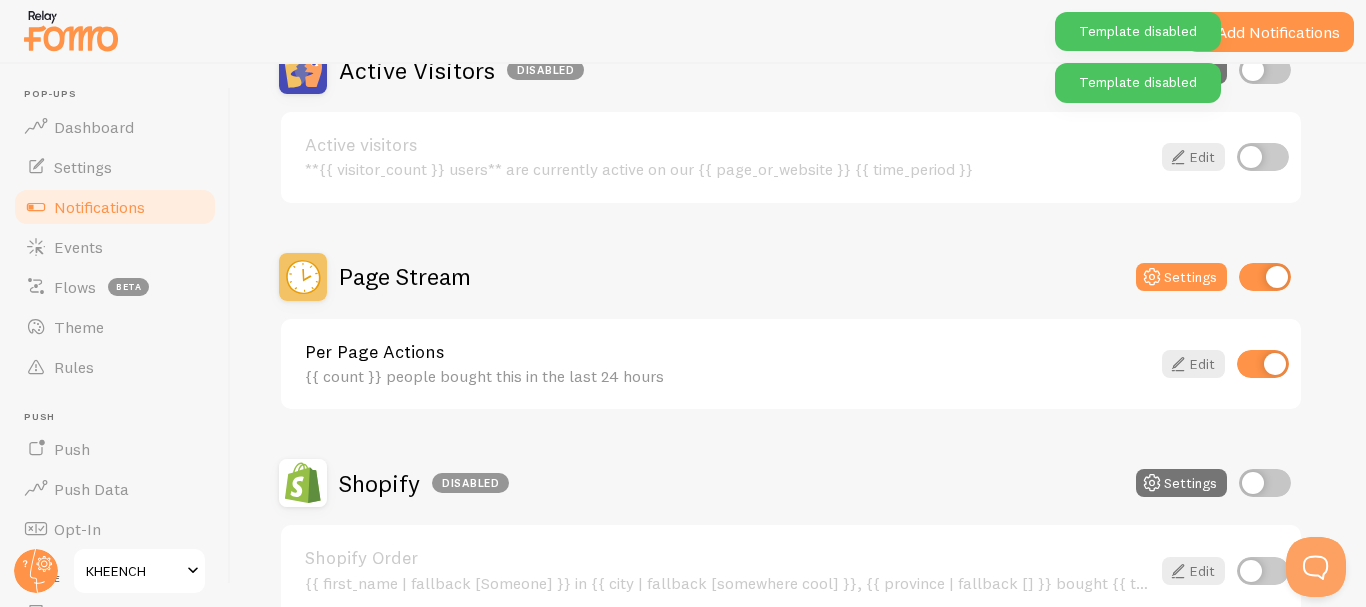 scroll, scrollTop: 556, scrollLeft: 0, axis: vertical 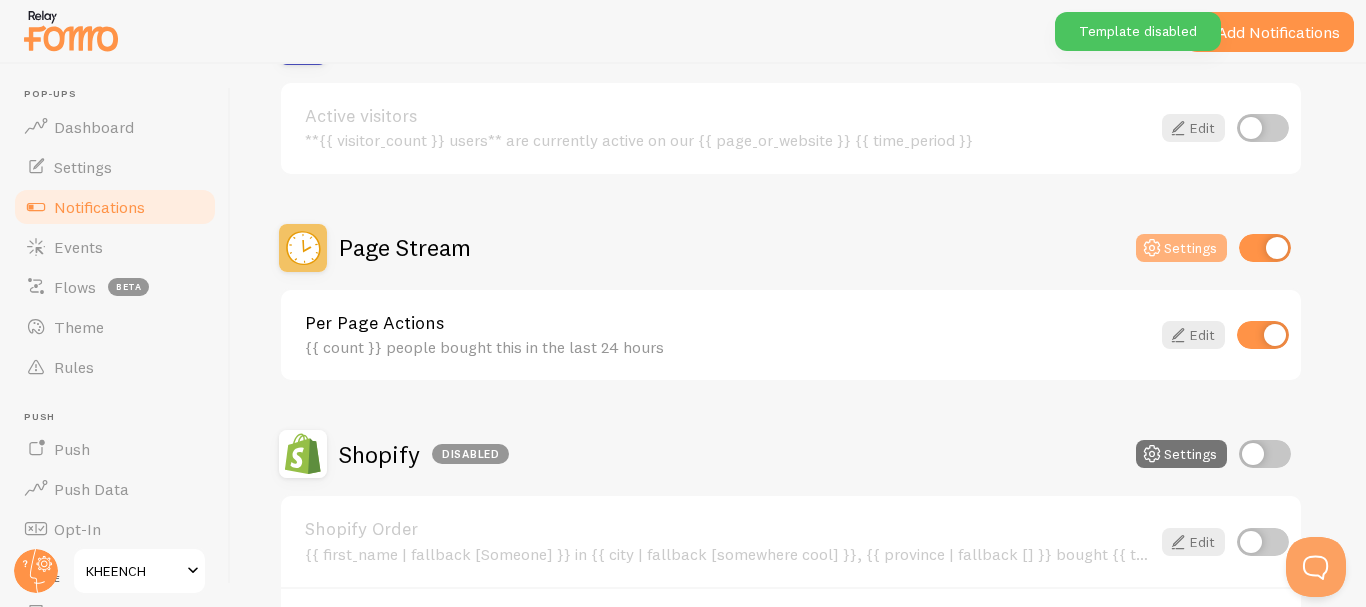click on "Settings" at bounding box center [1181, 248] 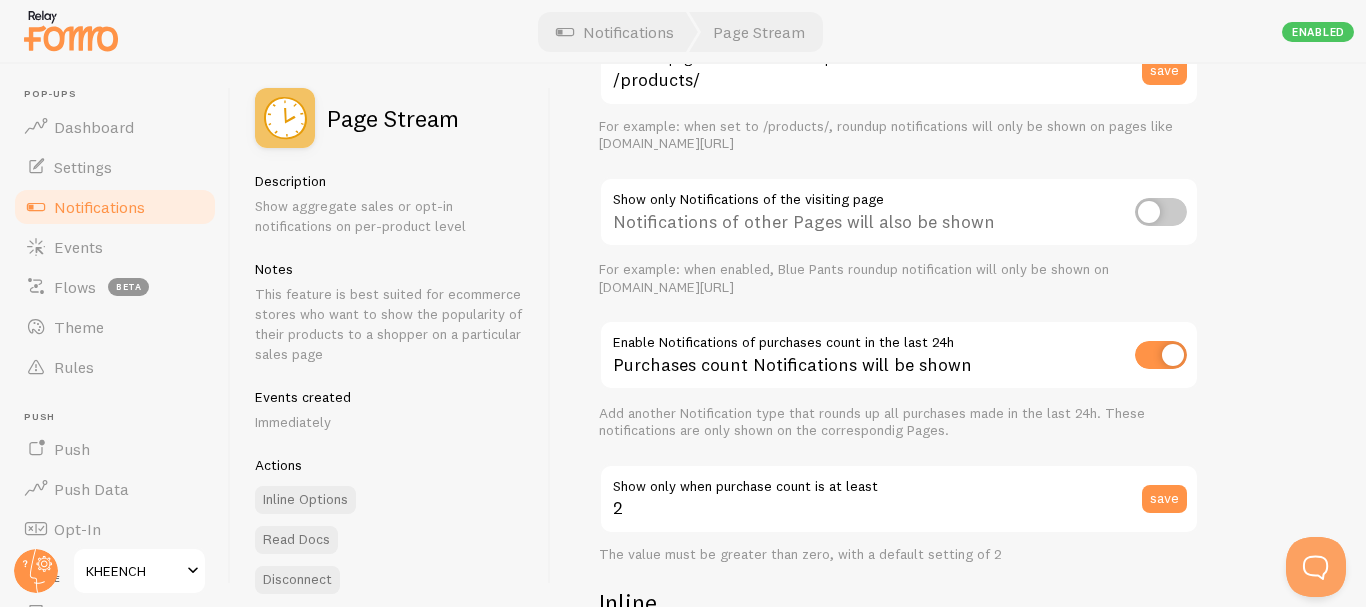 scroll, scrollTop: 260, scrollLeft: 0, axis: vertical 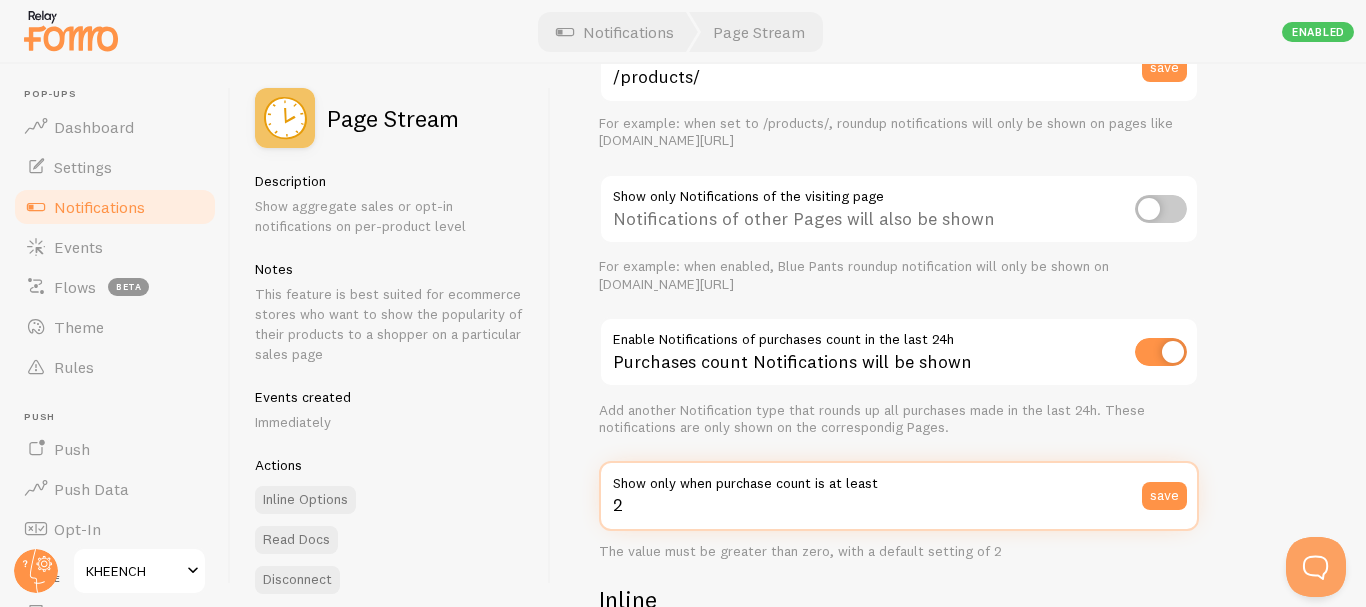 drag, startPoint x: 914, startPoint y: 455, endPoint x: 892, endPoint y: 494, distance: 44.777225 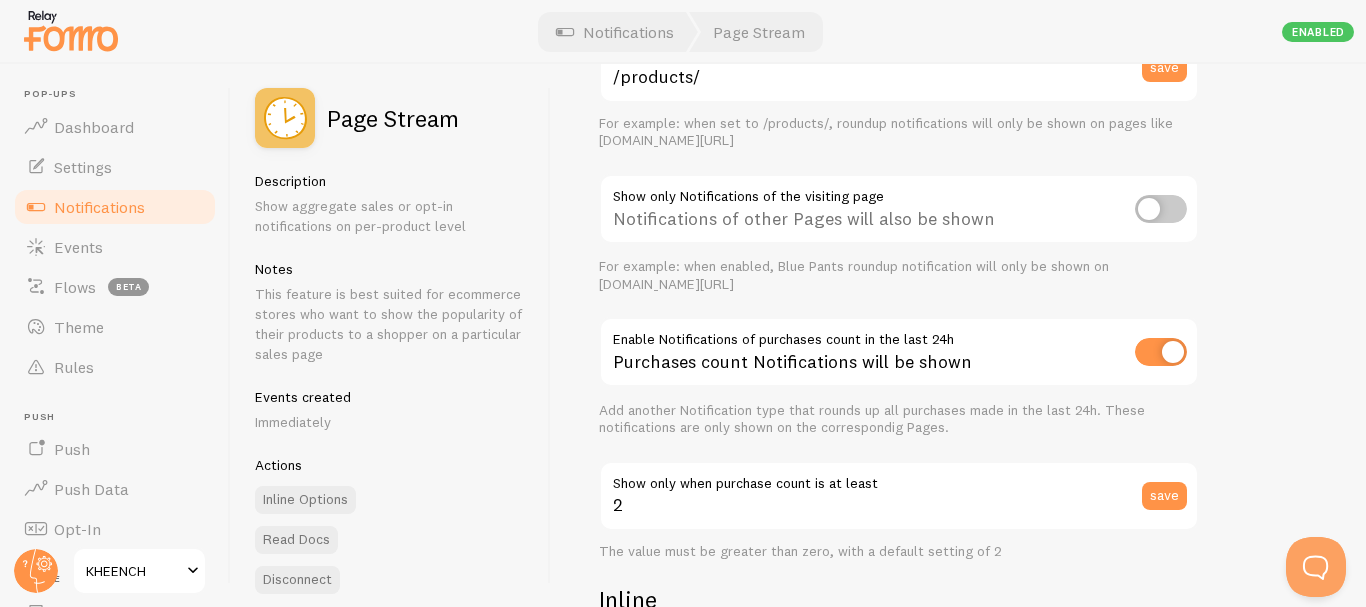 click on "Show only when purchase count is at least" at bounding box center [899, 478] 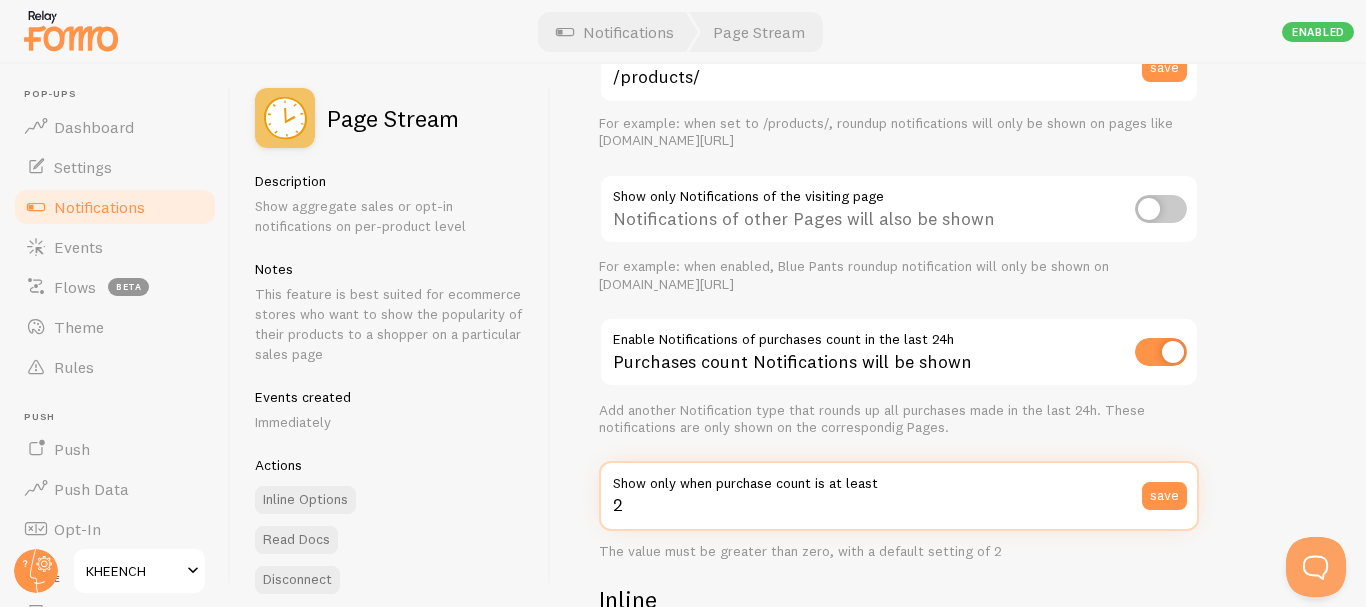 click on "2" at bounding box center (899, 496) 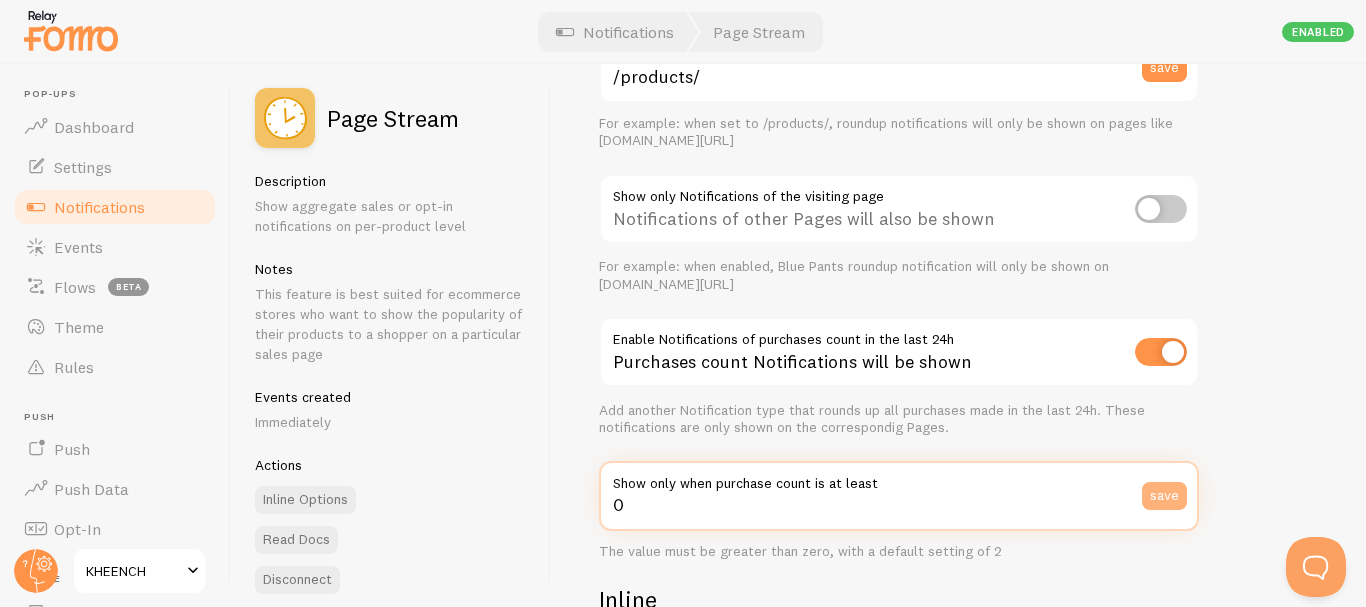 type on "0" 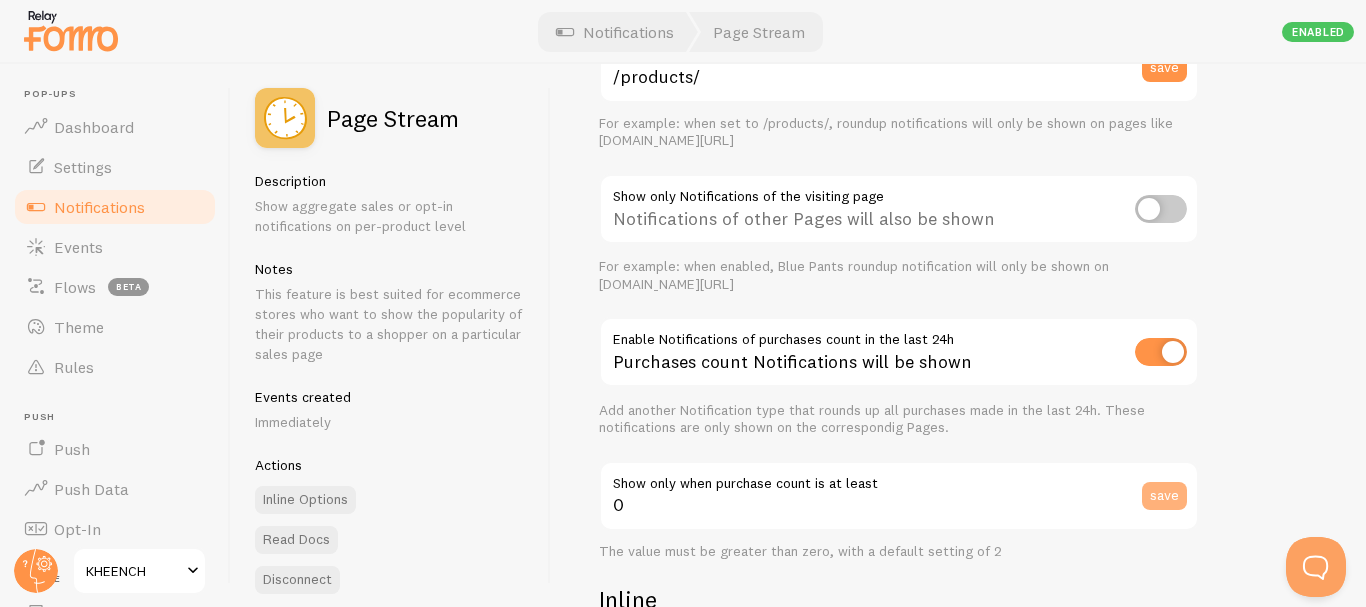 click on "save" at bounding box center [1164, 496] 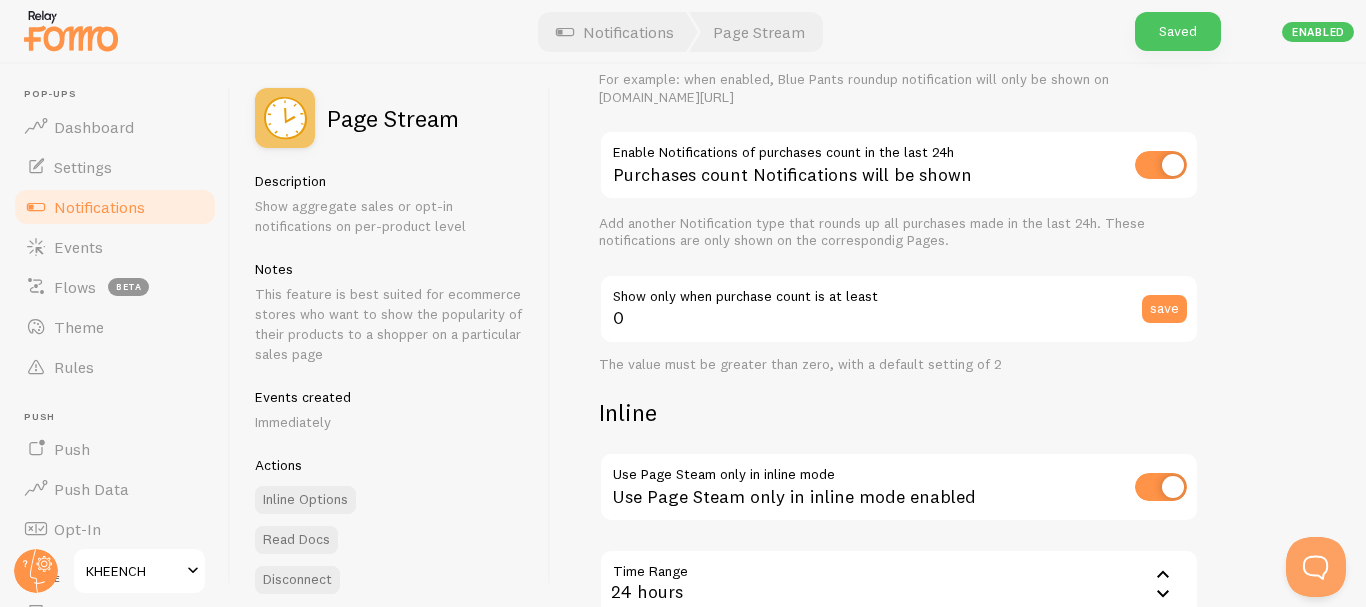 scroll, scrollTop: 504, scrollLeft: 0, axis: vertical 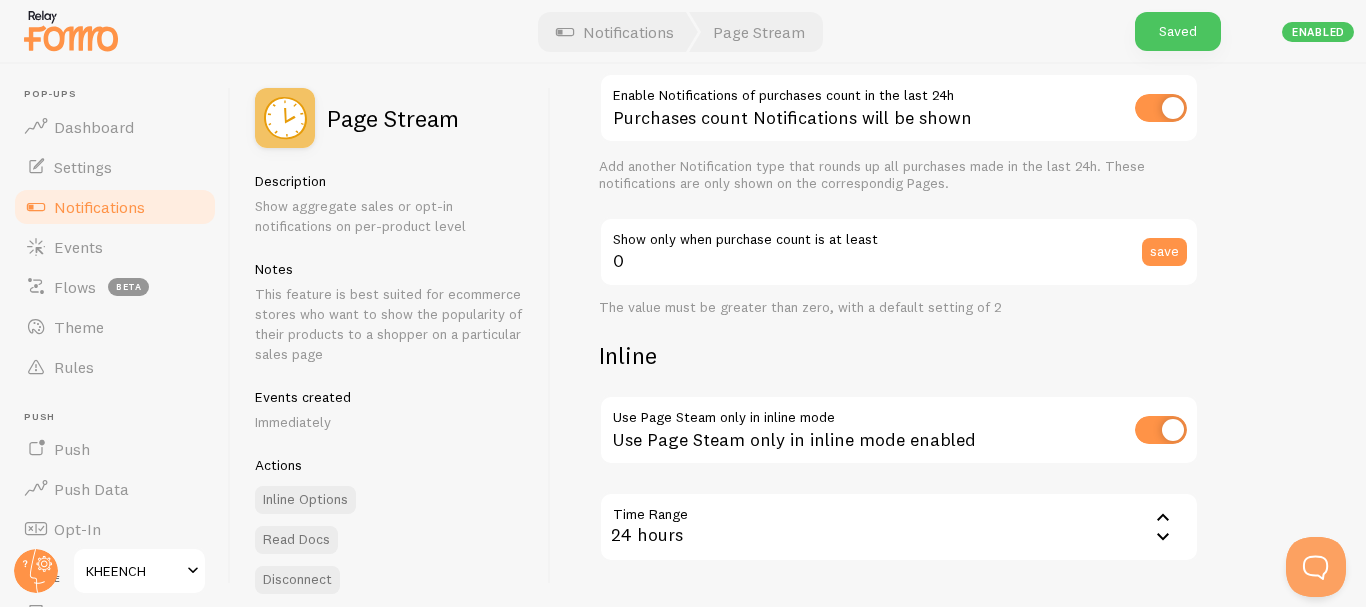 click on "24 hours" at bounding box center (899, 527) 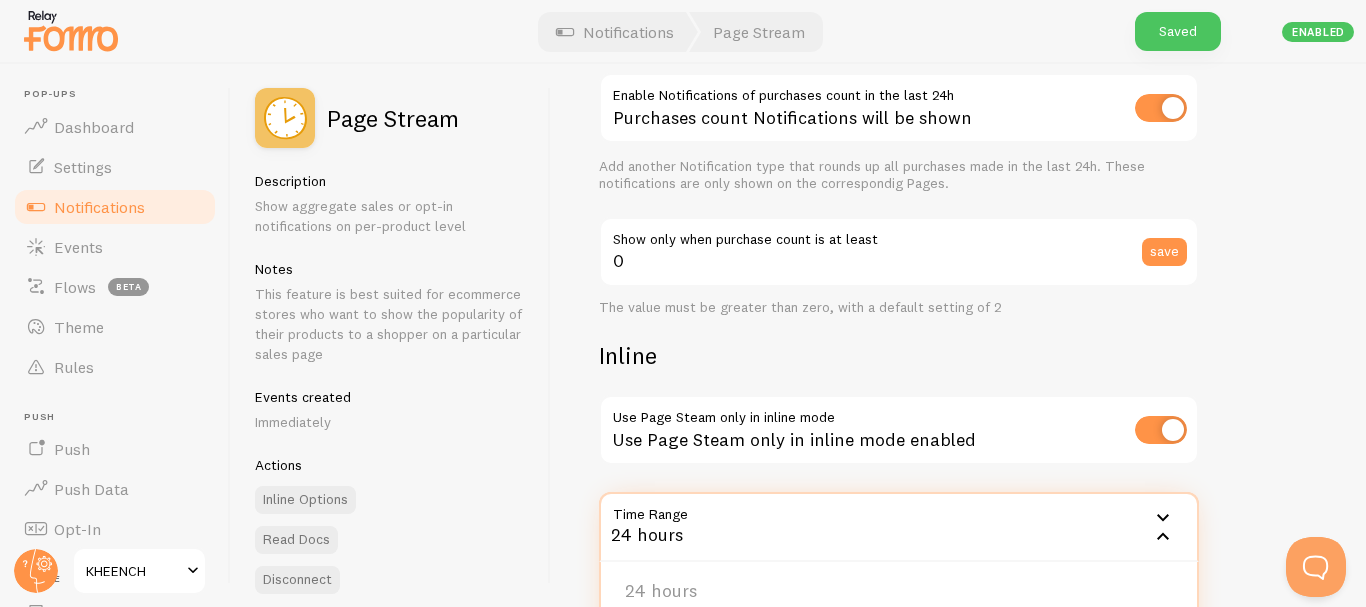 click on "24 hours" at bounding box center [899, 527] 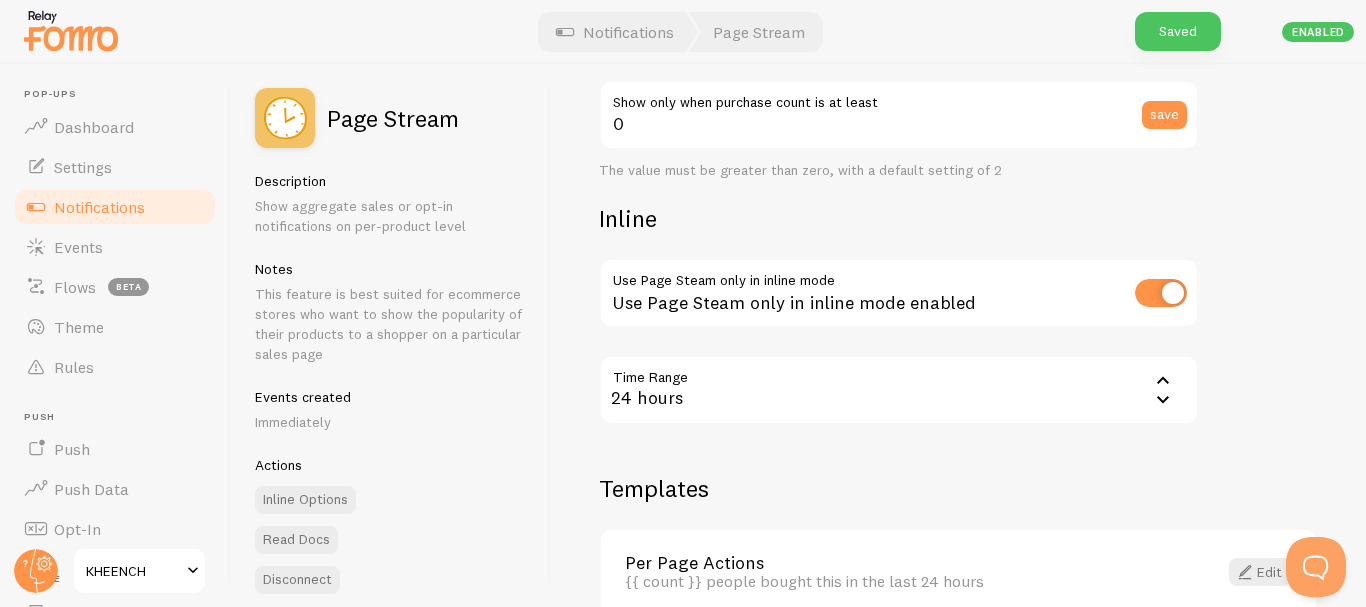 scroll, scrollTop: 679, scrollLeft: 0, axis: vertical 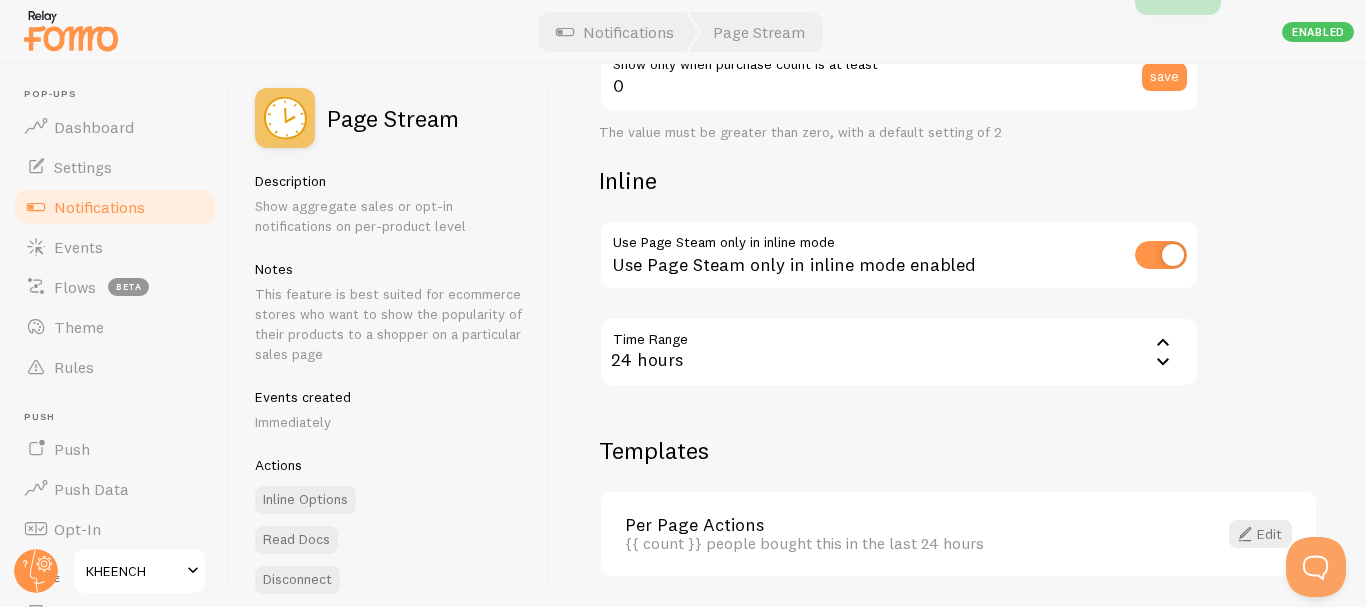 click on "24 hours" at bounding box center (899, 352) 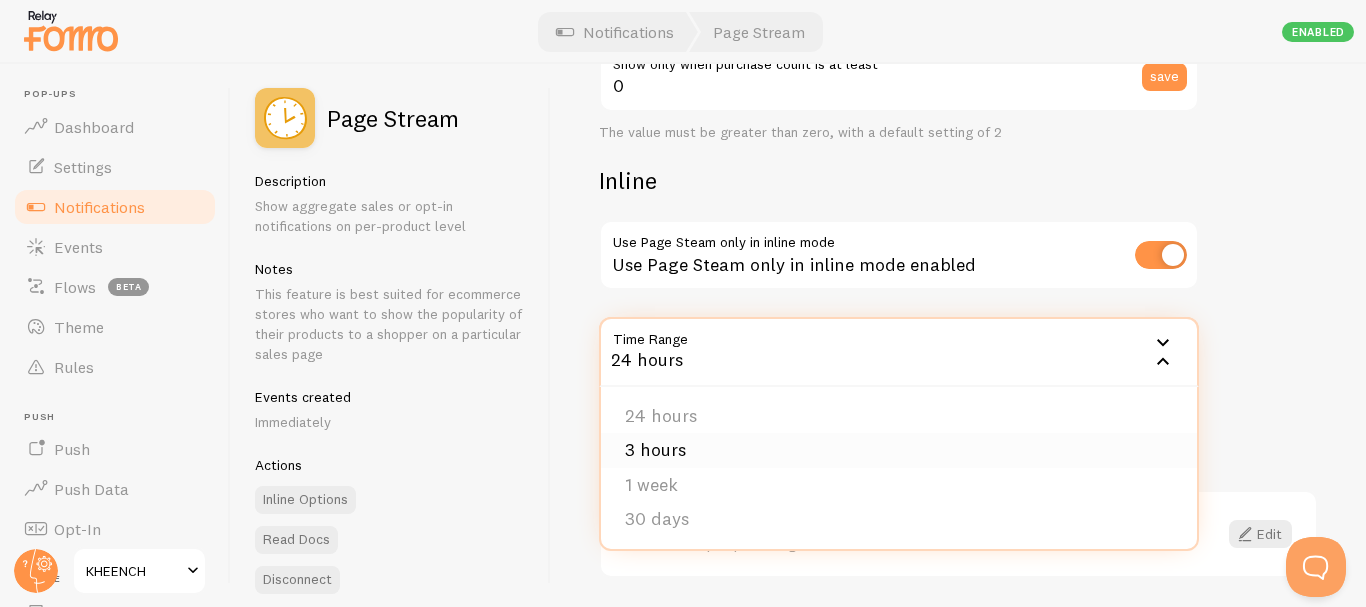 click on "3 hours" at bounding box center (899, 450) 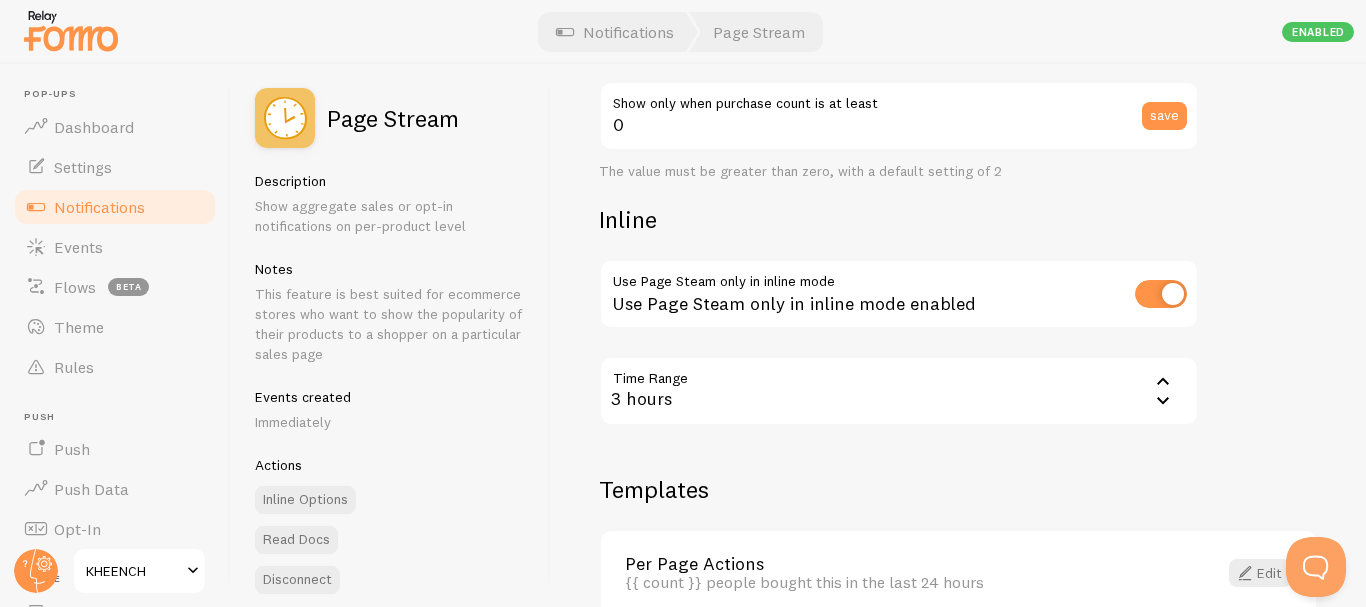 scroll, scrollTop: 746, scrollLeft: 0, axis: vertical 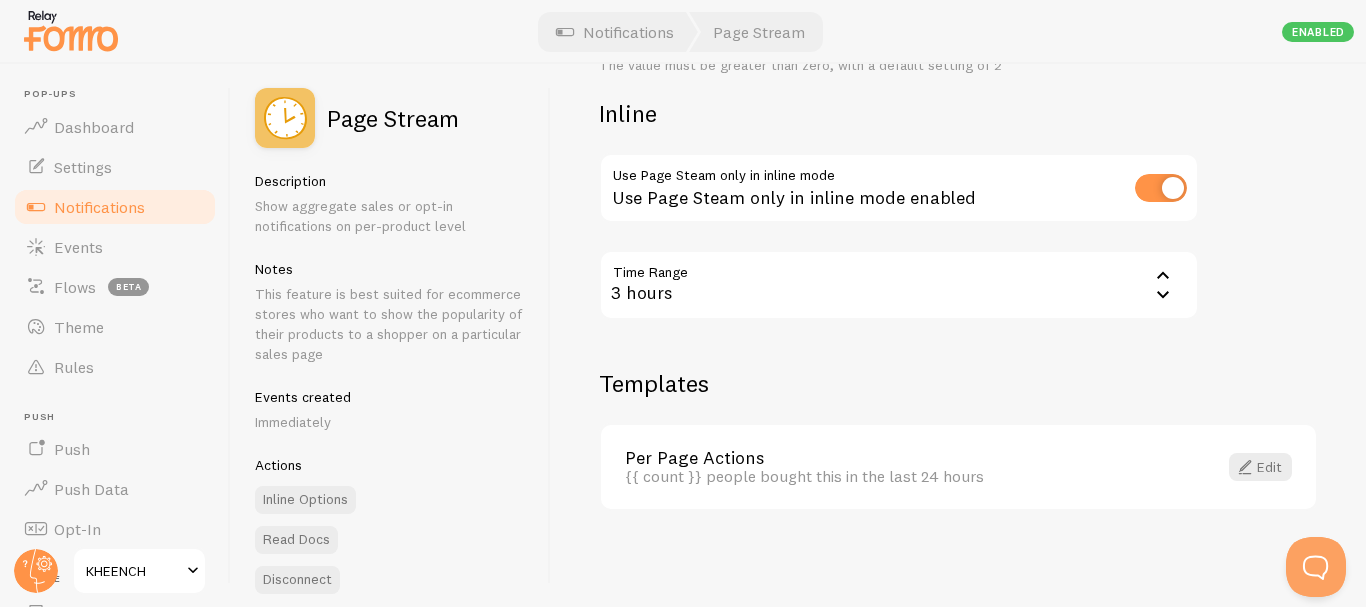 click on "Notifications" at bounding box center (115, 207) 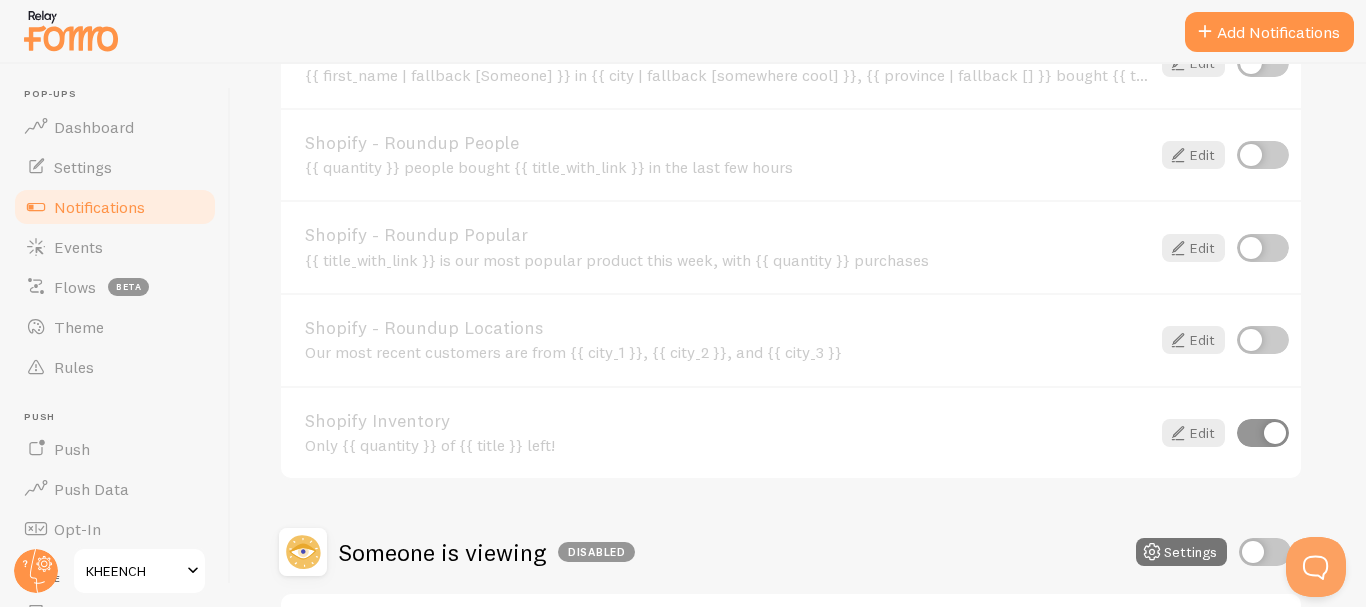 scroll, scrollTop: 1068, scrollLeft: 0, axis: vertical 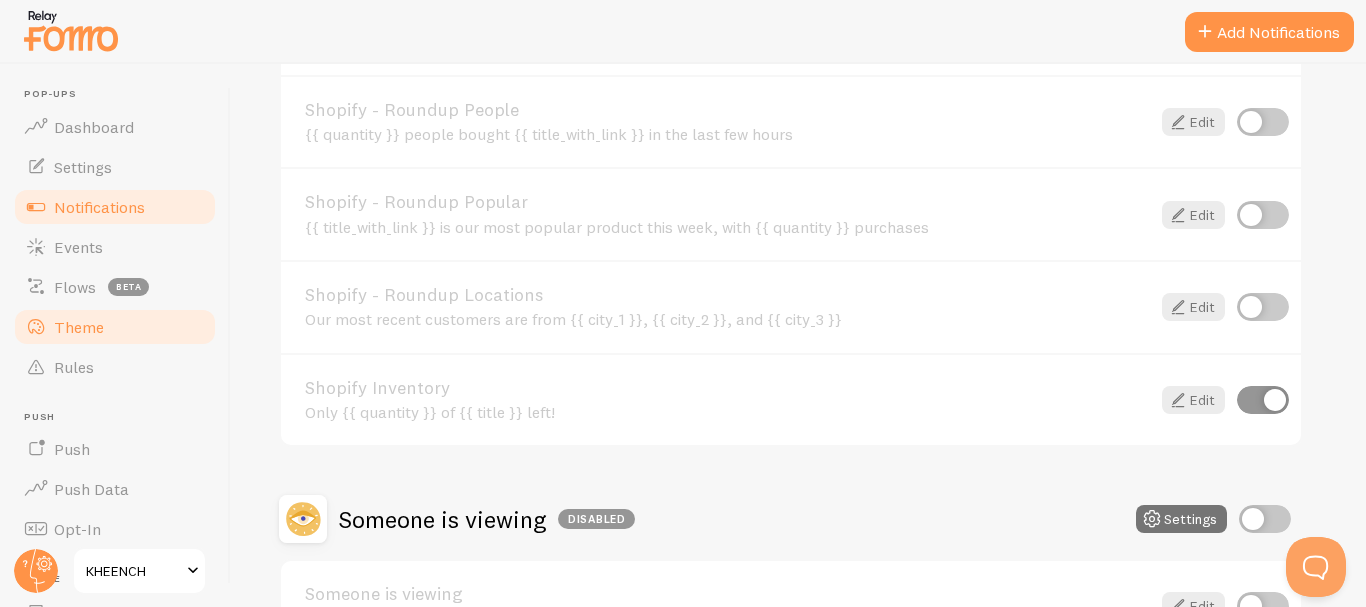 click on "Theme" at bounding box center (115, 327) 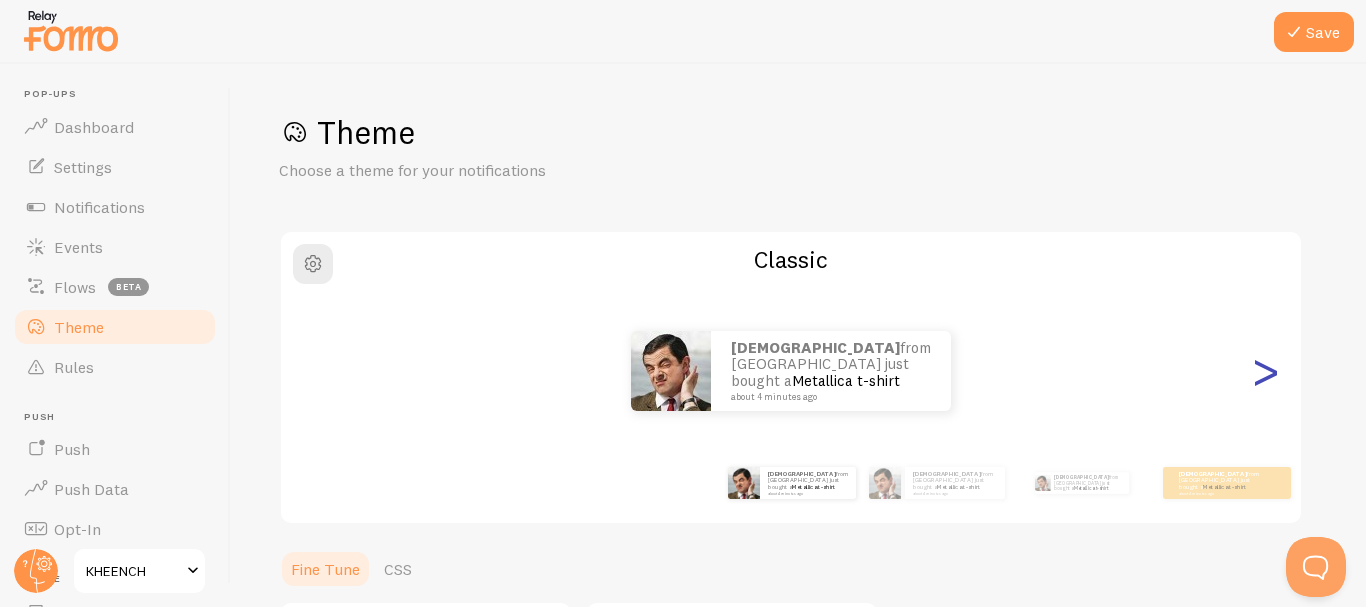 click on ">" at bounding box center (1265, 371) 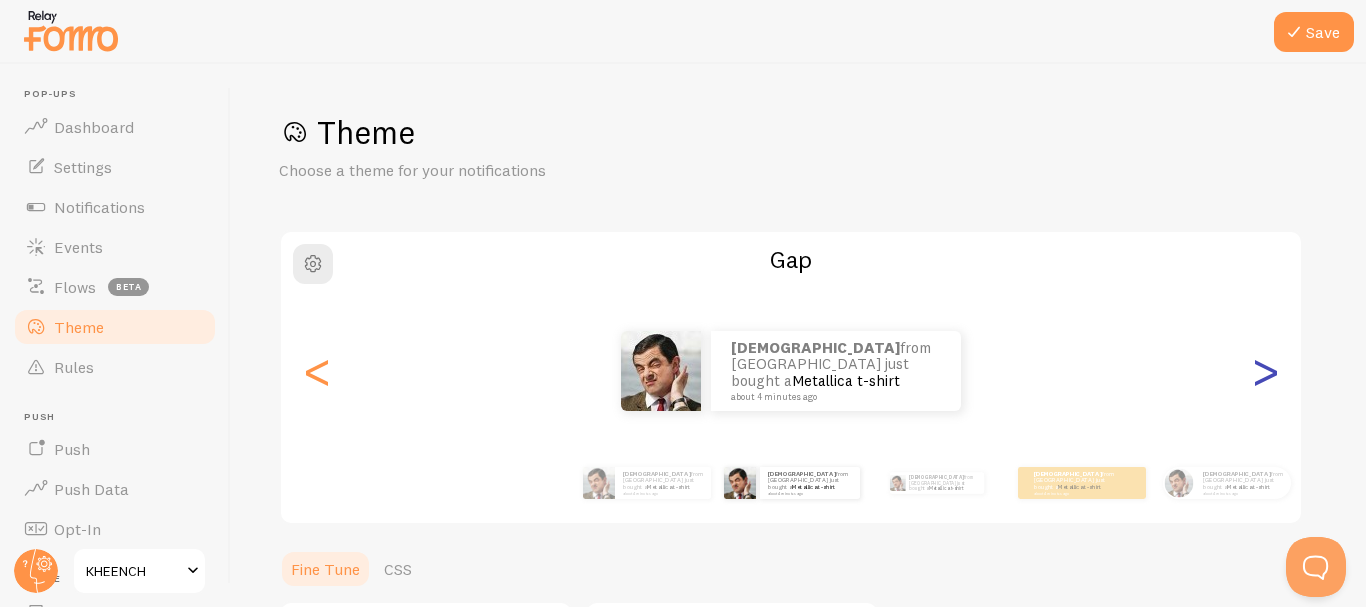 click on ">" at bounding box center (1265, 371) 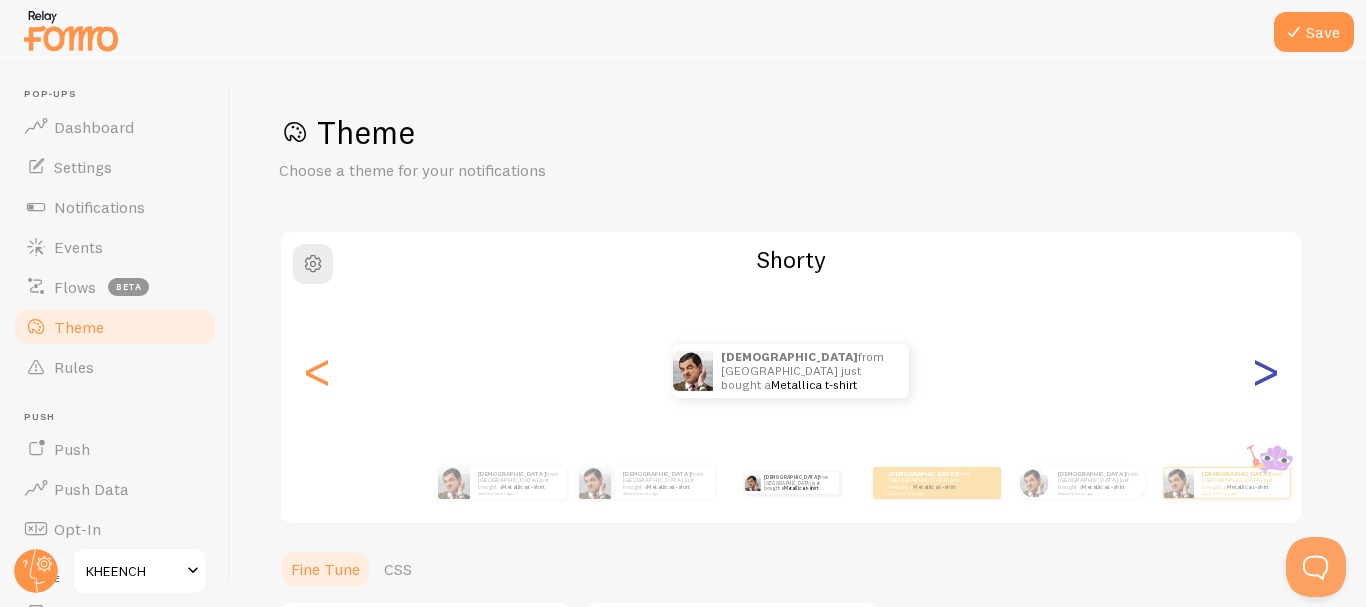 click on ">" at bounding box center (1265, 371) 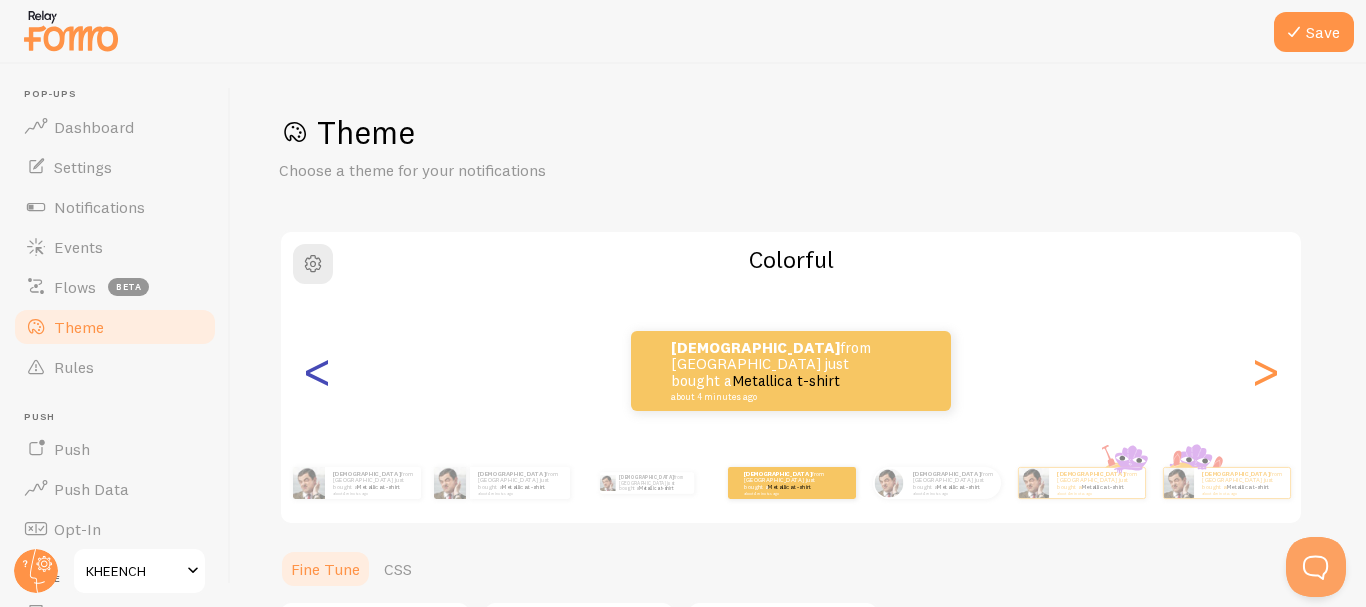 click on "<" at bounding box center (317, 371) 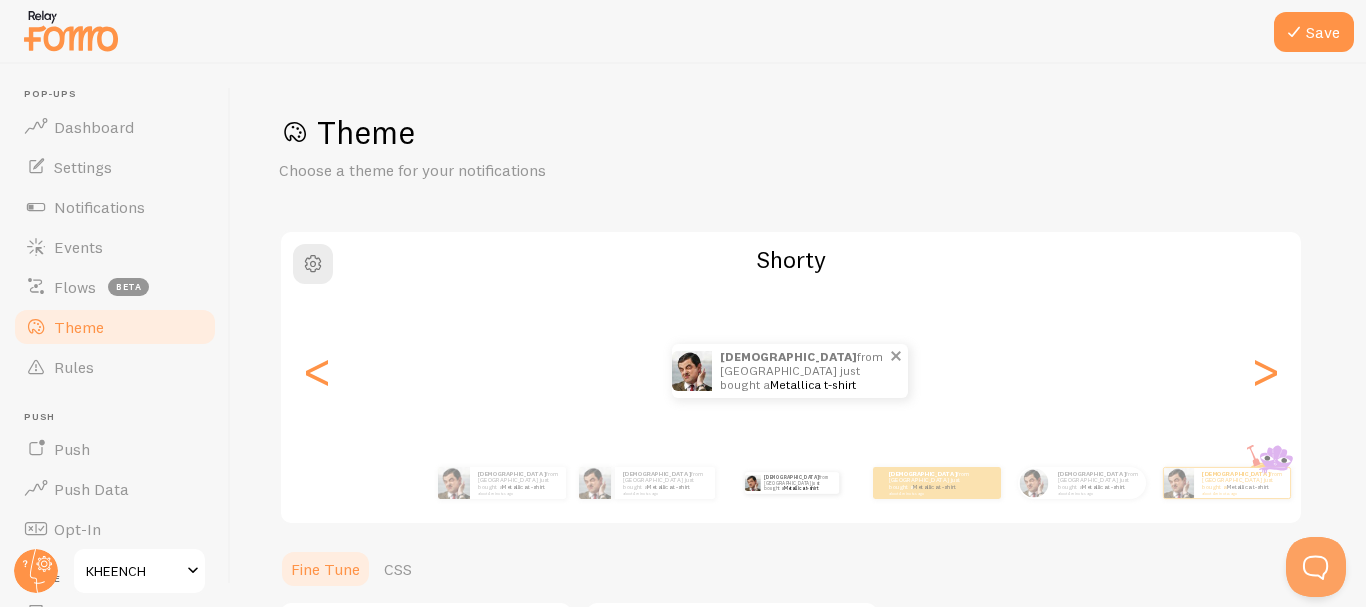 click on "[PERSON_NAME]  from [GEOGRAPHIC_DATA] just bought a  Metallica t-shirt   about 4 minutes ago" at bounding box center [804, 371] 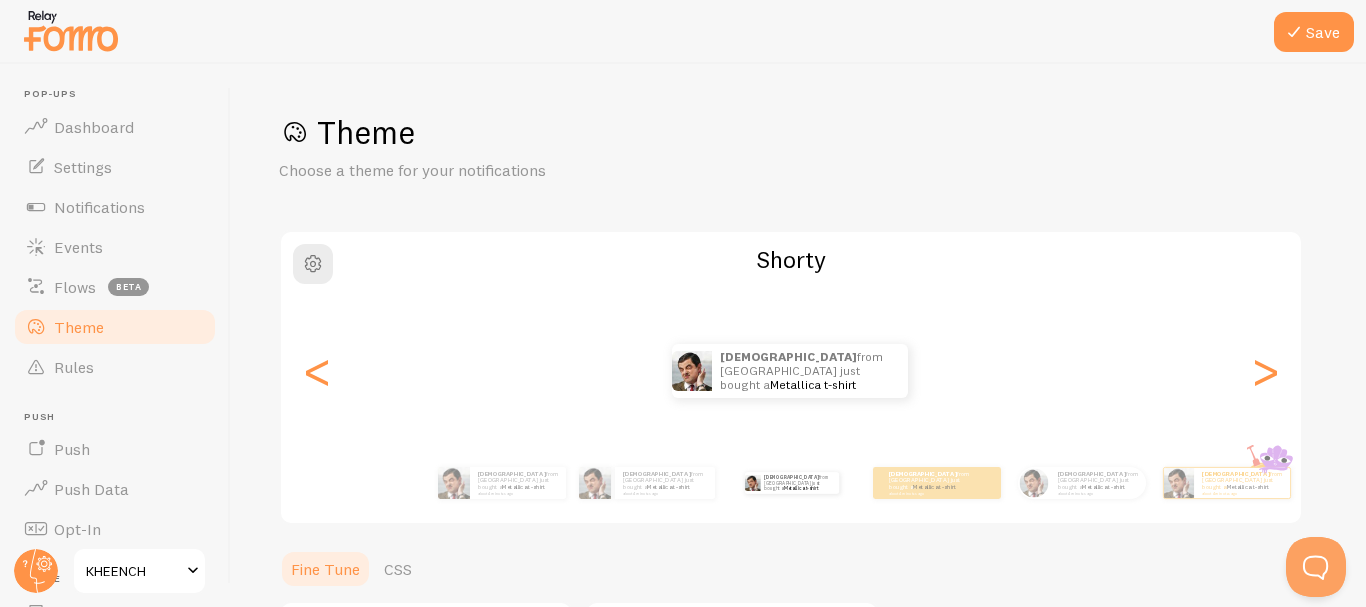 click at bounding box center [683, 32] 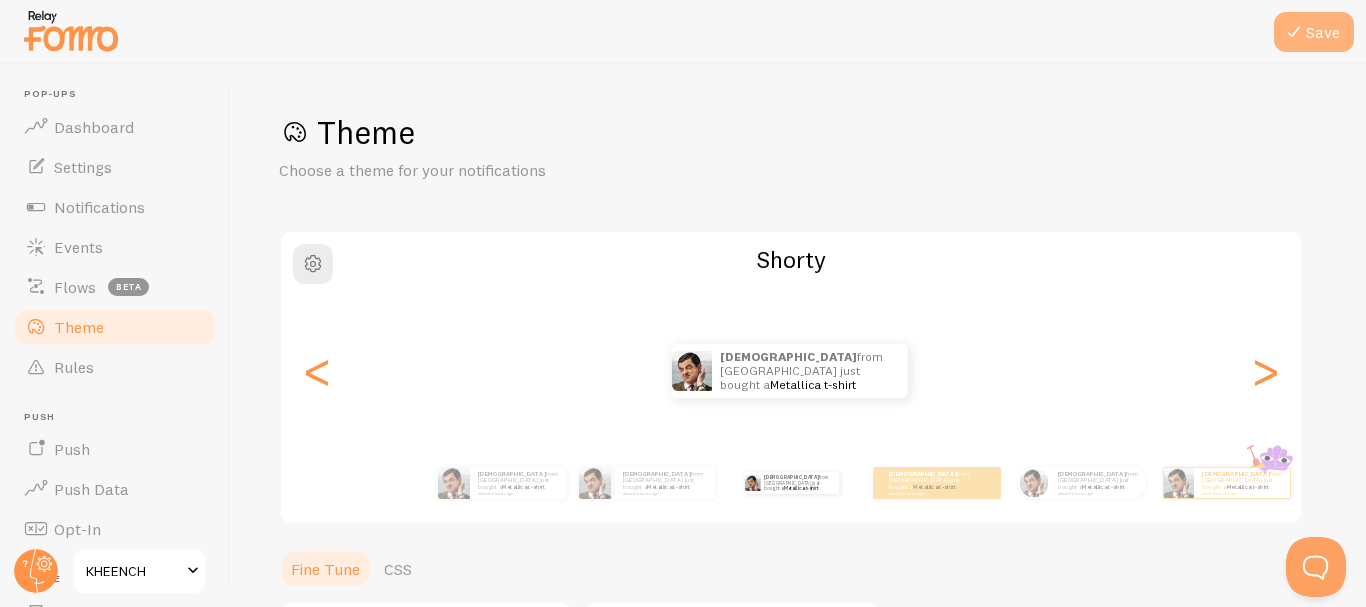 click on "Save" at bounding box center [1314, 32] 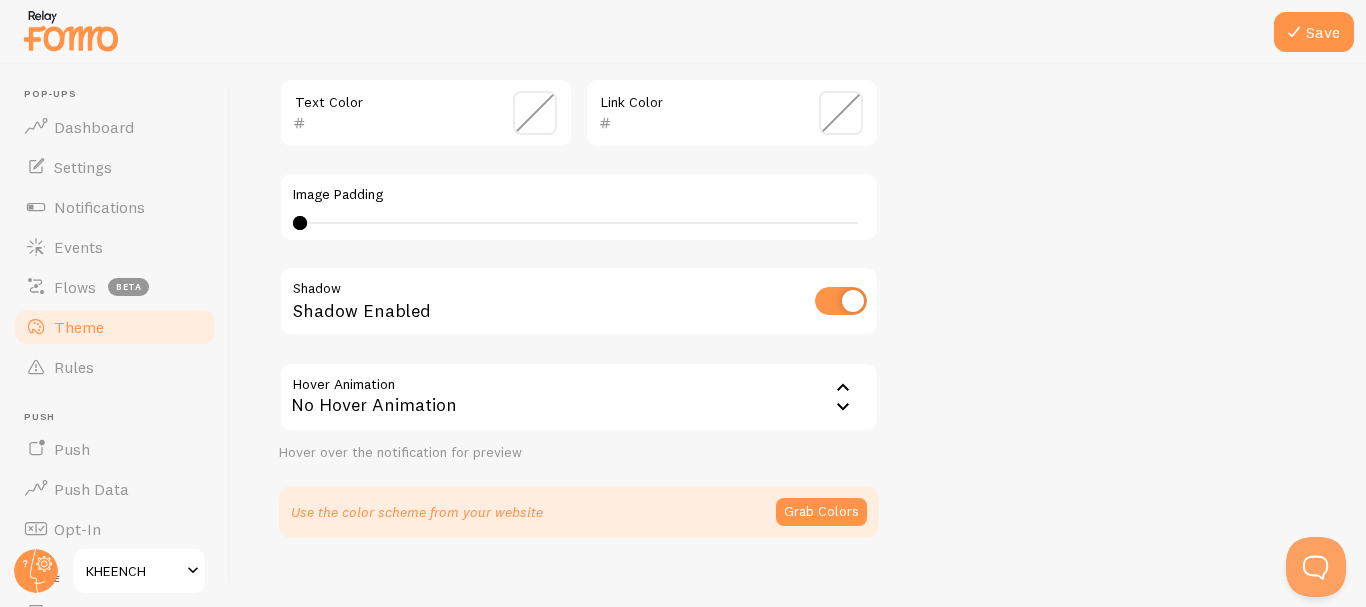 scroll, scrollTop: 550, scrollLeft: 0, axis: vertical 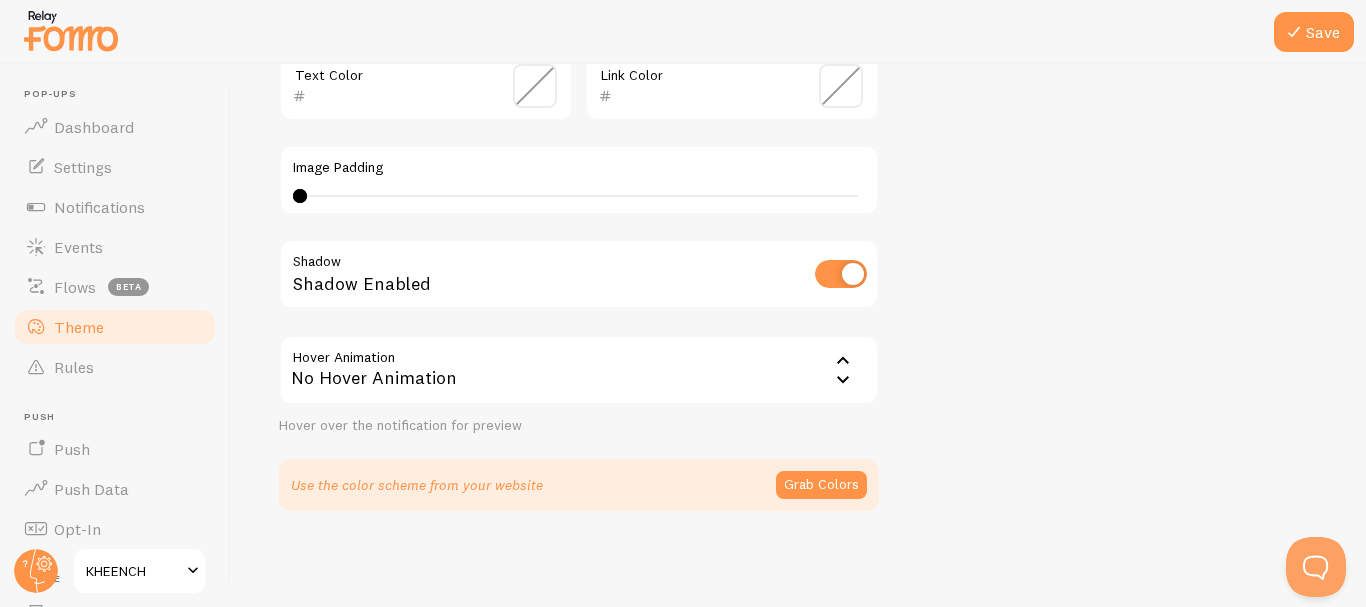 click on "No Hover Animation" at bounding box center [579, 370] 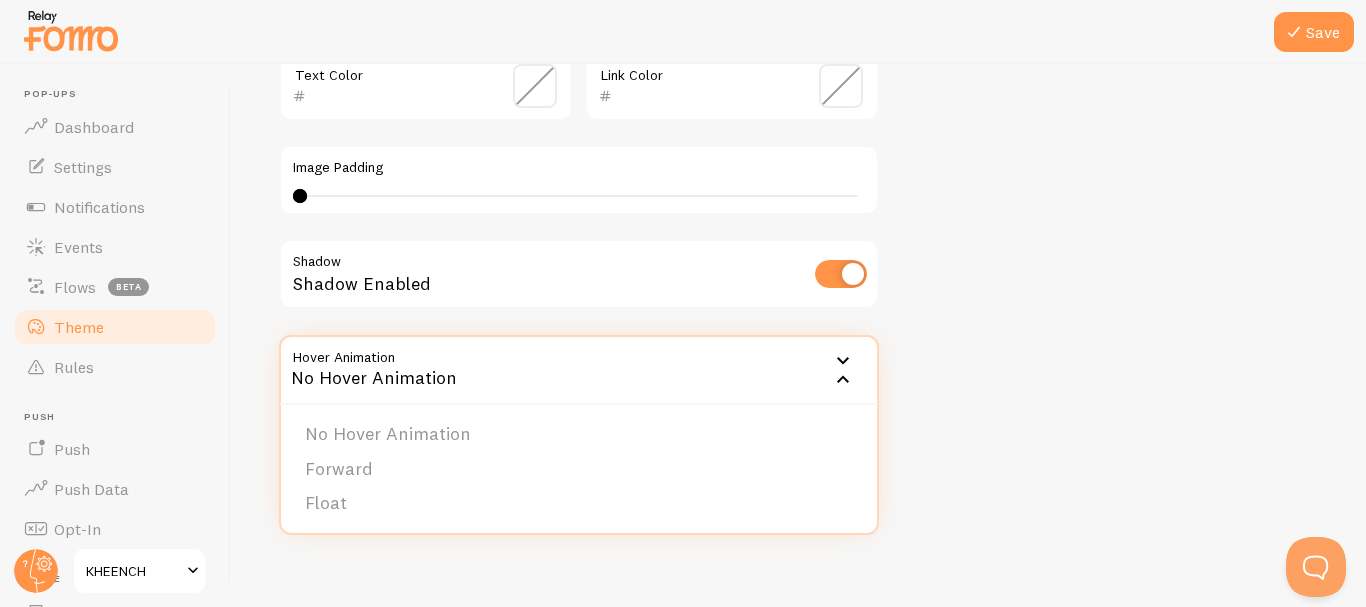 click on "No Hover Animation" at bounding box center (579, 370) 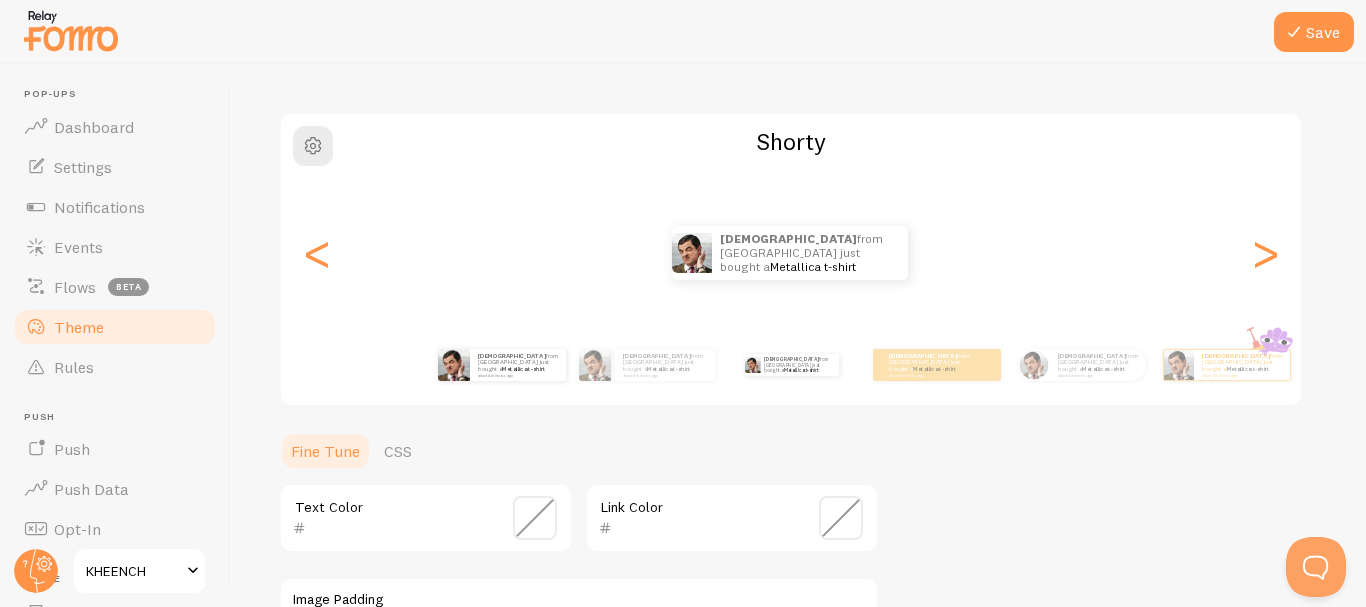 scroll, scrollTop: 101, scrollLeft: 0, axis: vertical 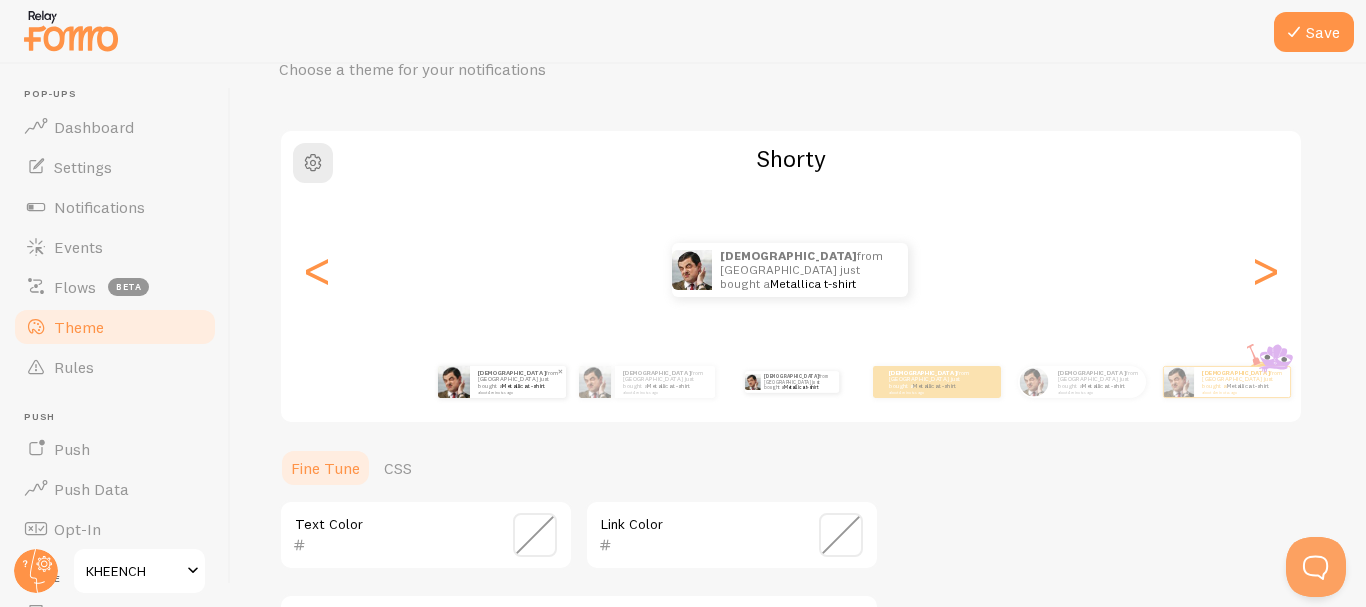 click on "[PERSON_NAME]  from [GEOGRAPHIC_DATA] just bought a  Metallica t-shirt   about 4 minutes ago" at bounding box center [518, 382] 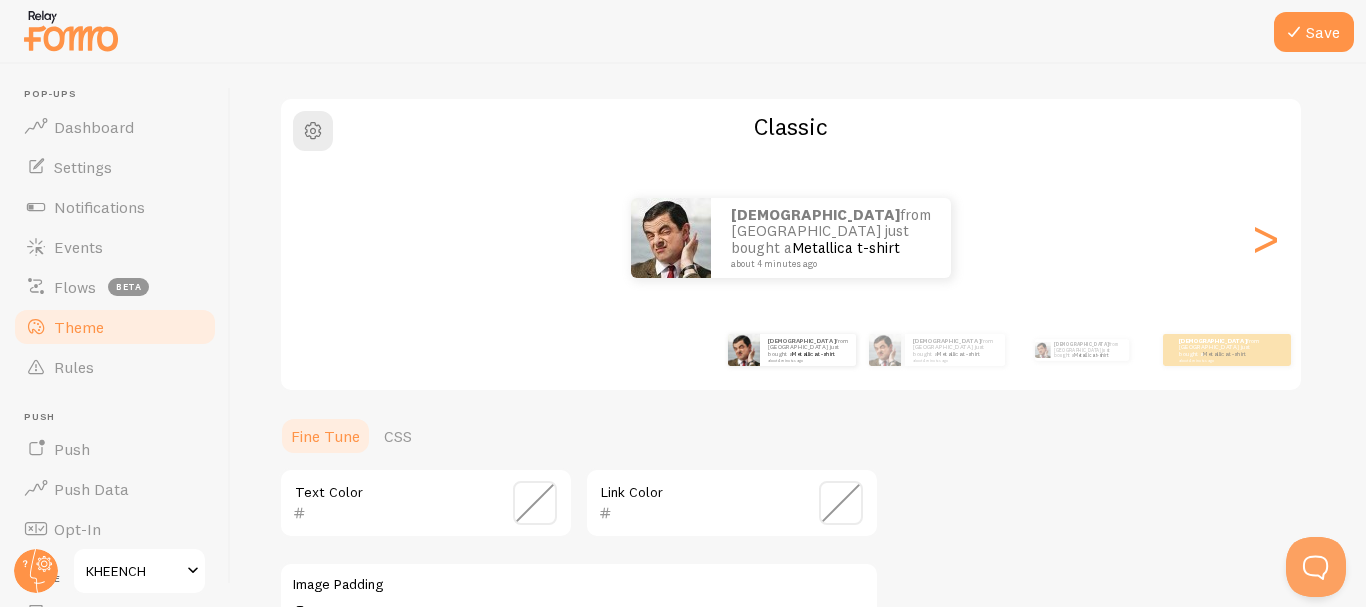 scroll, scrollTop: 0, scrollLeft: 0, axis: both 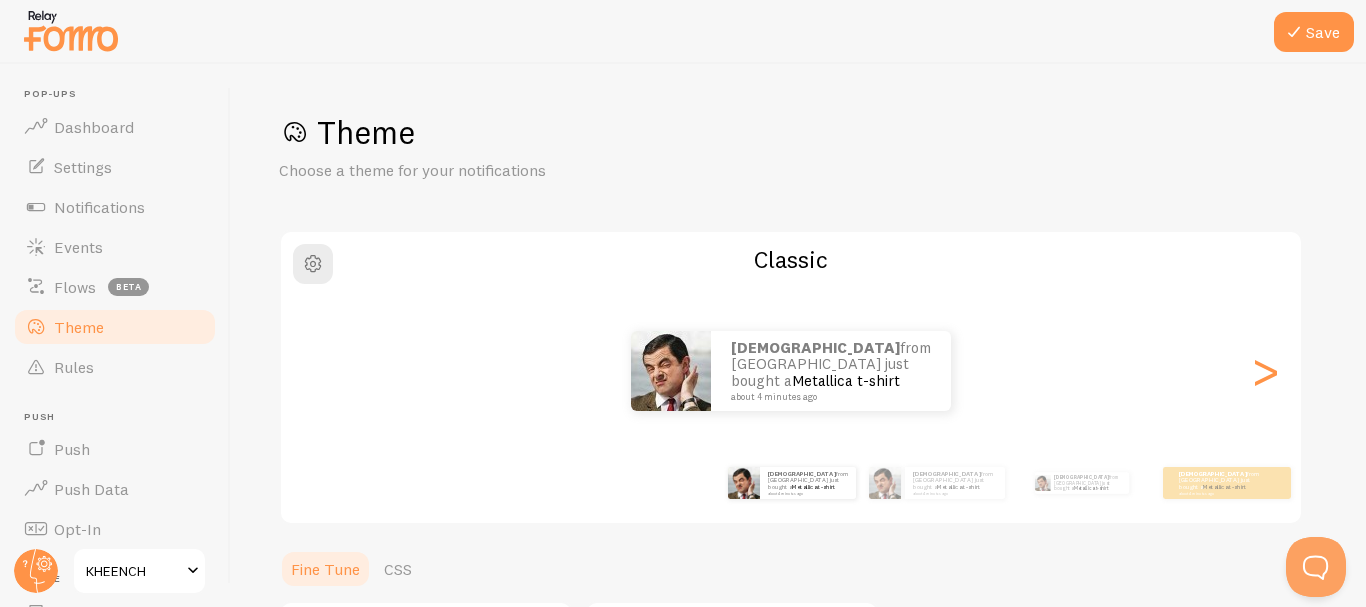 click on "[PERSON_NAME]  from [GEOGRAPHIC_DATA] just bought a  Metallica t-shirt   about 4 minutes ago [PERSON_NAME]  from [GEOGRAPHIC_DATA] just bought a  Metallica t-shirt   about 4 minutes ago [PERSON_NAME]  from [GEOGRAPHIC_DATA] just bought a  Metallica t-shirt   about 4 minutes ago [PERSON_NAME]  from [GEOGRAPHIC_DATA] just bought a  Metallica t-shirt   about 4 minutes ago [PERSON_NAME]  from [GEOGRAPHIC_DATA] just bought a  Metallica t-shirt   about 4 minutes ago [PERSON_NAME]  from [GEOGRAPHIC_DATA] just bought a  Metallica t-shirt   about 4 minutes ago [PERSON_NAME]  from [GEOGRAPHIC_DATA] just bought a  Metallica t-shirt   about 4 minutes ago [PERSON_NAME]  from [GEOGRAPHIC_DATA] just bought a  Metallica t-shirt   about 4 minutes ago [PERSON_NAME]  from [GEOGRAPHIC_DATA] just bought a  Metallica t-shirt   about 4 minutes ago [PERSON_NAME]  from [GEOGRAPHIC_DATA] just bought a  Metallica t-shirt   about 4 minutes ago [PERSON_NAME]  from [GEOGRAPHIC_DATA] just bought a  Metallica t-shirt   about 4 minutes ago [PERSON_NAME]  from [GEOGRAPHIC_DATA] just bought a  Metallica t-shirt   about 4 minutes ago [PERSON_NAME]  from [GEOGRAPHIC_DATA] just bought a  Metallica t-shirt   [PERSON_NAME]" at bounding box center (791, 483) 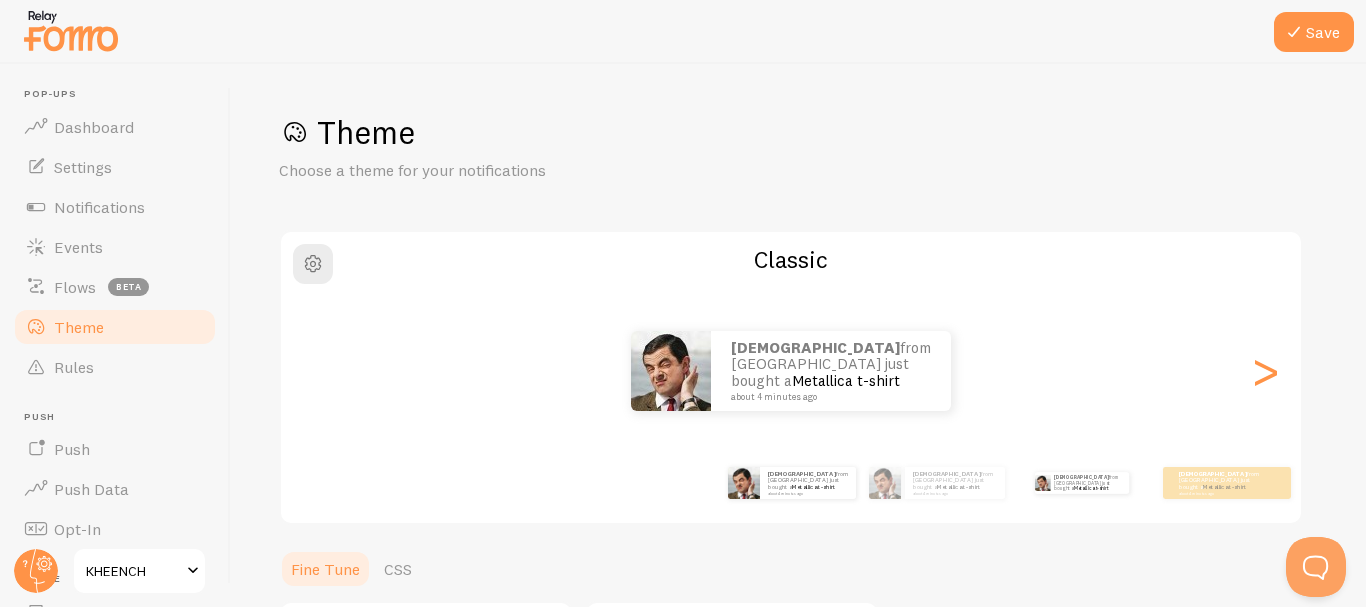 click on "[PERSON_NAME]  from [GEOGRAPHIC_DATA] just bought a  Metallica t-shirt   about 4 minutes ago" at bounding box center [1081, 483] 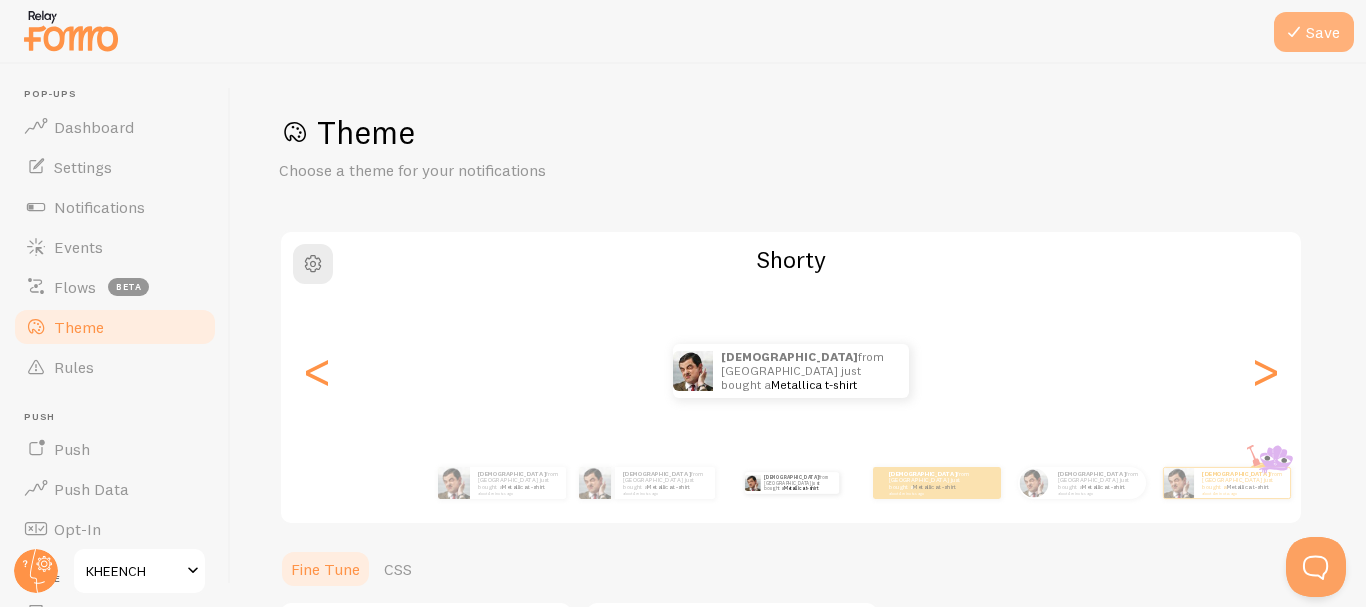 click on "Save" at bounding box center [1314, 32] 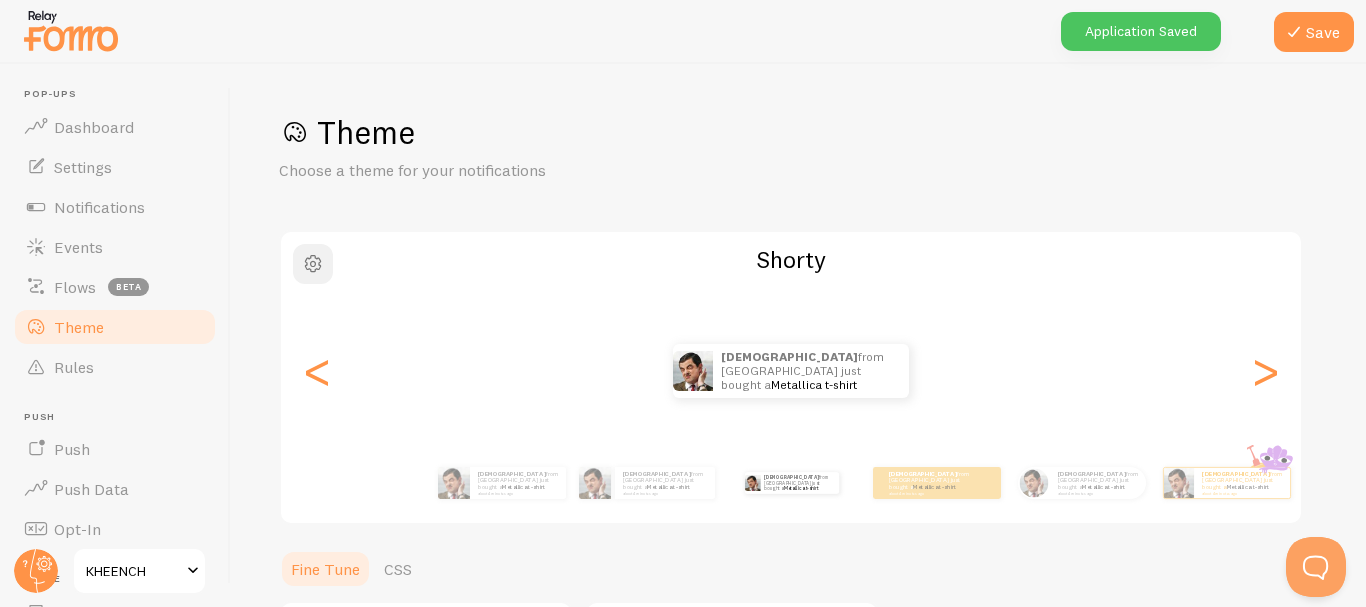 click at bounding box center (313, 264) 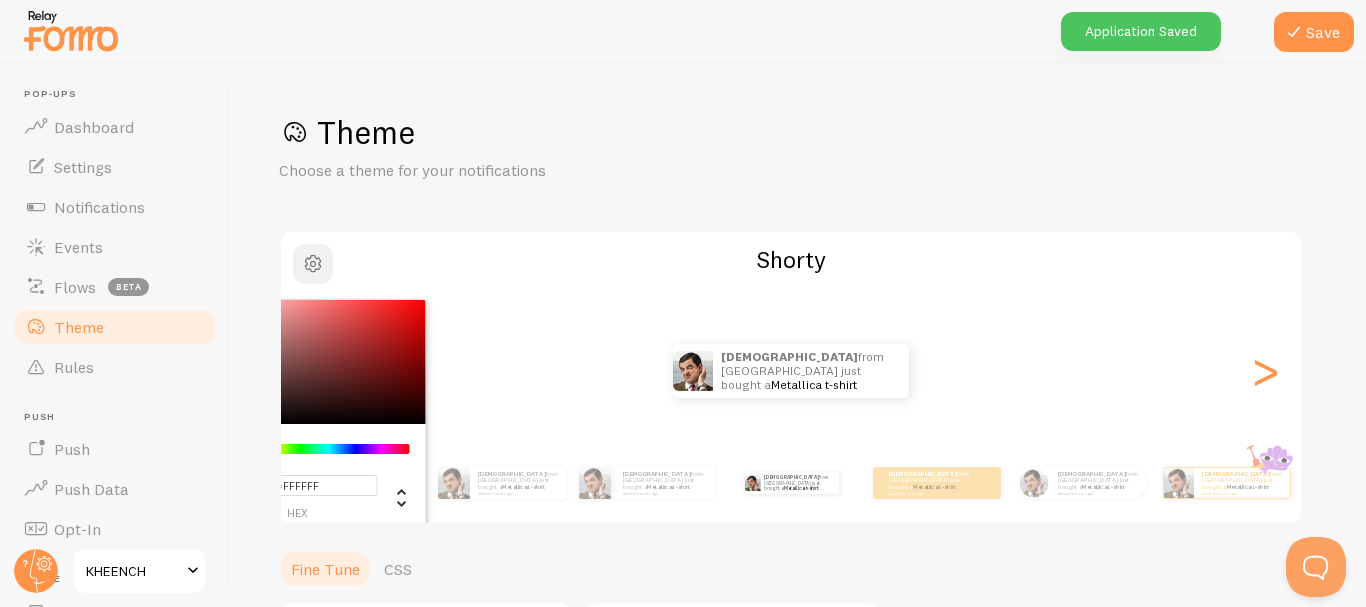 click at bounding box center [313, 264] 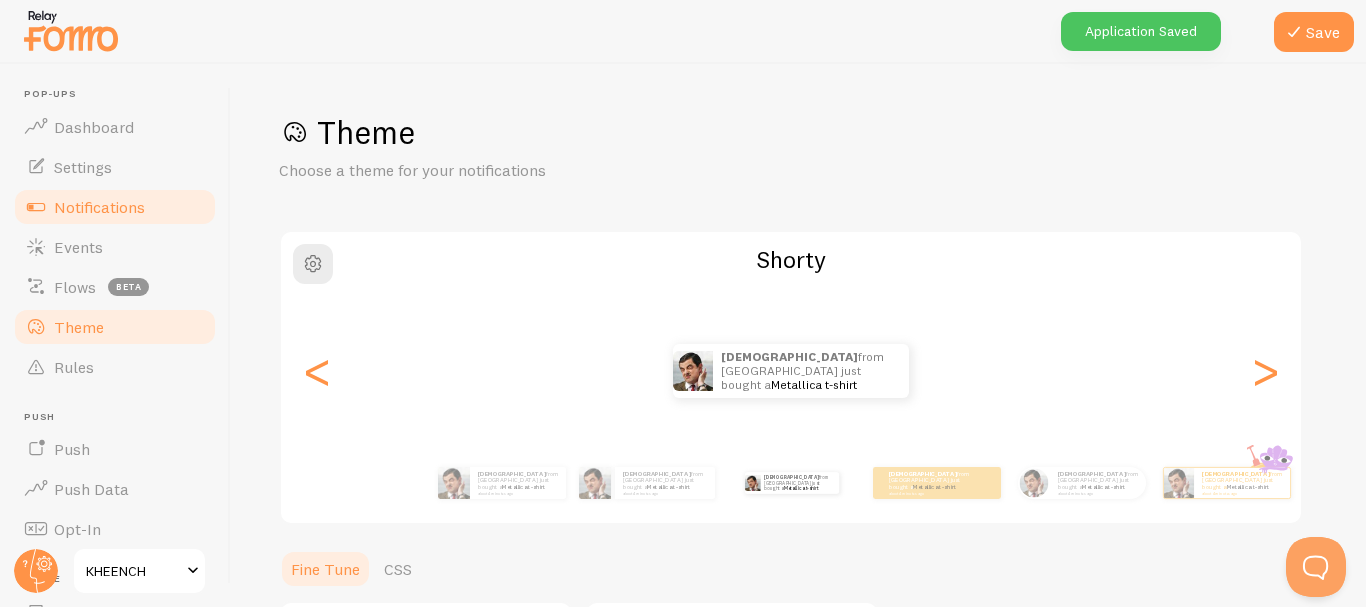 click on "Notifications" at bounding box center (99, 207) 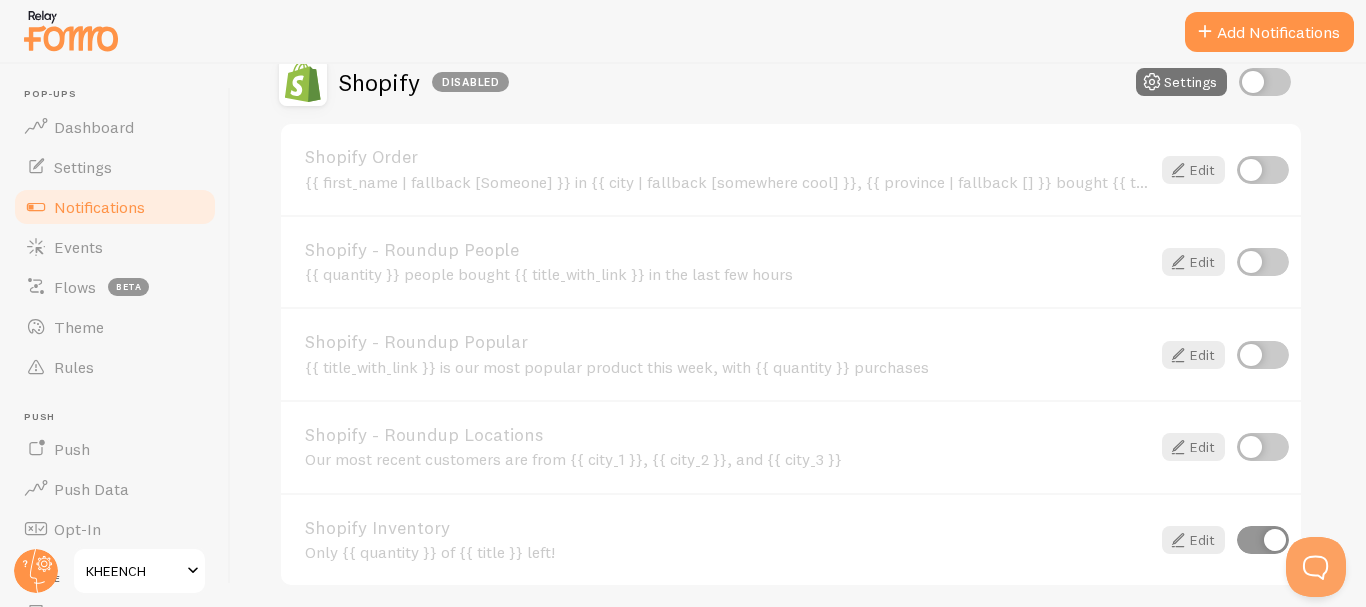 scroll, scrollTop: 967, scrollLeft: 0, axis: vertical 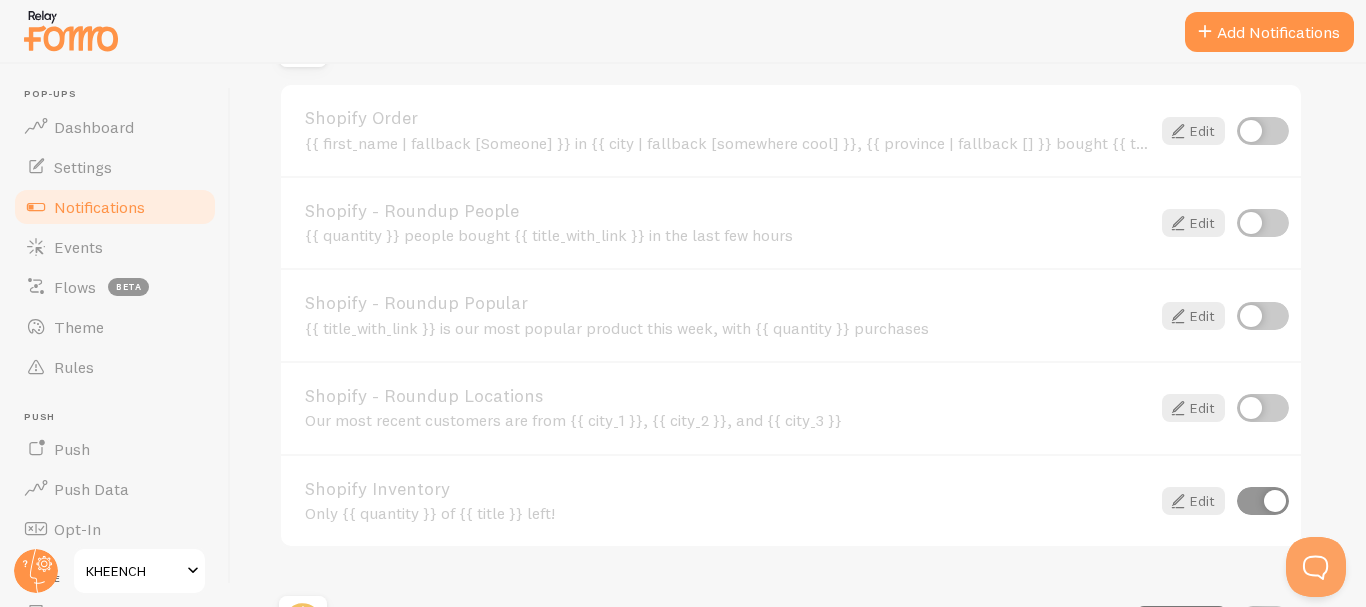 click on "{{ first_name | fallback [Someone] }} in {{ city | fallback [somewhere cool] }}, {{ province | fallback [] }} bought {{ title_with_link | fallback [something] }} {{ time_ago }}" at bounding box center (727, 143) 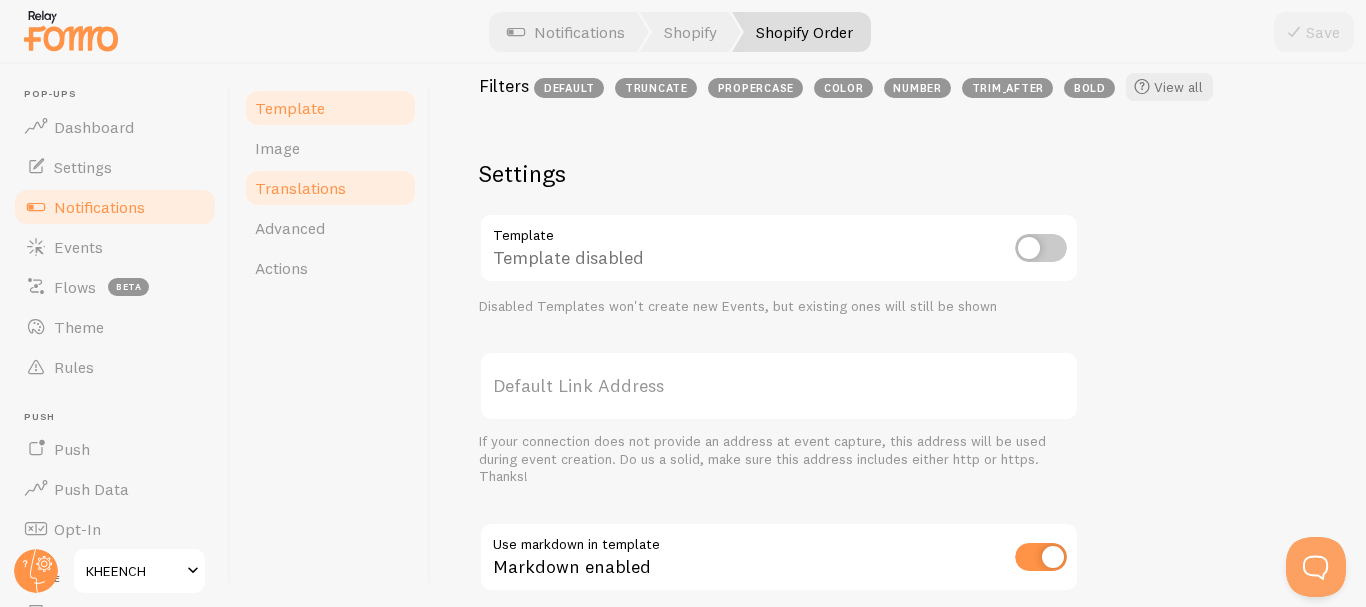 scroll, scrollTop: 642, scrollLeft: 0, axis: vertical 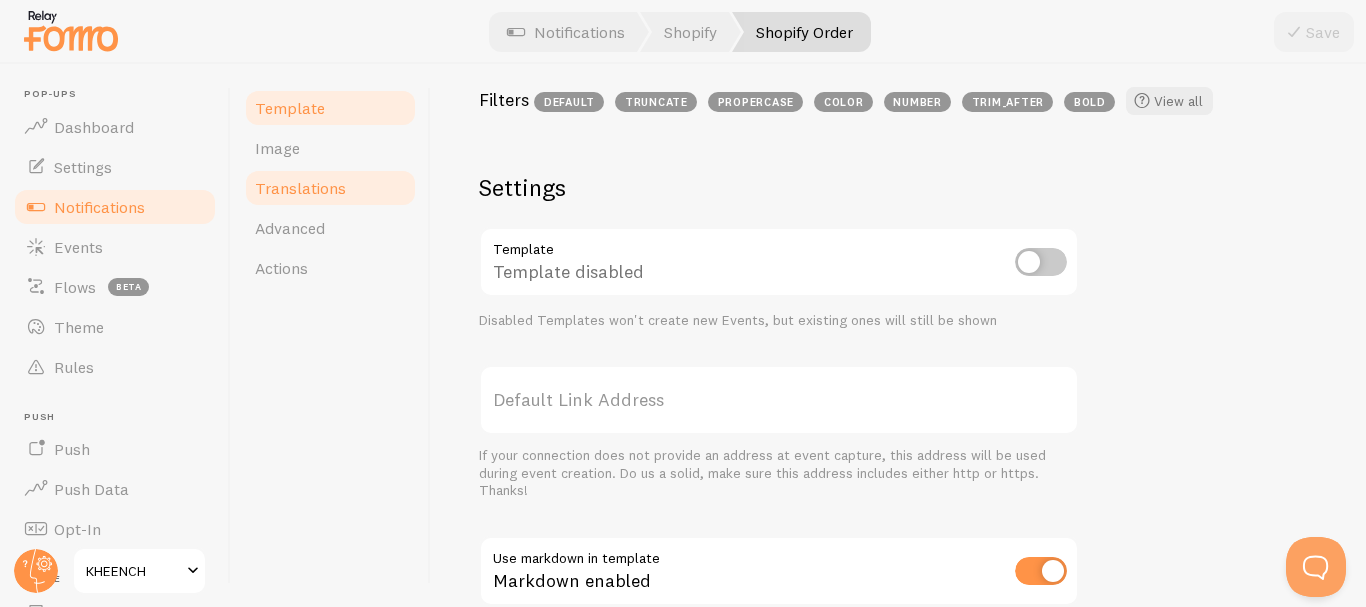 click on "Translations" at bounding box center [330, 188] 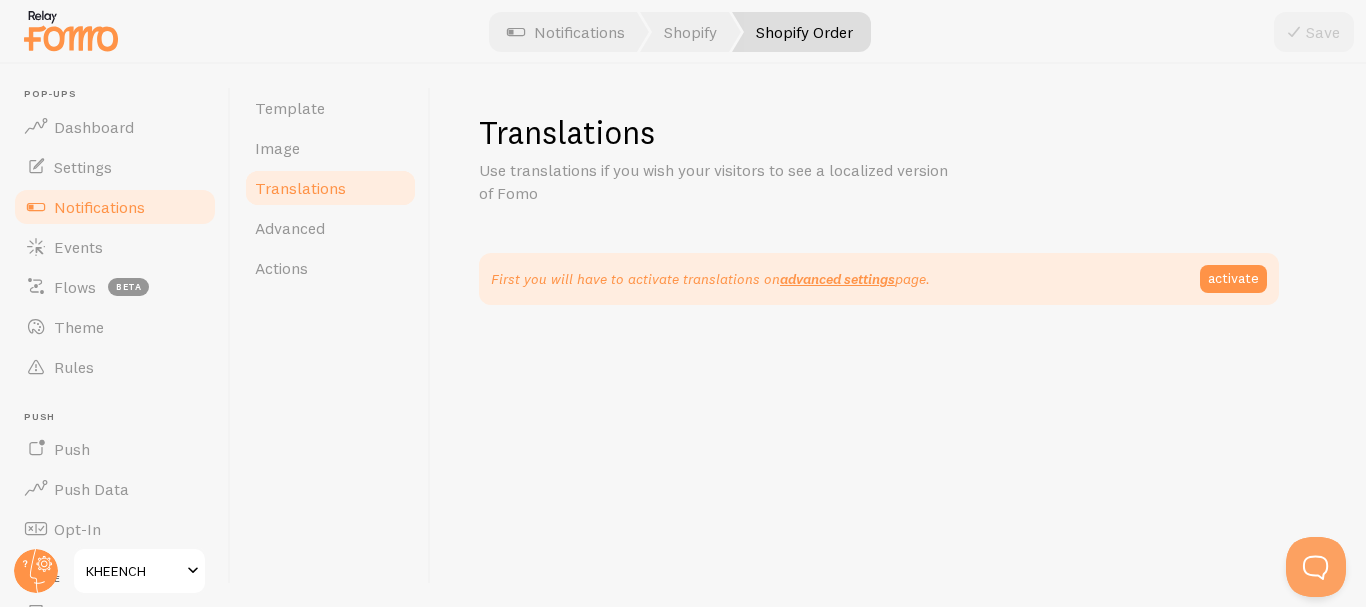 scroll, scrollTop: 0, scrollLeft: 0, axis: both 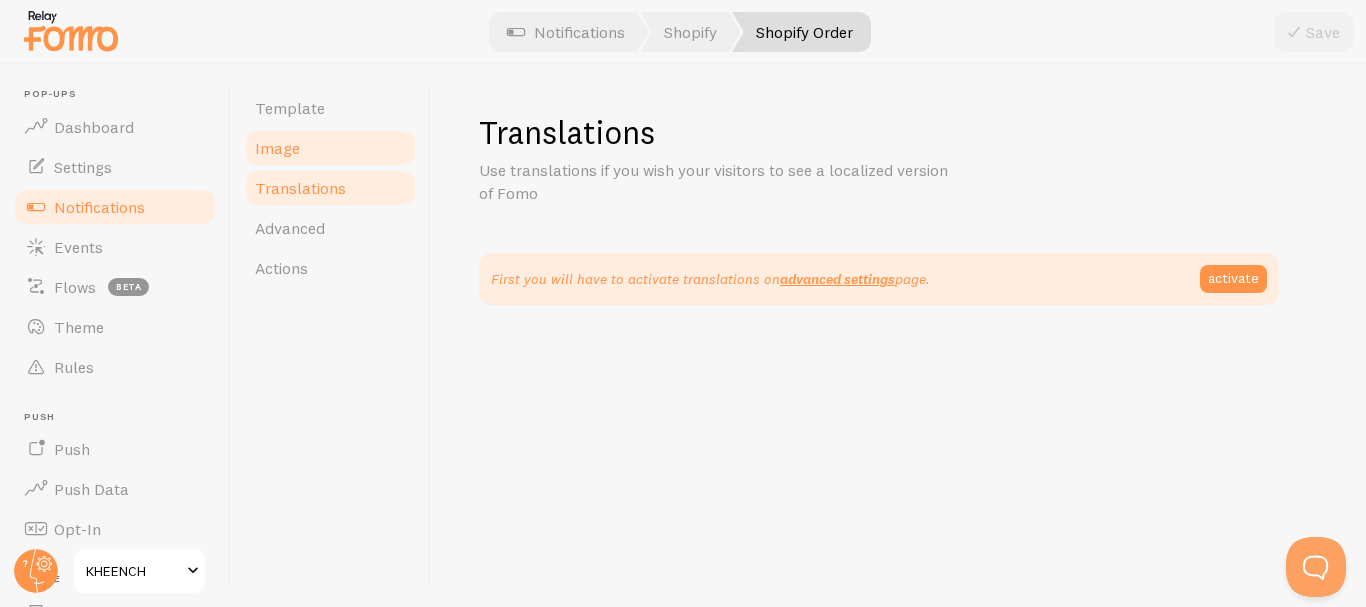 click on "Image" at bounding box center (330, 148) 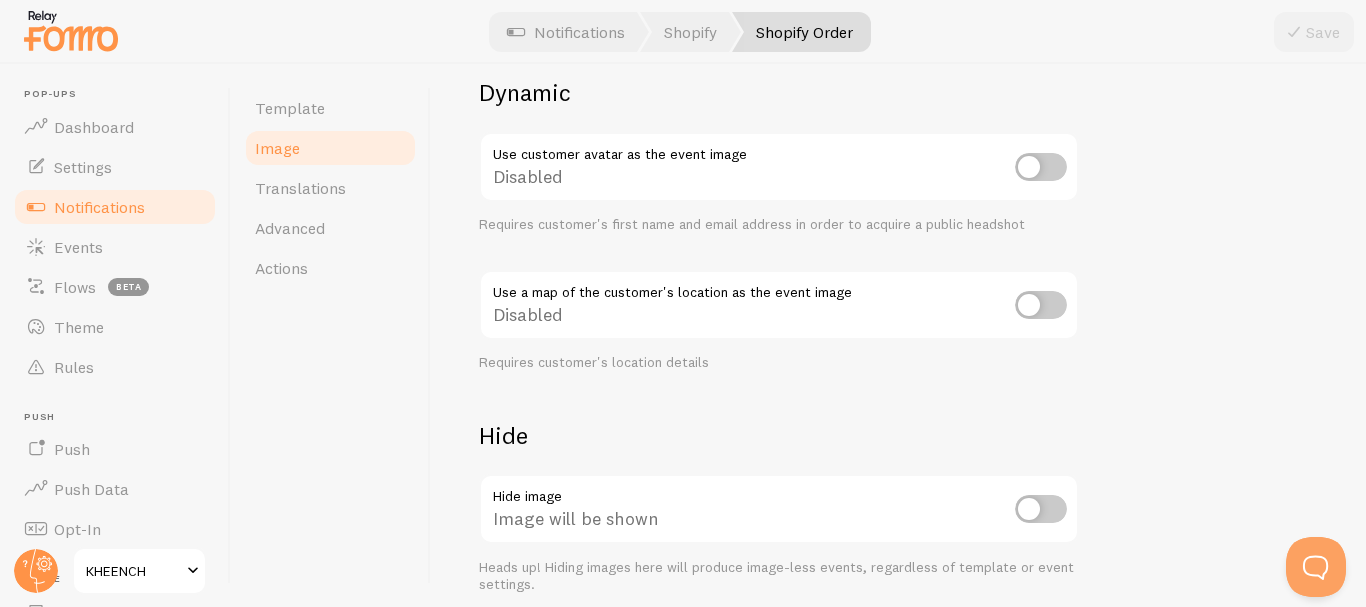scroll, scrollTop: 918, scrollLeft: 0, axis: vertical 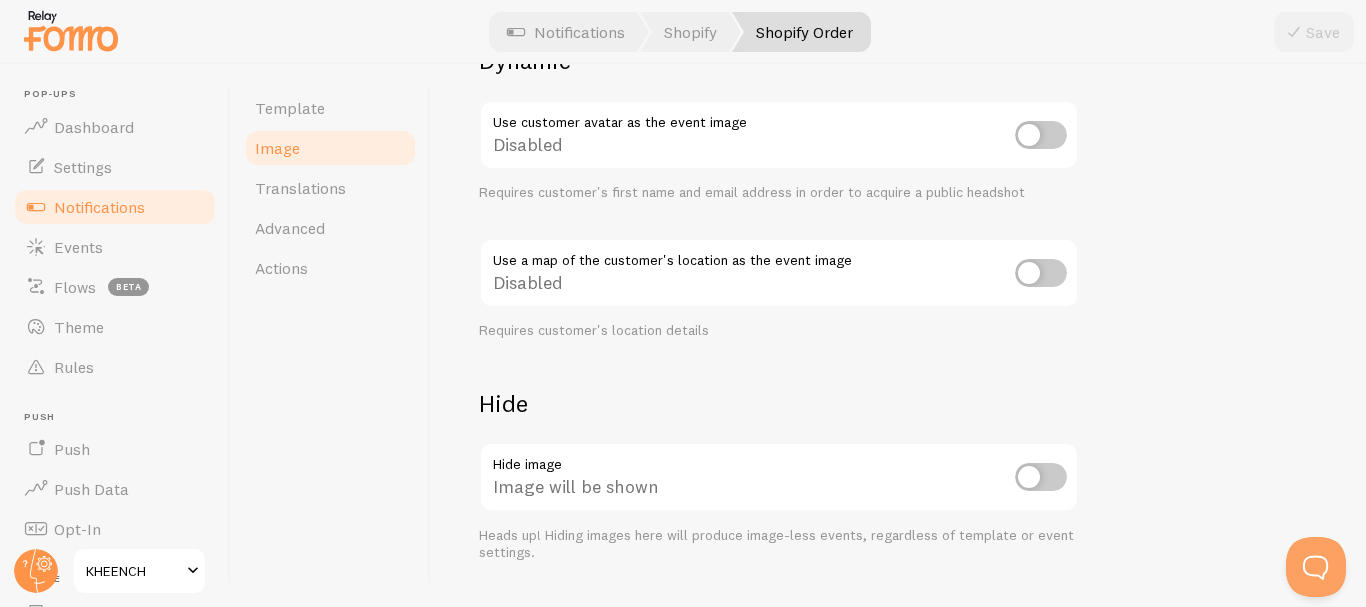 click at bounding box center [1041, 477] 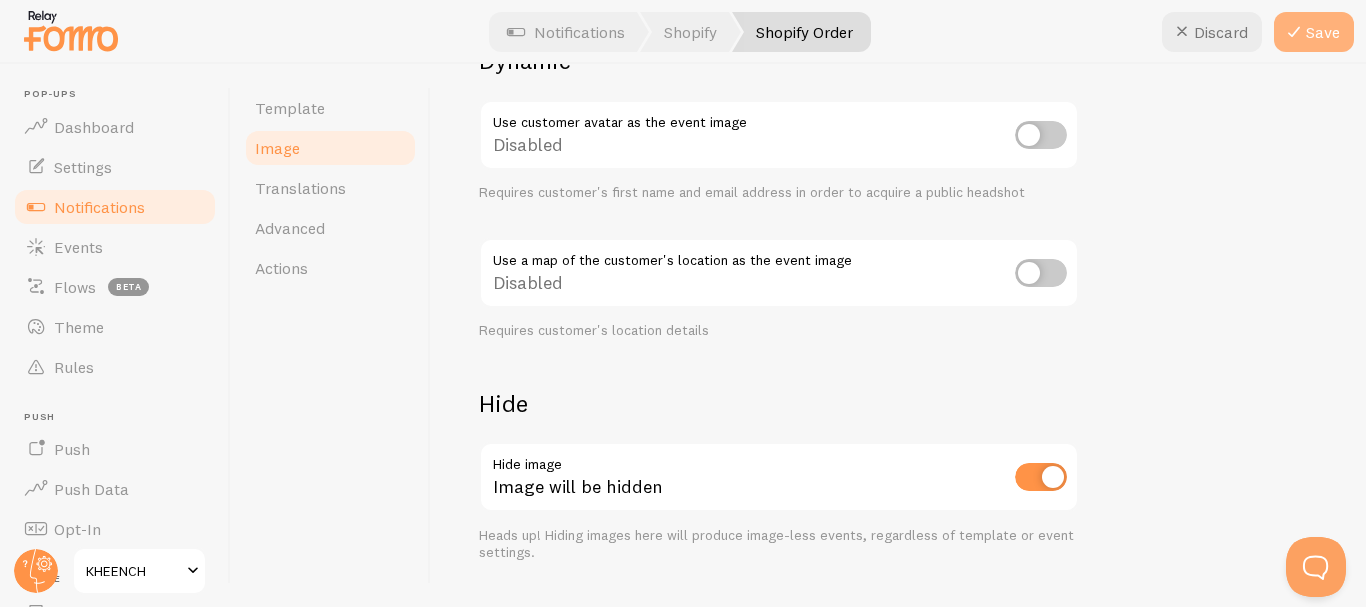 click on "Save" at bounding box center (1314, 32) 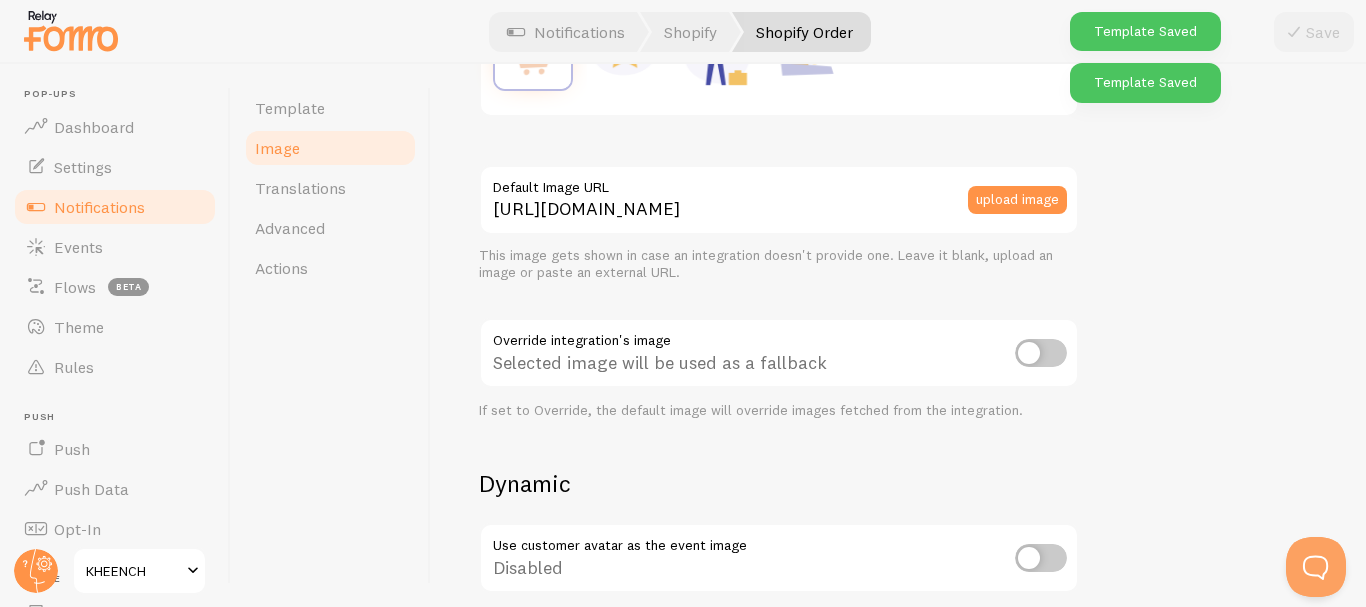 scroll, scrollTop: 460, scrollLeft: 0, axis: vertical 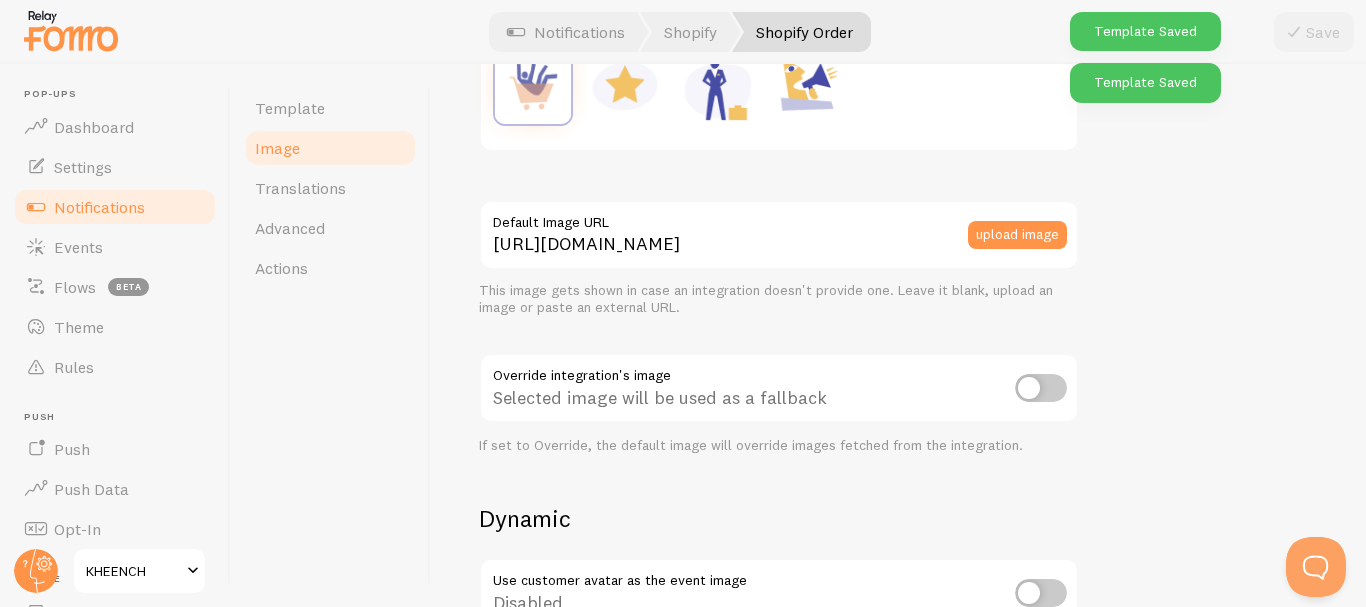 click on "Notifications" at bounding box center (99, 207) 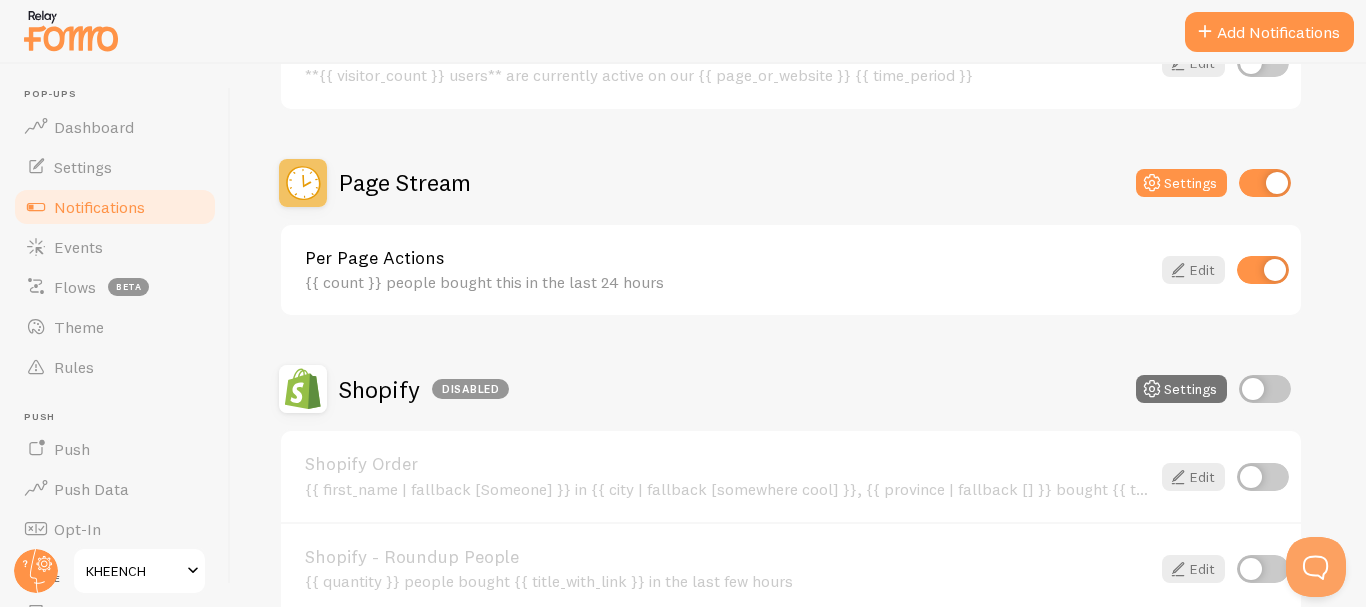 scroll, scrollTop: 637, scrollLeft: 0, axis: vertical 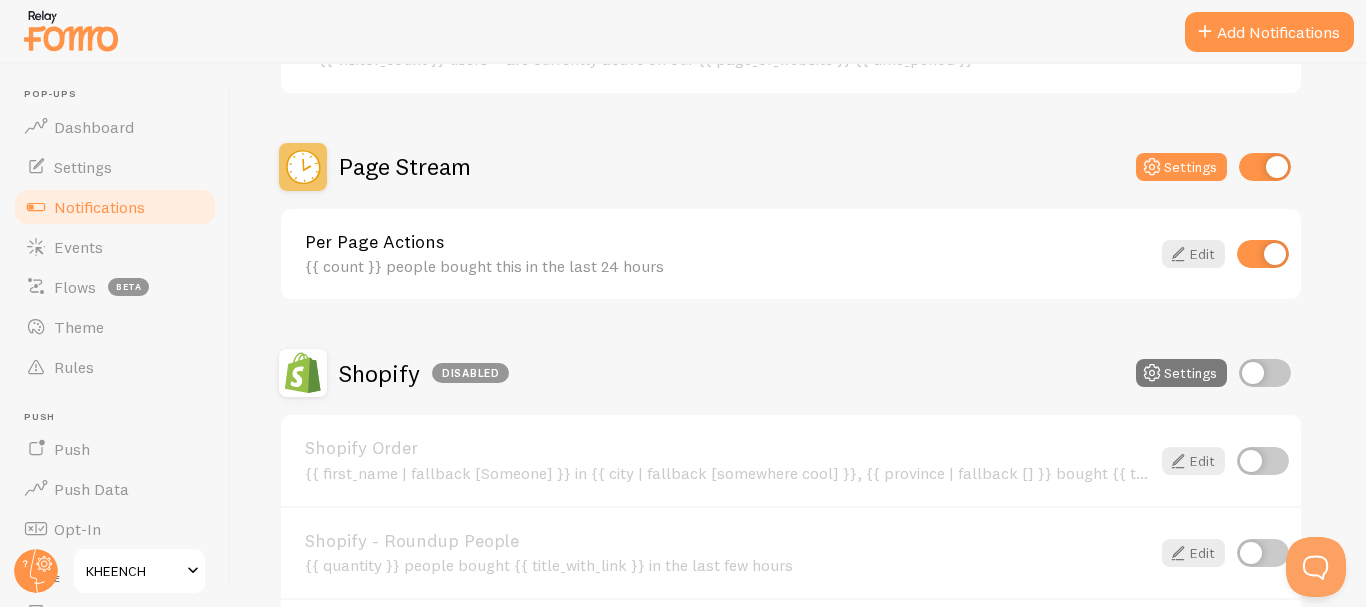 click at bounding box center [1152, 373] 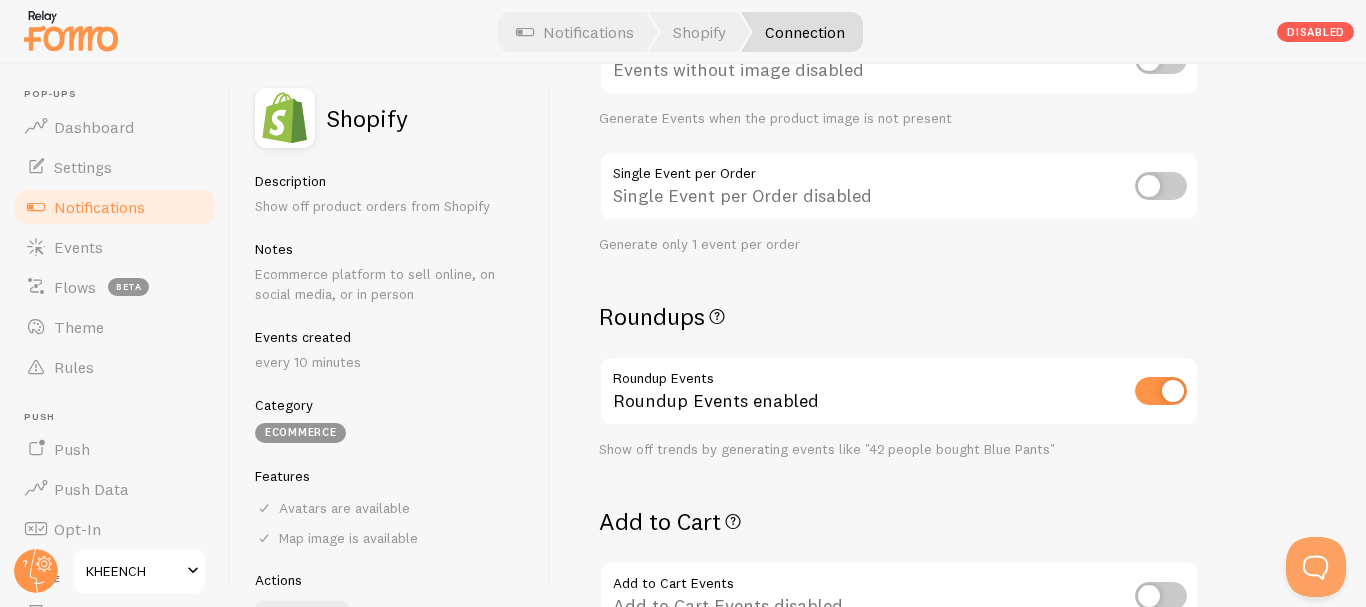 scroll, scrollTop: 386, scrollLeft: 0, axis: vertical 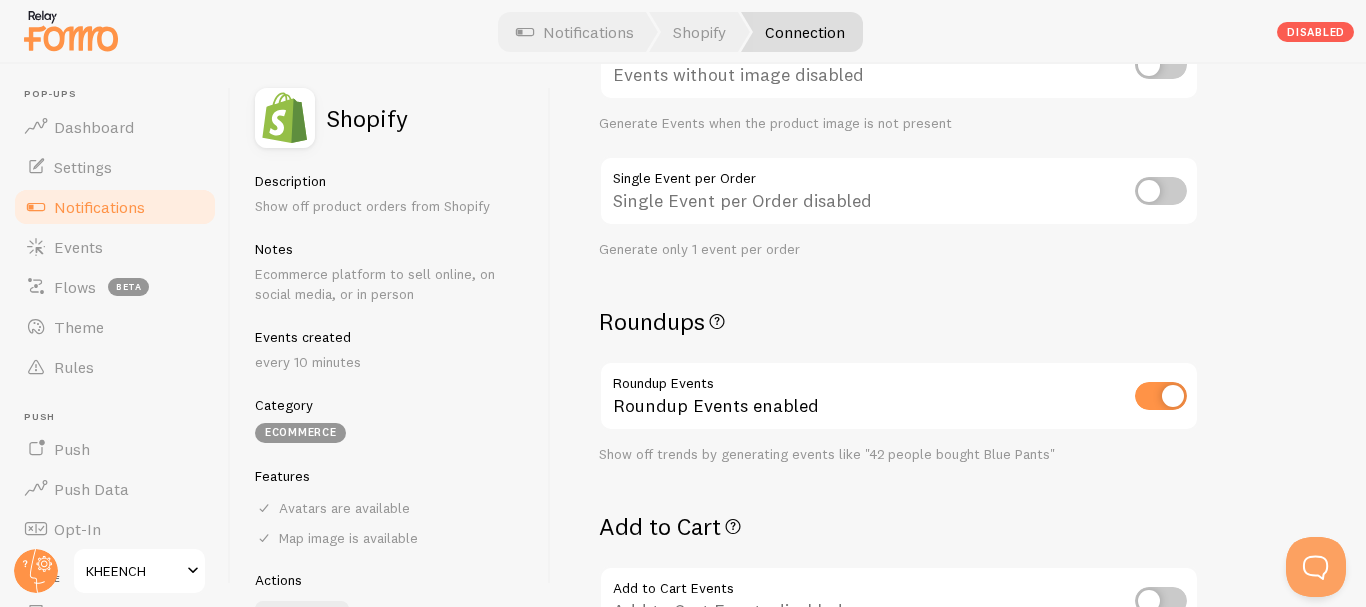 click on "Notifications" at bounding box center (99, 207) 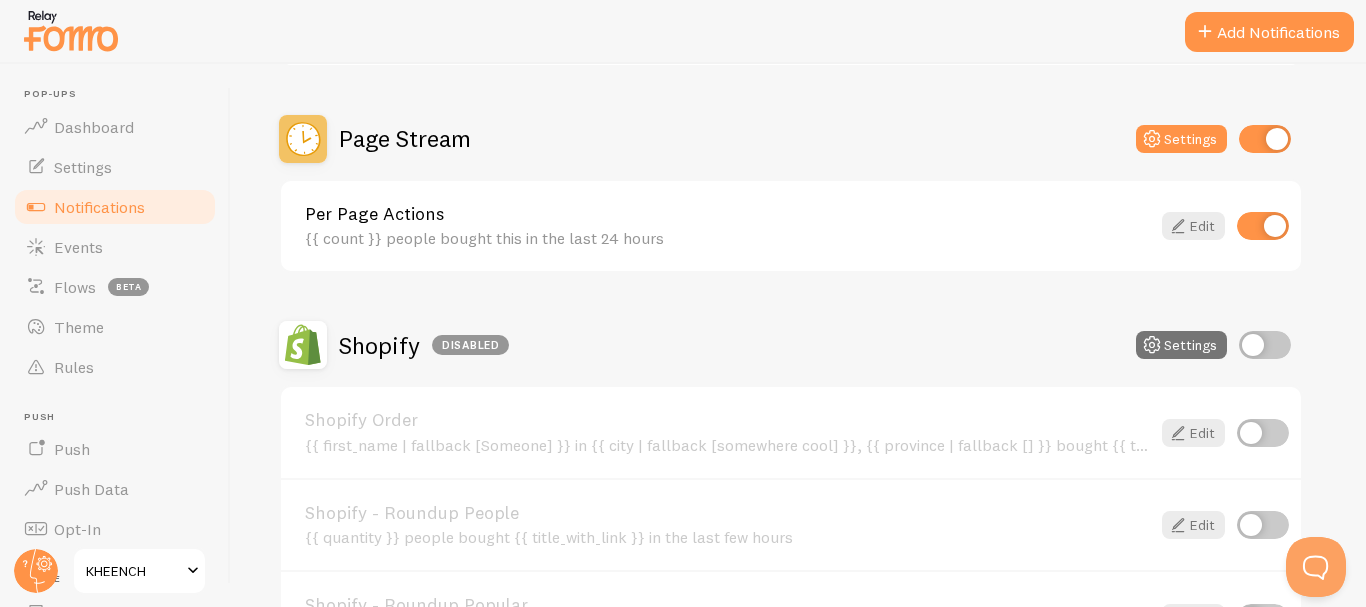 scroll, scrollTop: 694, scrollLeft: 0, axis: vertical 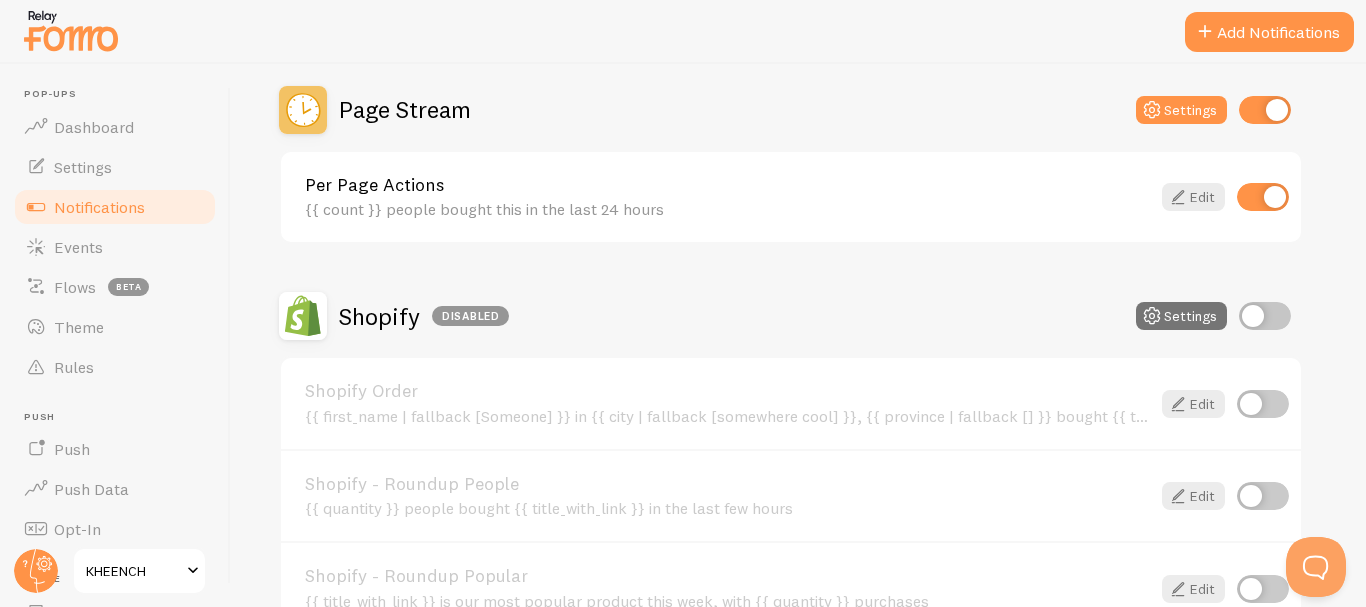 click at bounding box center [1263, 404] 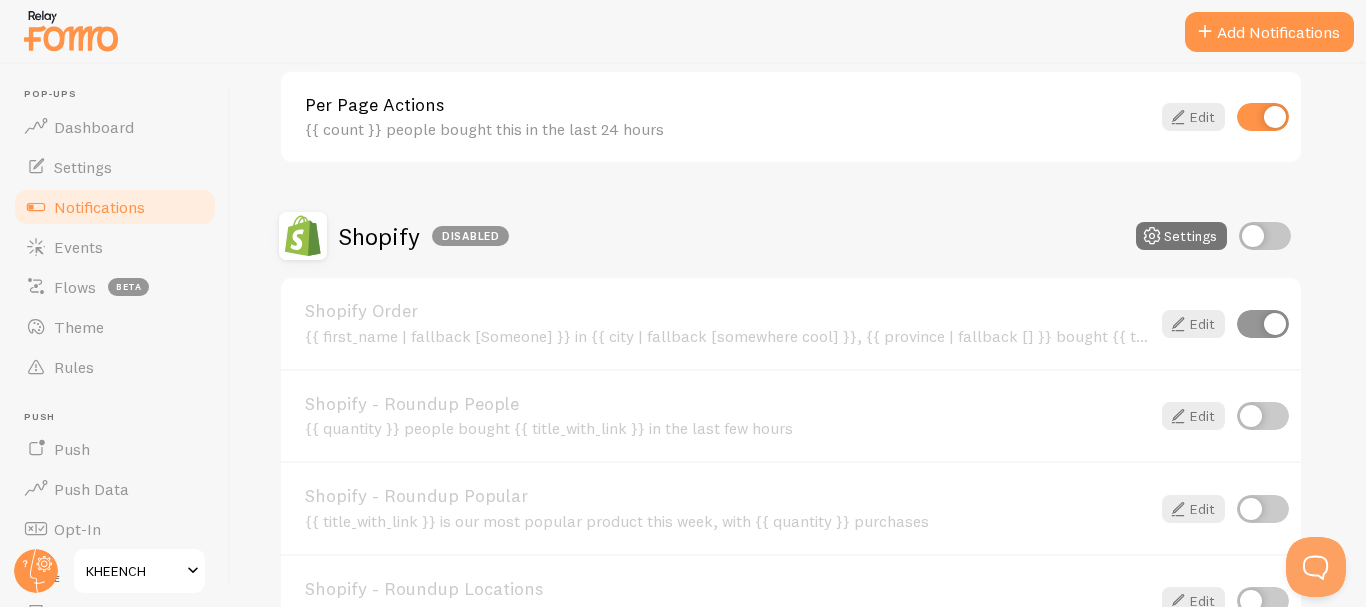 scroll, scrollTop: 784, scrollLeft: 0, axis: vertical 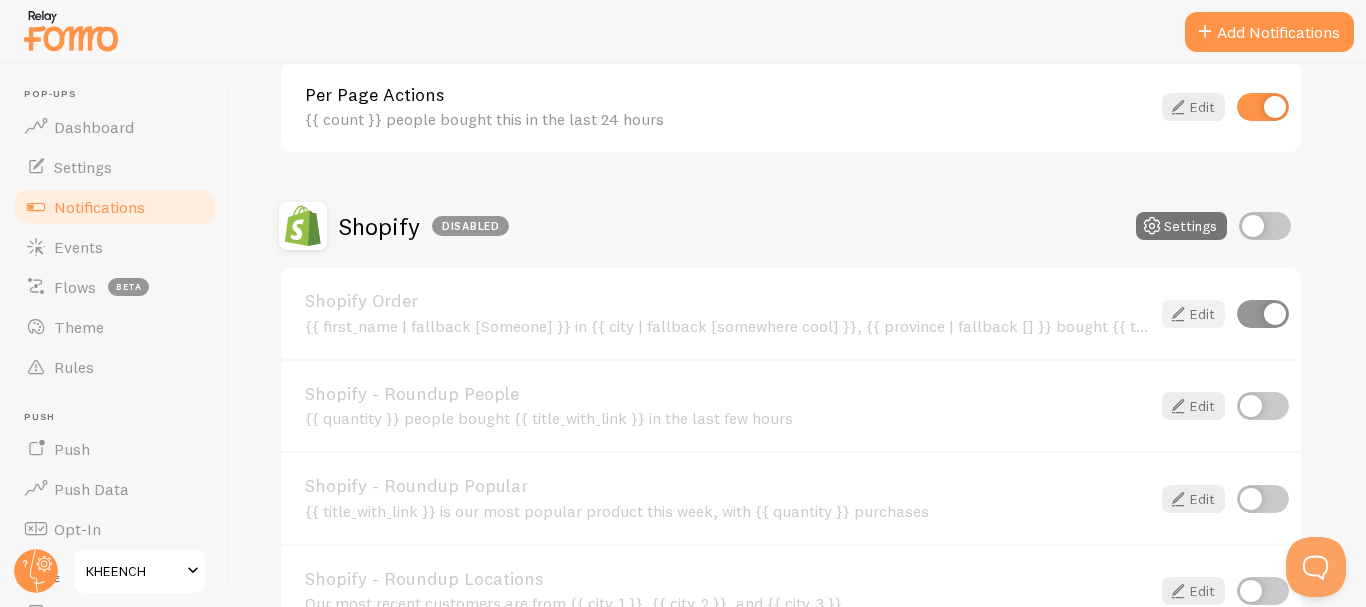 click at bounding box center (1178, 314) 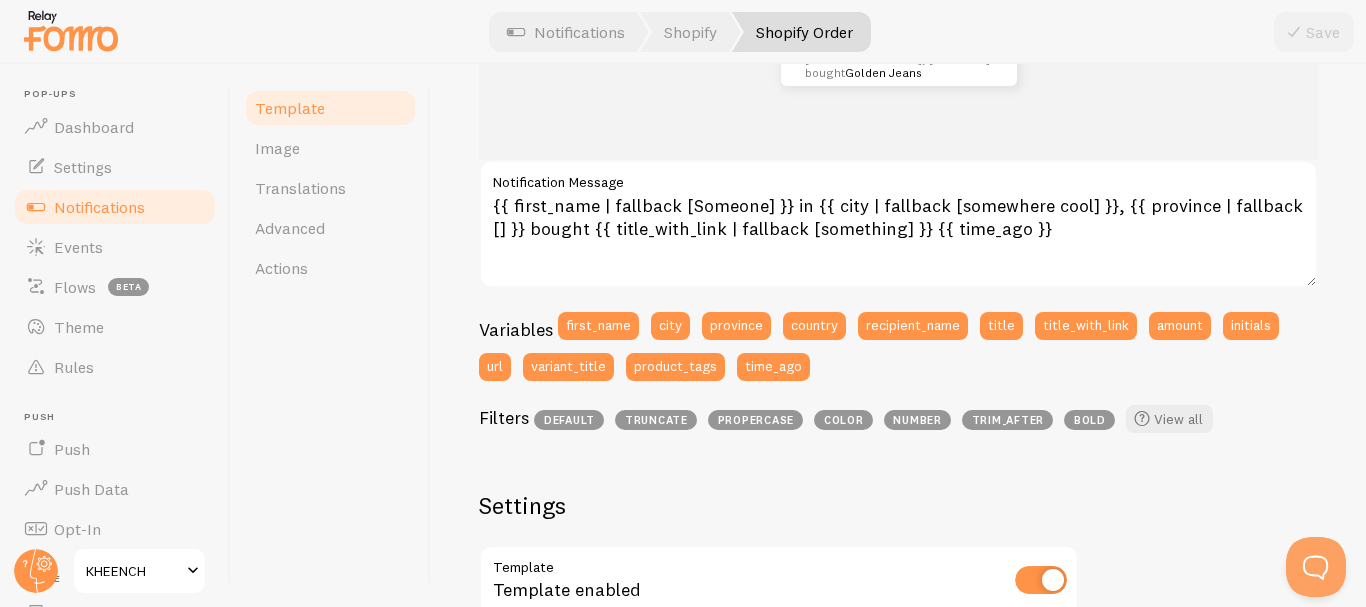 scroll, scrollTop: 387, scrollLeft: 0, axis: vertical 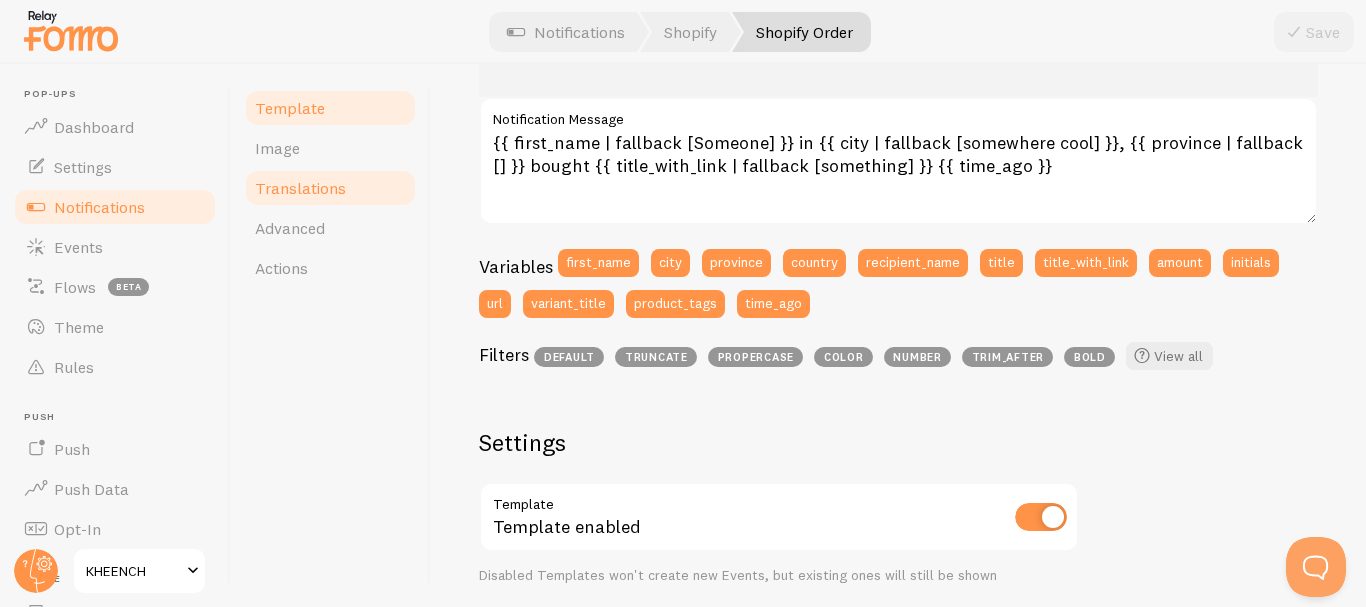 click on "Translations" at bounding box center (330, 188) 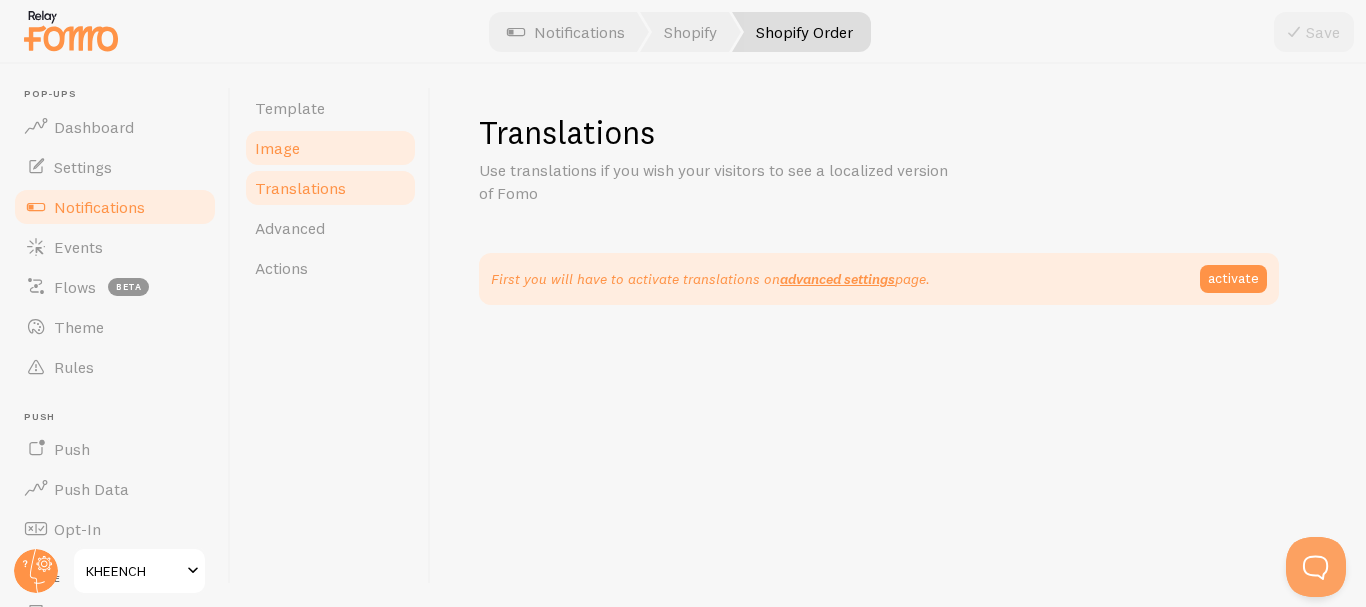 click on "Image" at bounding box center [330, 148] 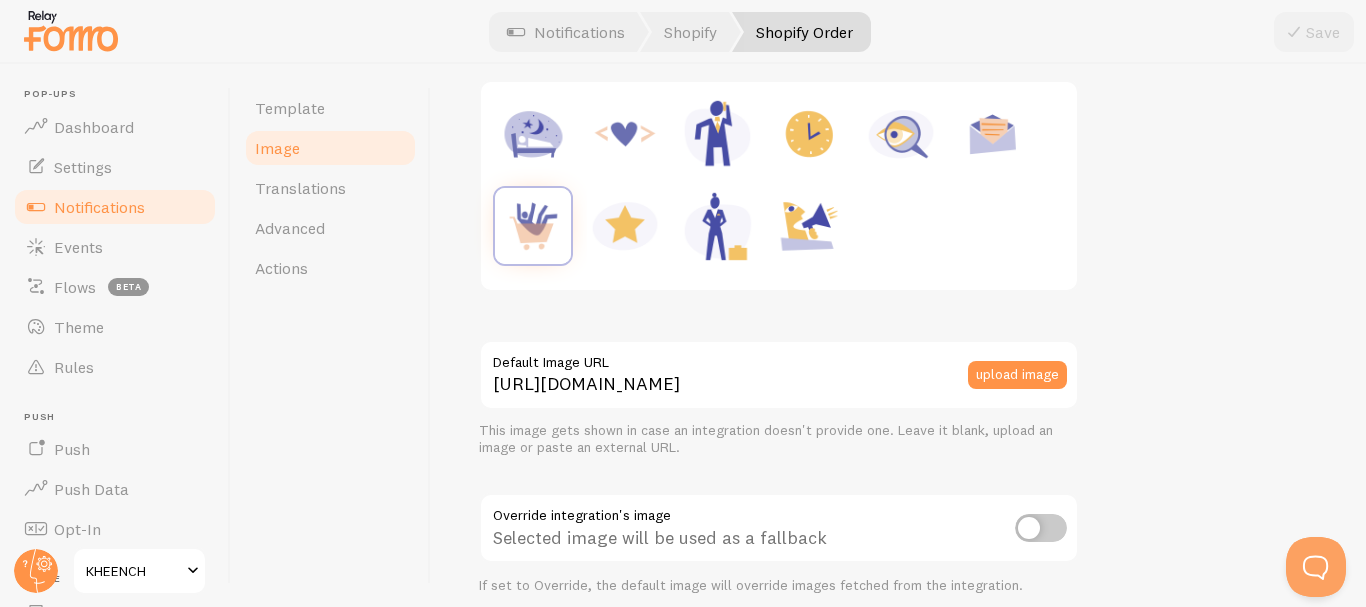 scroll, scrollTop: 360, scrollLeft: 0, axis: vertical 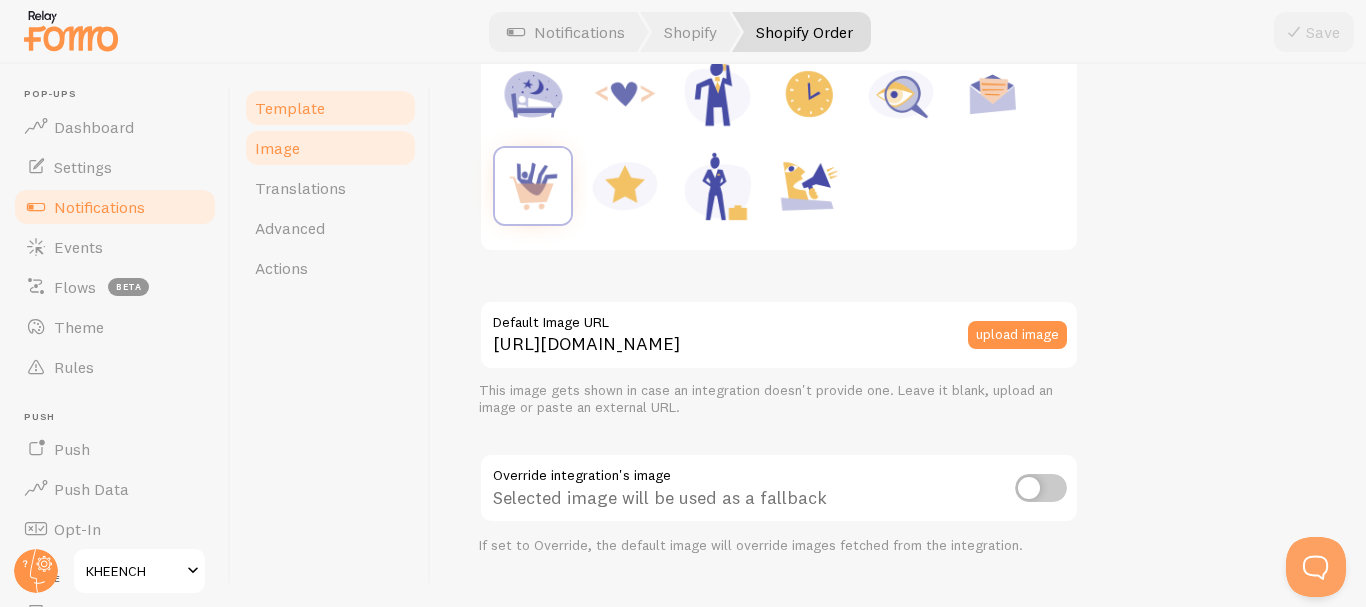click on "Template" at bounding box center [330, 108] 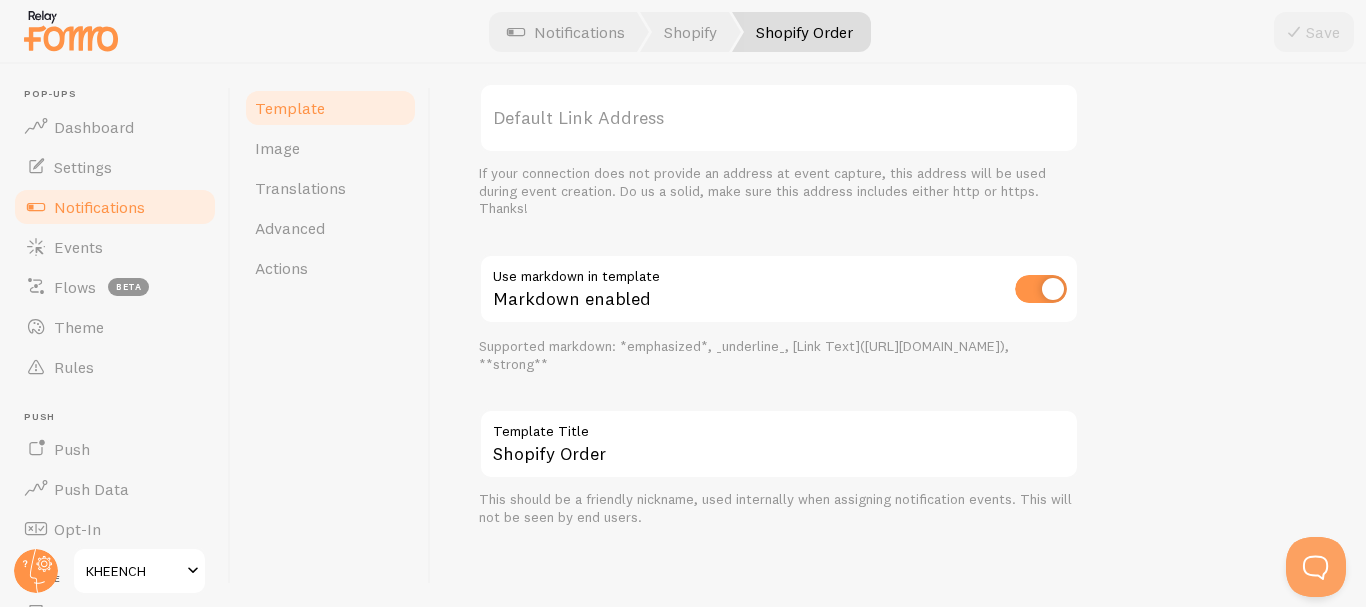 scroll, scrollTop: 927, scrollLeft: 0, axis: vertical 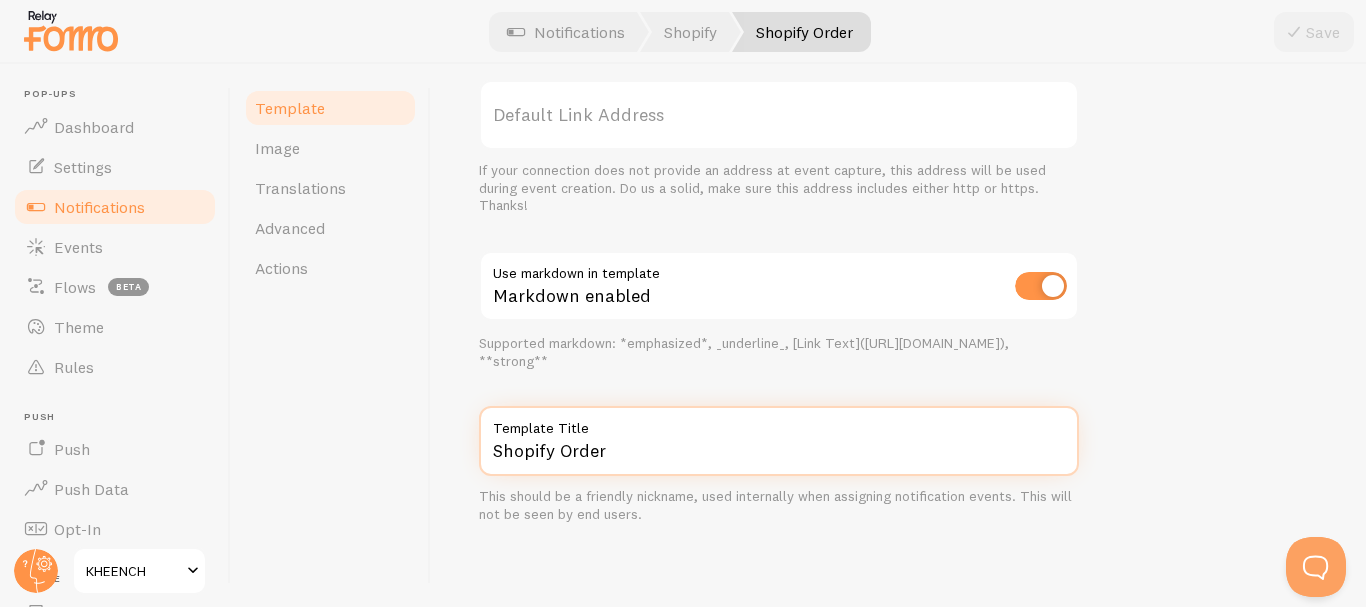 click on "Shopify Order" at bounding box center [779, 441] 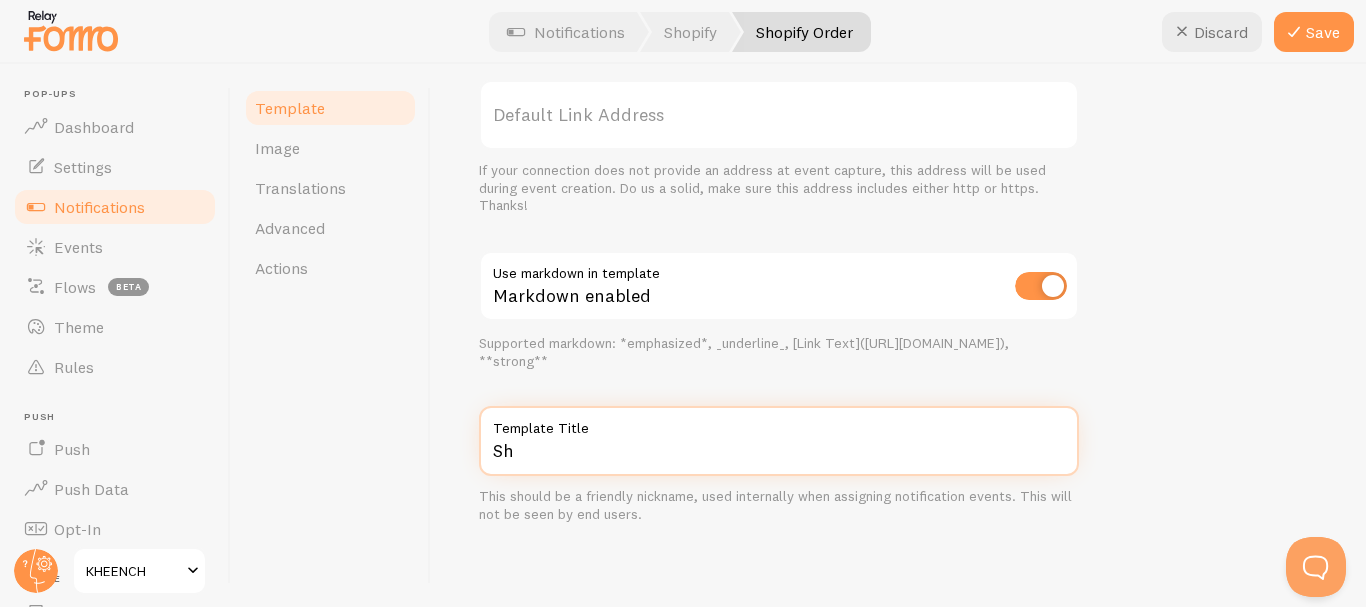 type on "S" 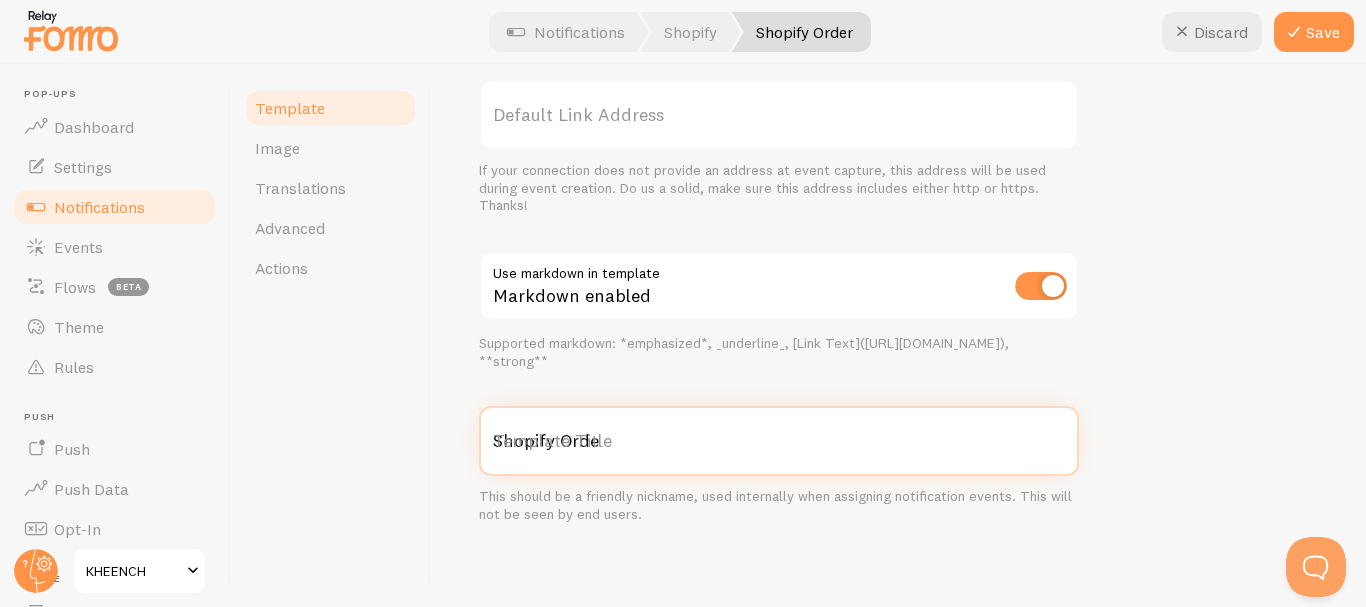 scroll, scrollTop: 927, scrollLeft: 0, axis: vertical 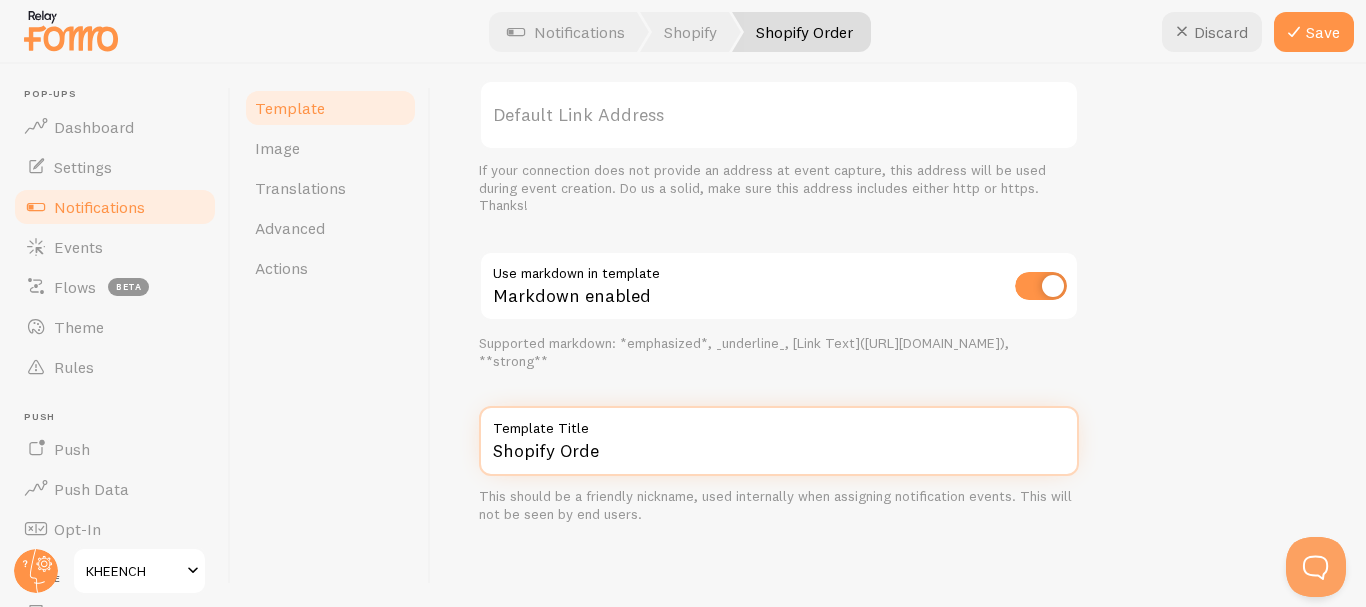 type on "Shopify Order" 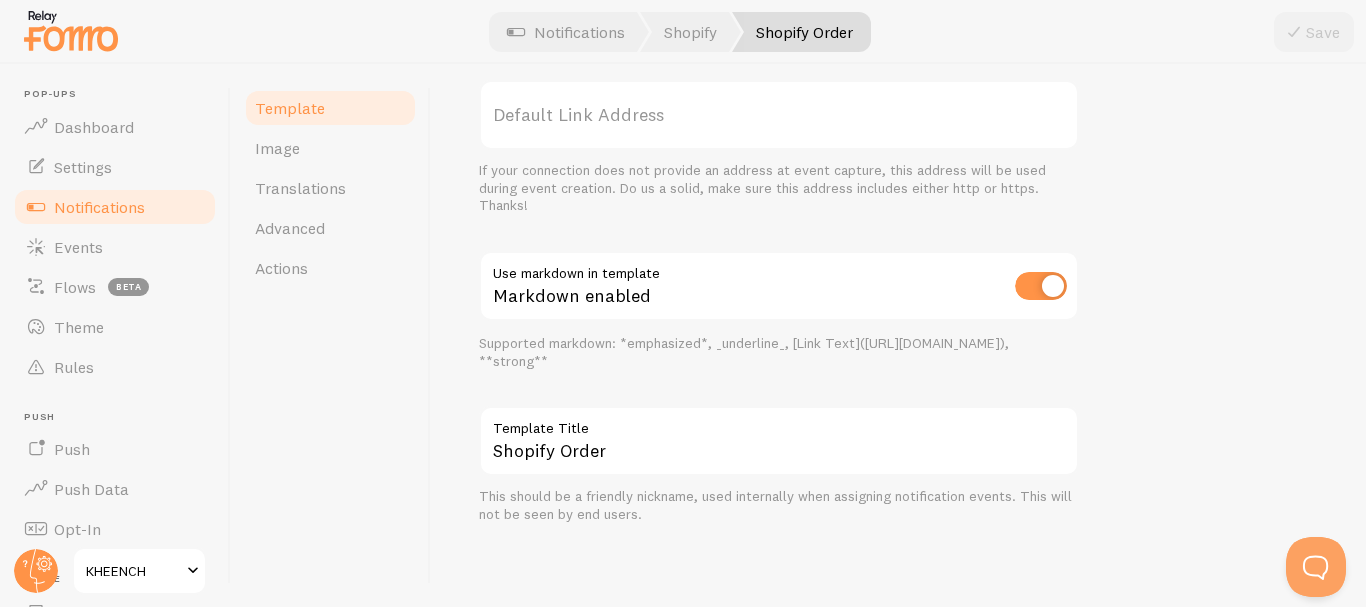 click on "Template
Image
Translations
Advanced
Actions" at bounding box center (331, 335) 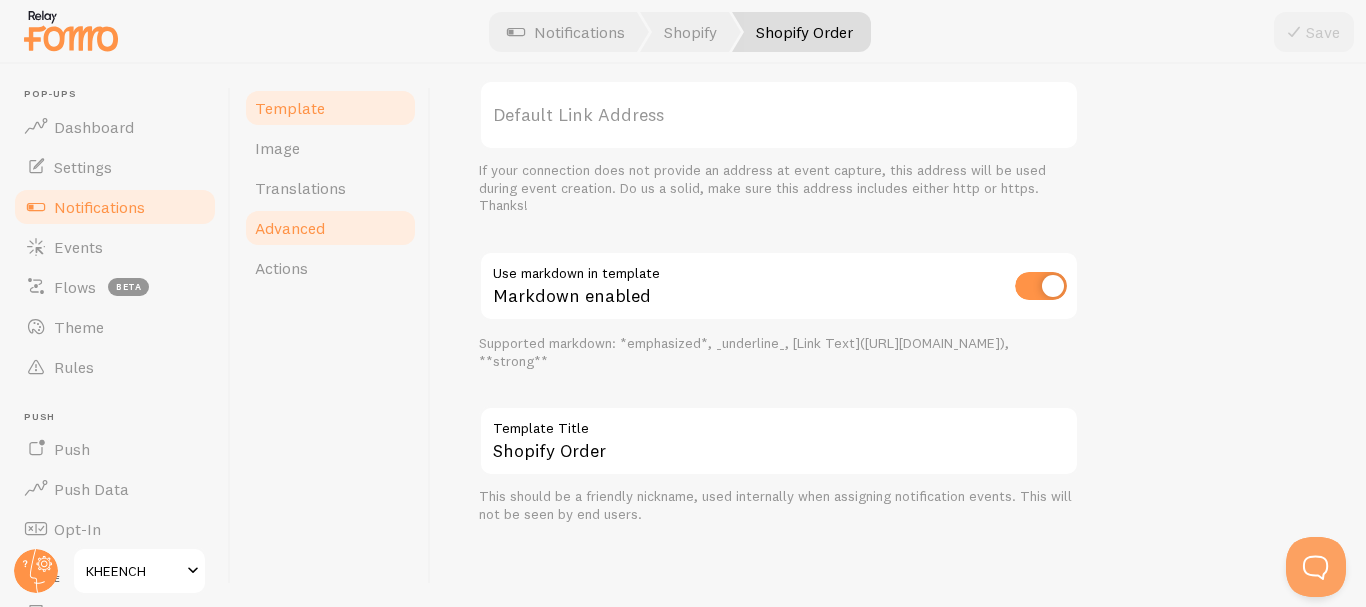 click on "Advanced" at bounding box center (330, 228) 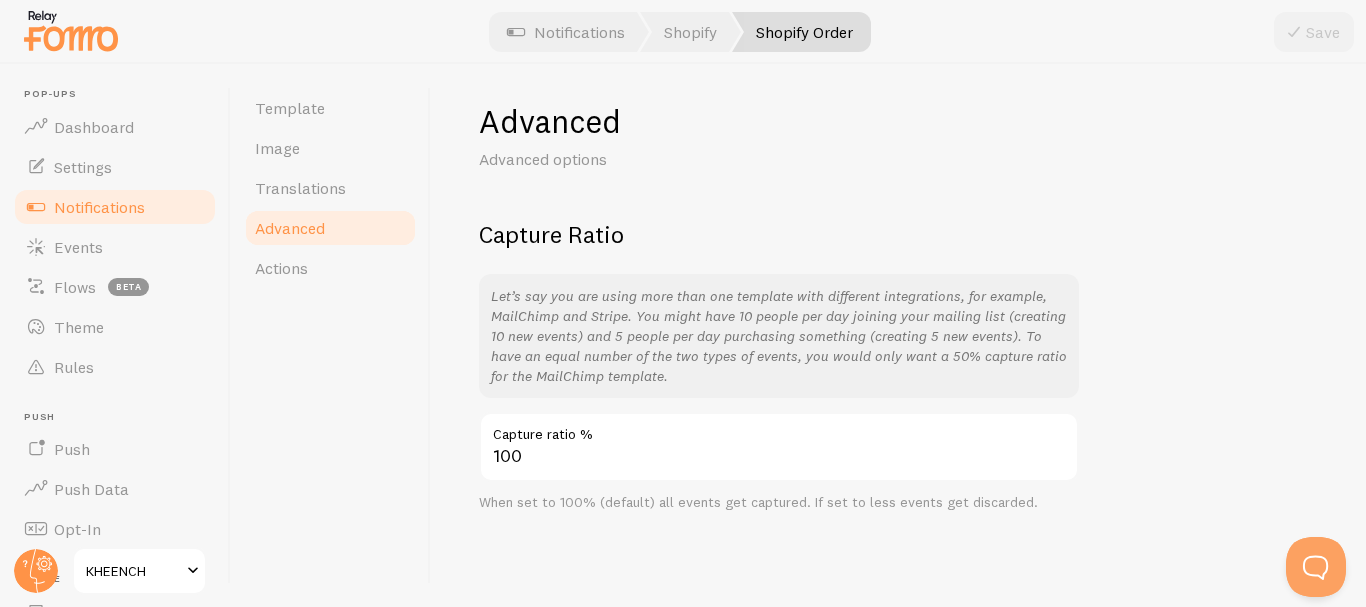 scroll, scrollTop: 0, scrollLeft: 0, axis: both 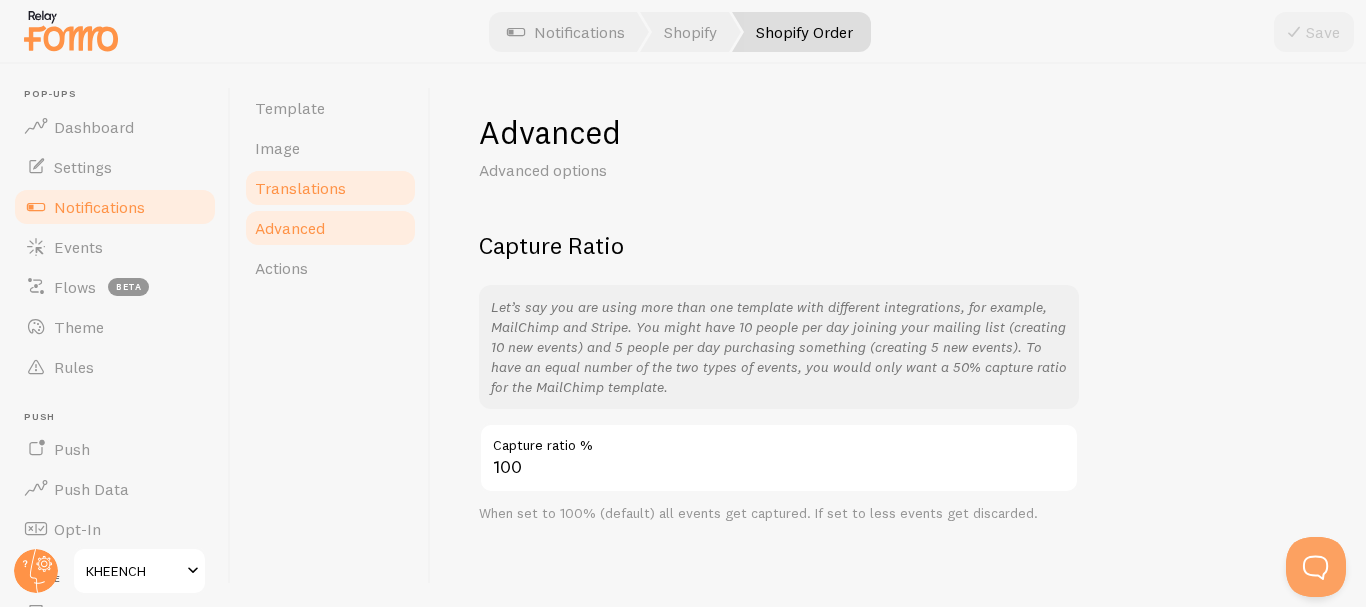 click on "Translations" at bounding box center [330, 188] 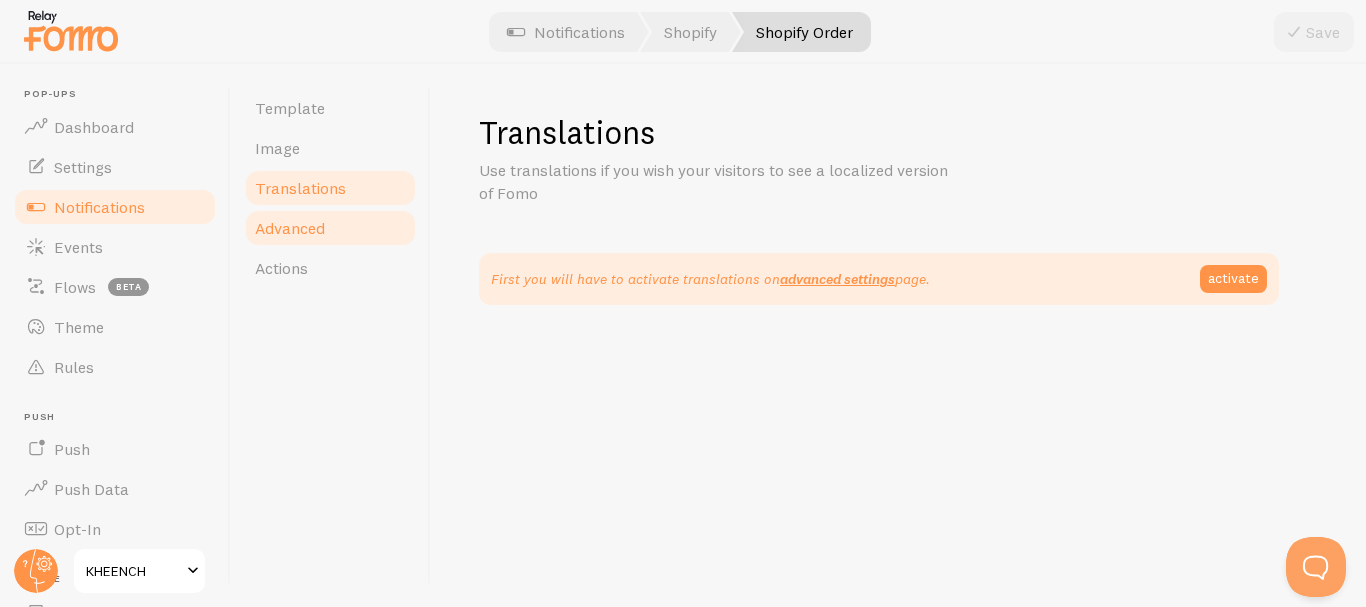 click on "Advanced" at bounding box center [330, 228] 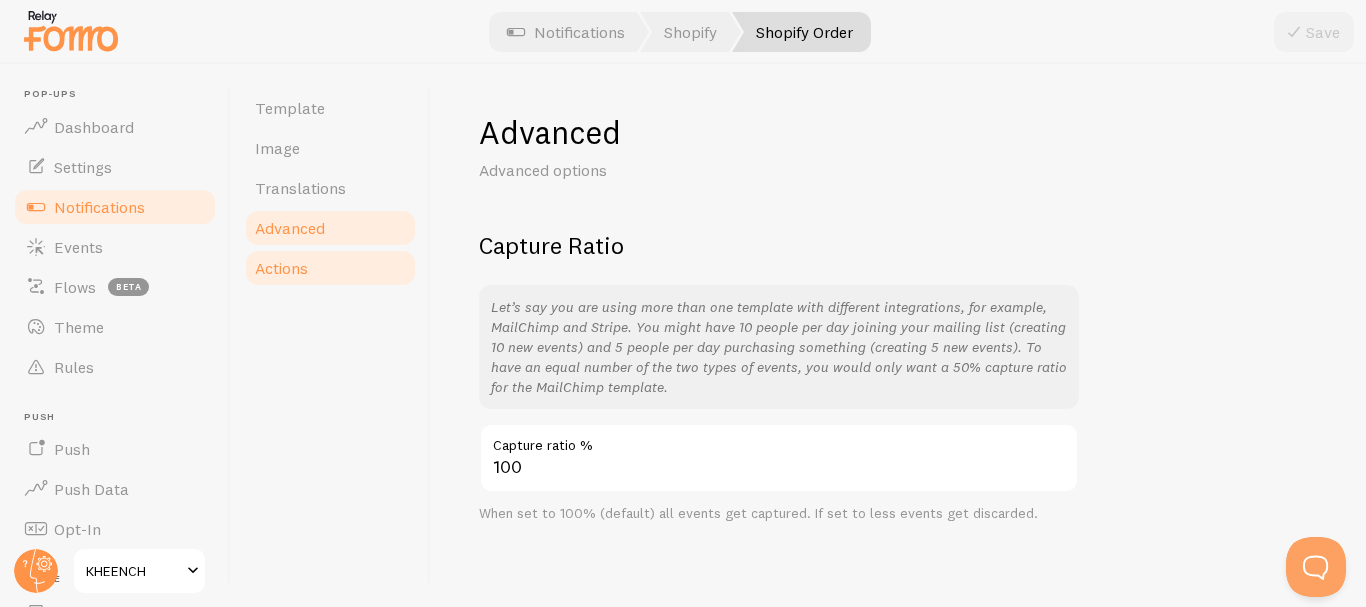 click on "Actions" at bounding box center [330, 268] 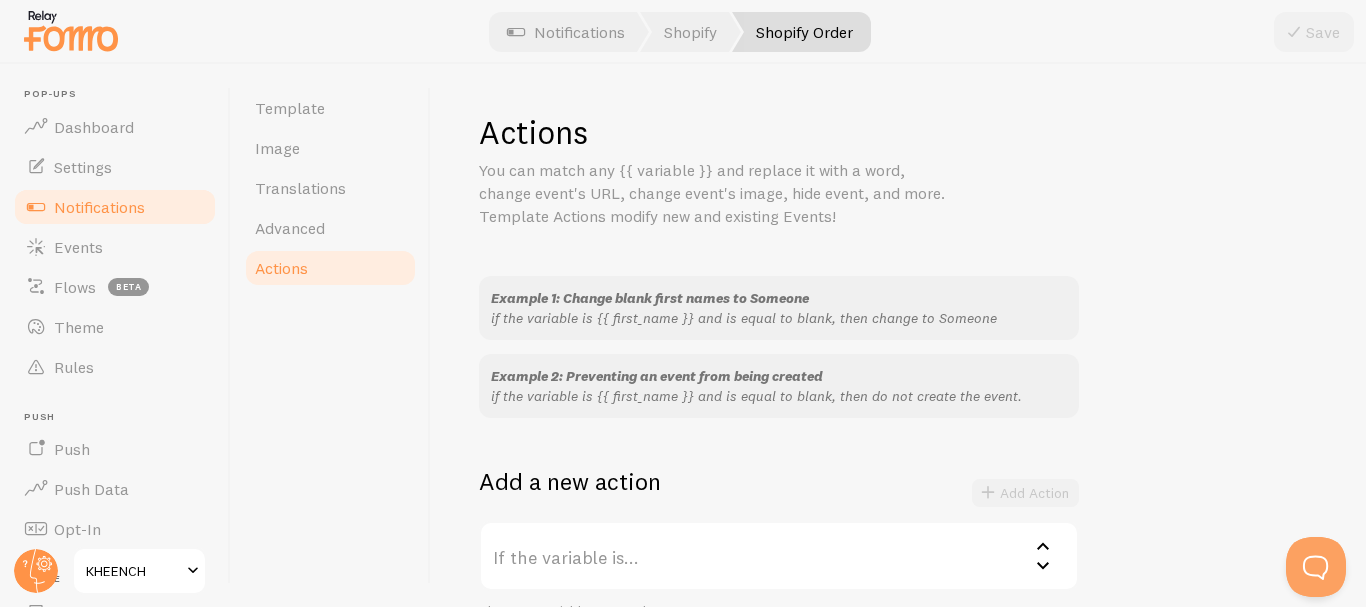 click on "Notifications" at bounding box center (99, 207) 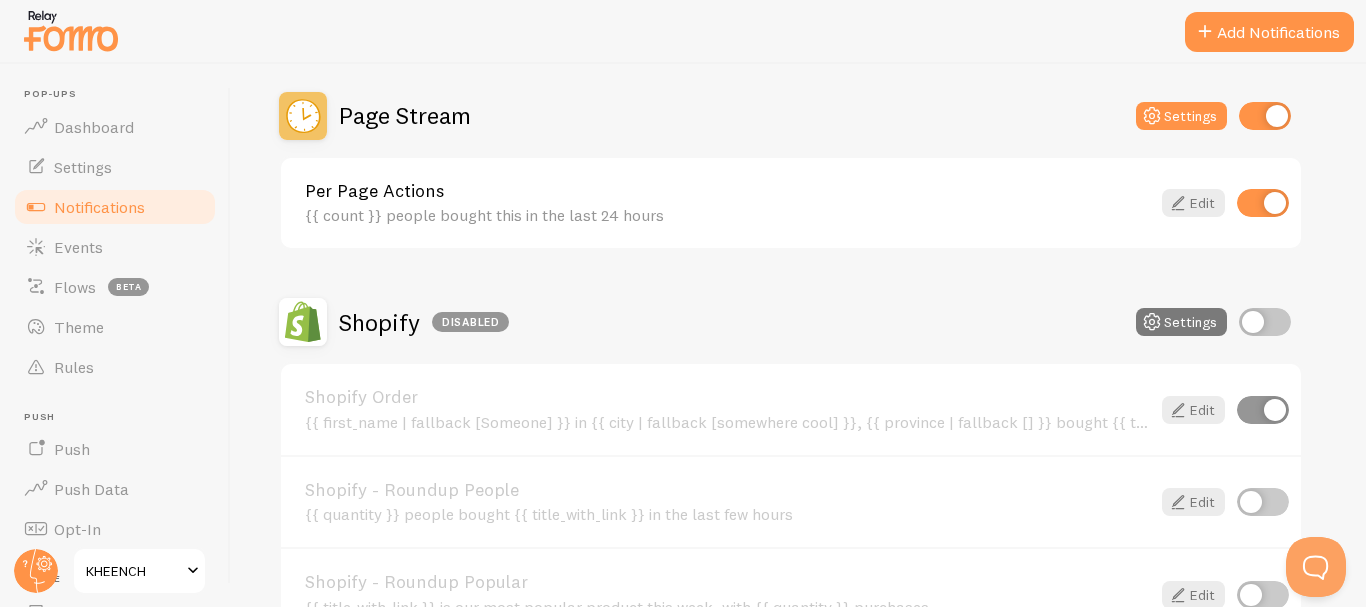scroll, scrollTop: 706, scrollLeft: 0, axis: vertical 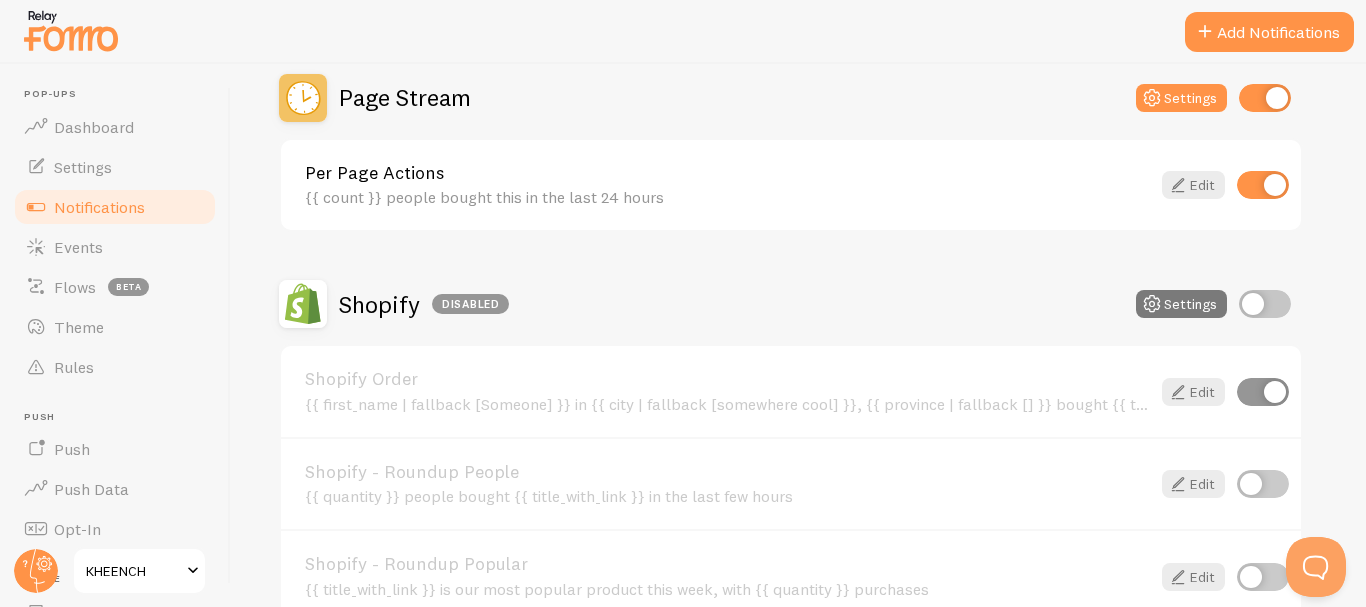 click at bounding box center [1152, 304] 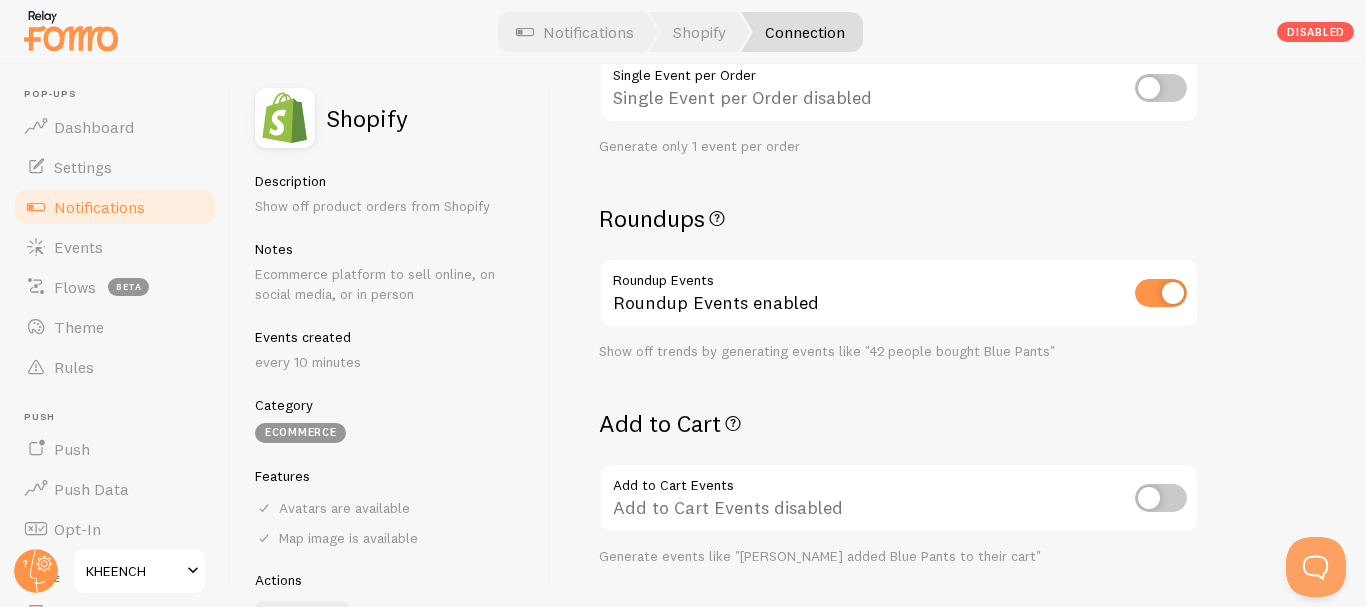 scroll, scrollTop: 498, scrollLeft: 0, axis: vertical 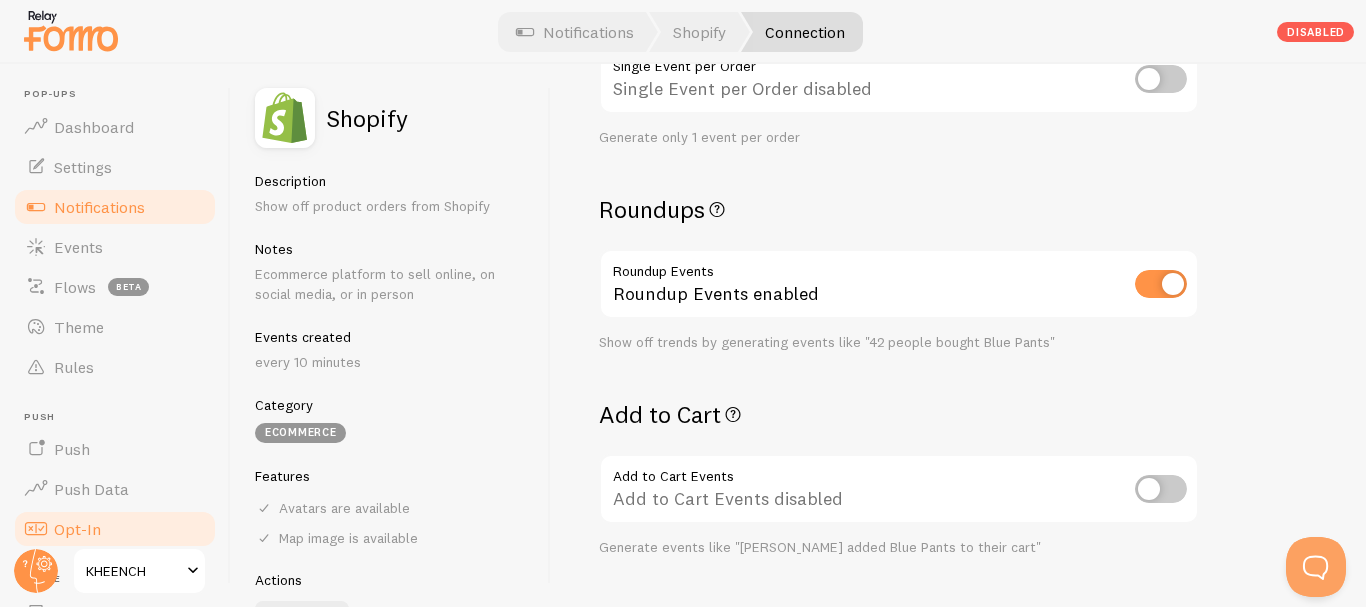 click on "Opt-In" at bounding box center [115, 529] 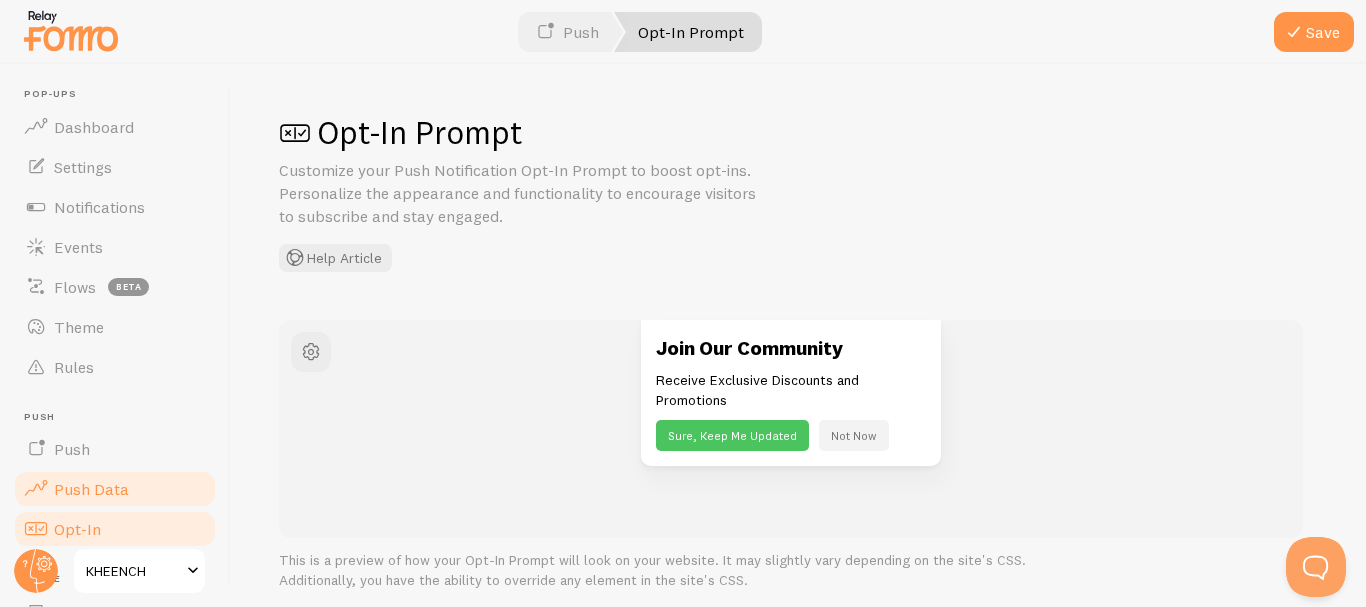 click on "Push Data" at bounding box center [115, 489] 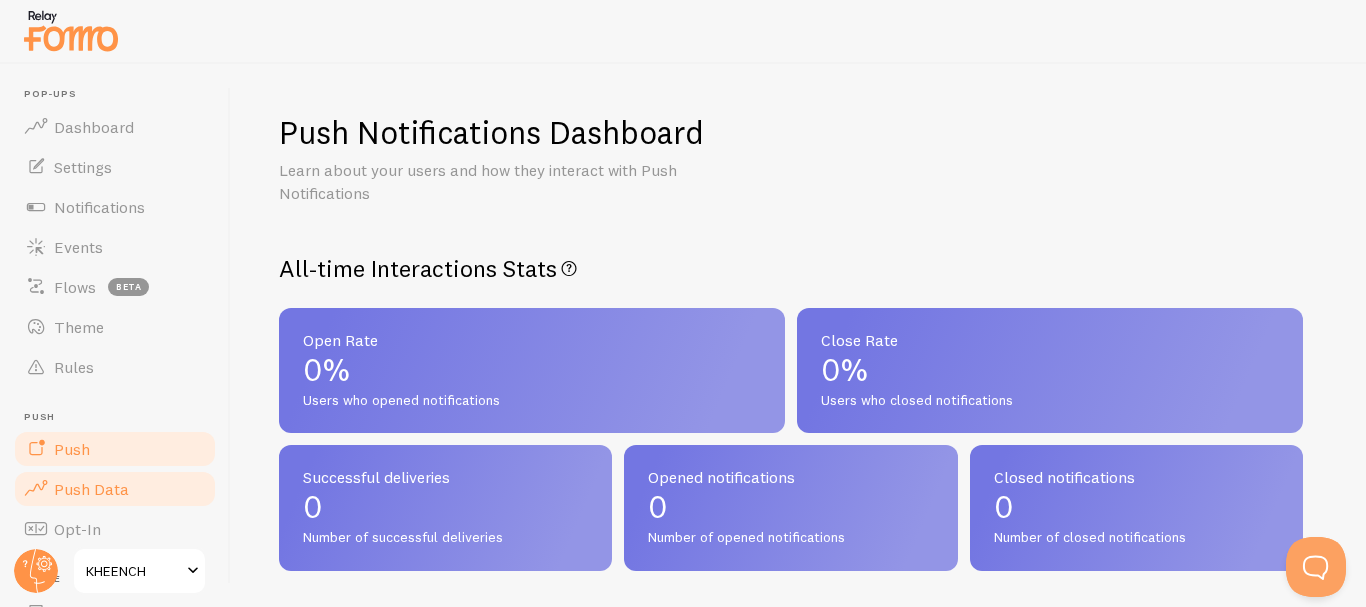 click on "Push" at bounding box center [115, 449] 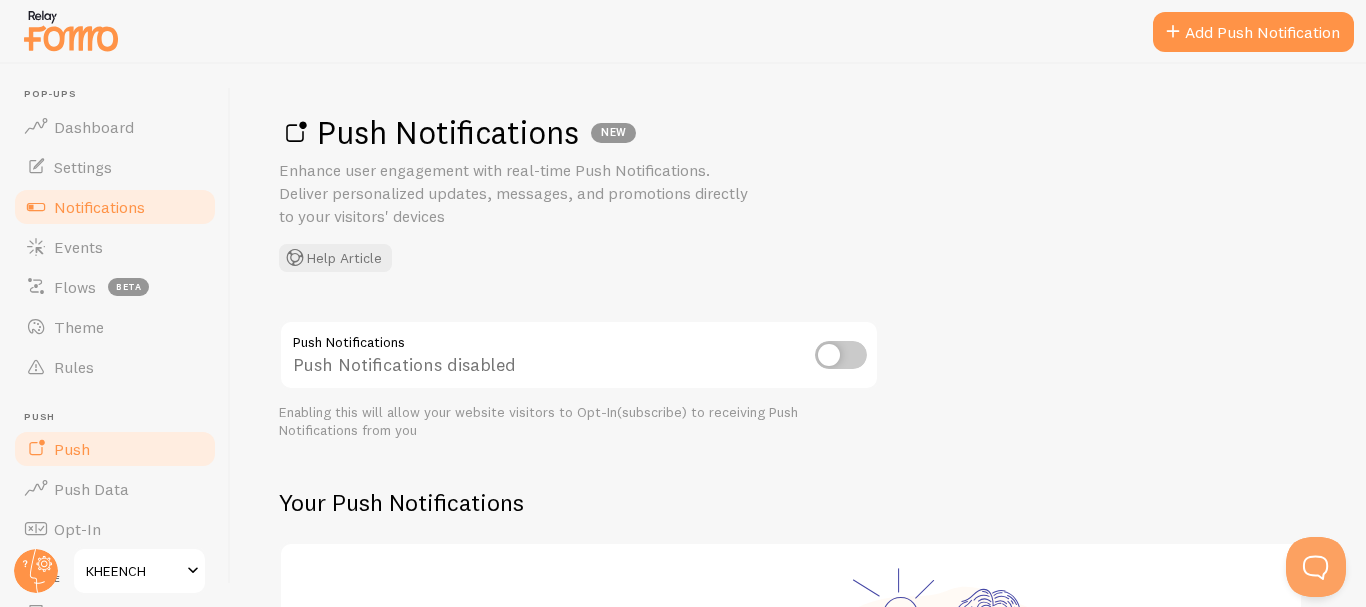 click on "Notifications" at bounding box center (115, 207) 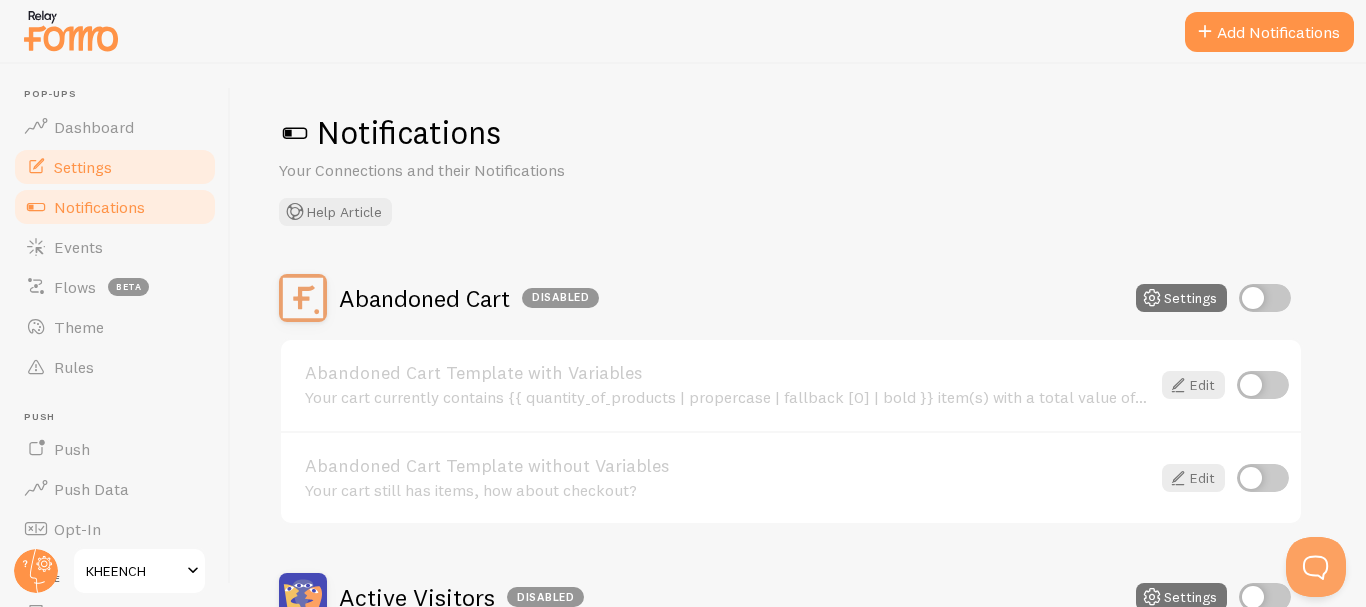 click on "Settings" at bounding box center (115, 167) 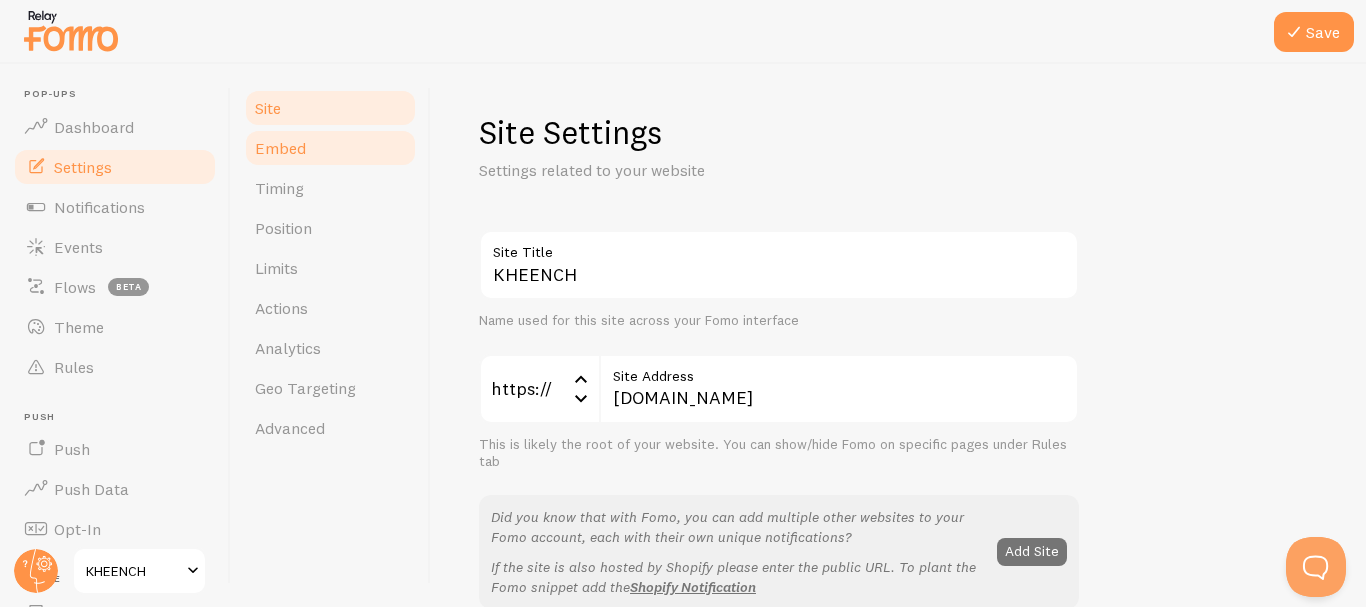 click on "Embed" at bounding box center [330, 148] 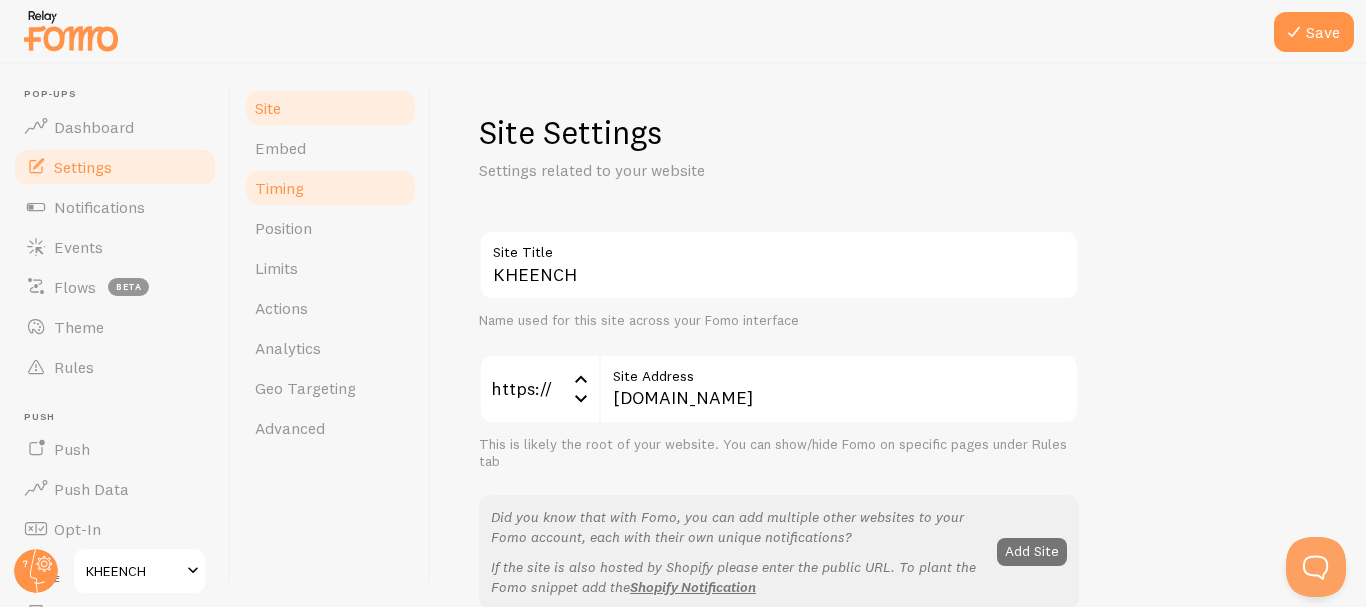 click on "Timing" at bounding box center [330, 188] 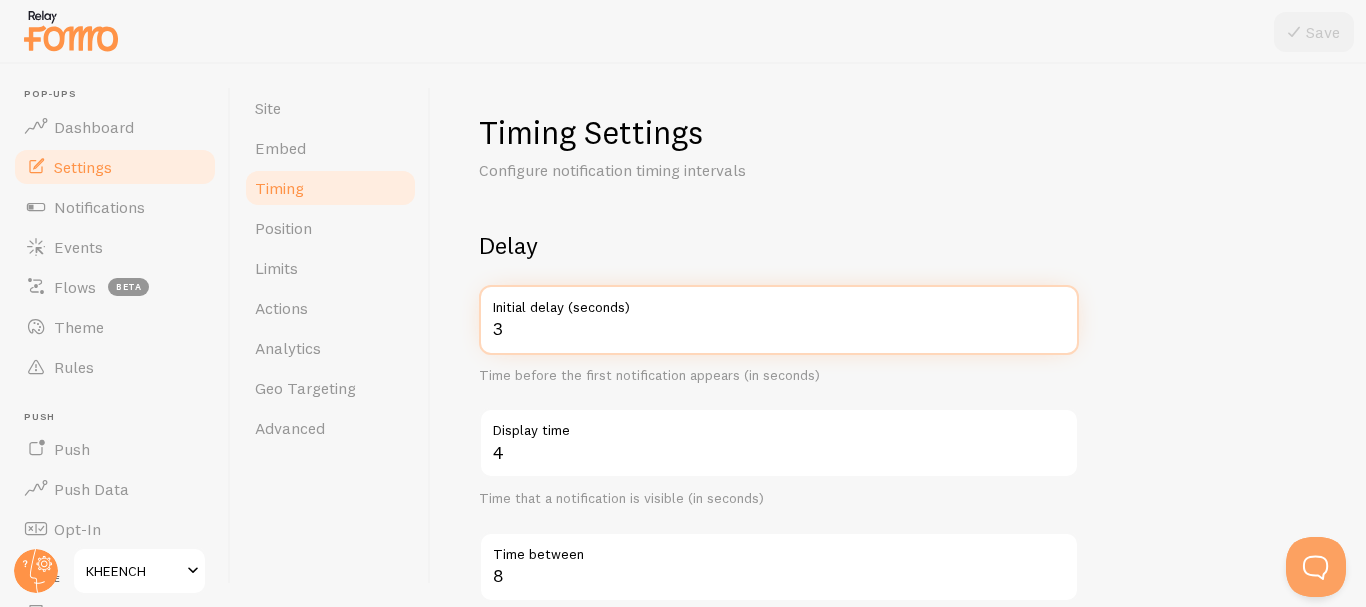 click on "3" at bounding box center (779, 320) 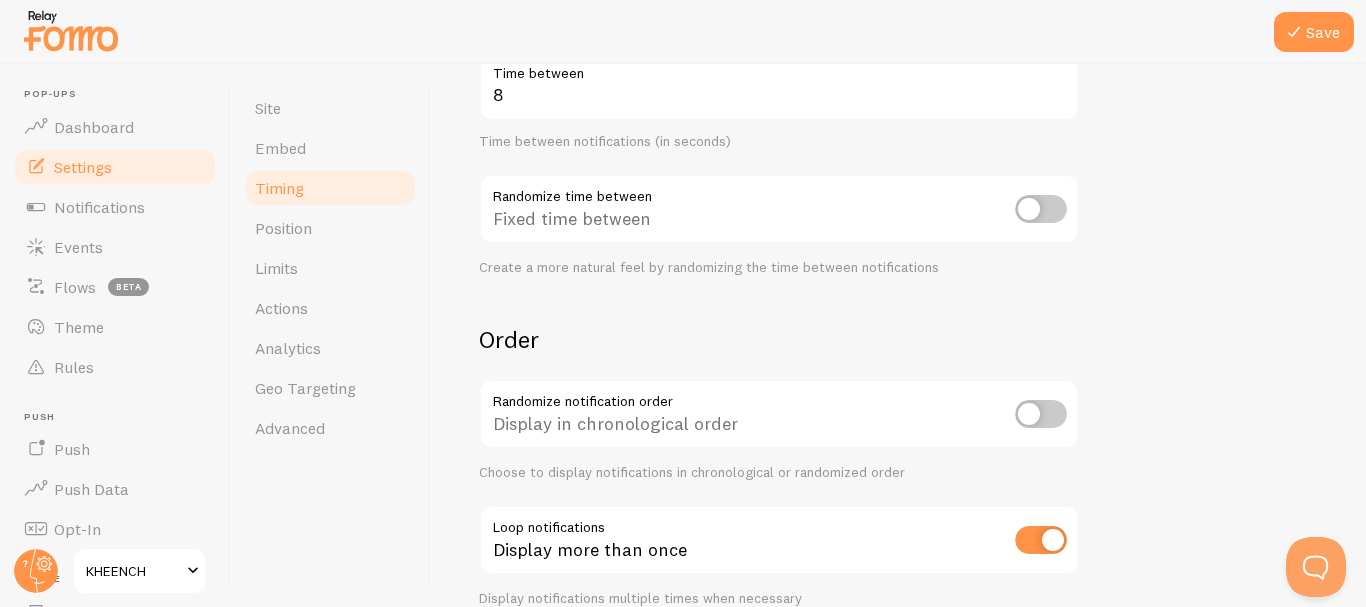 scroll, scrollTop: 490, scrollLeft: 0, axis: vertical 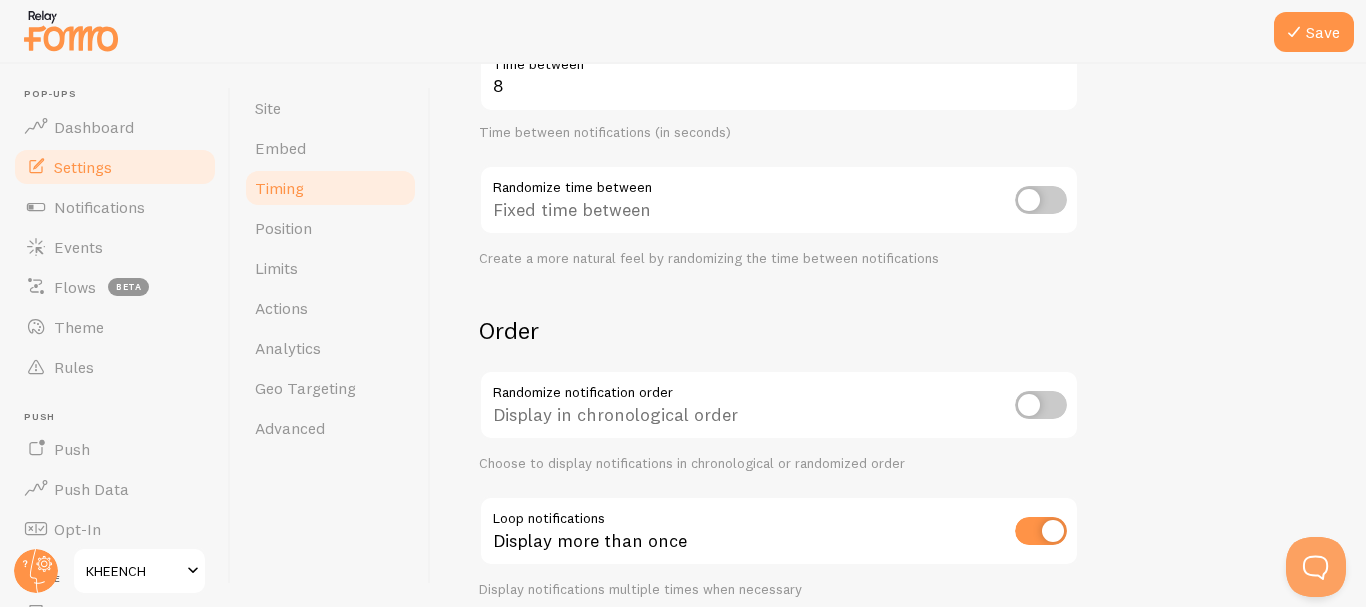 type on "5" 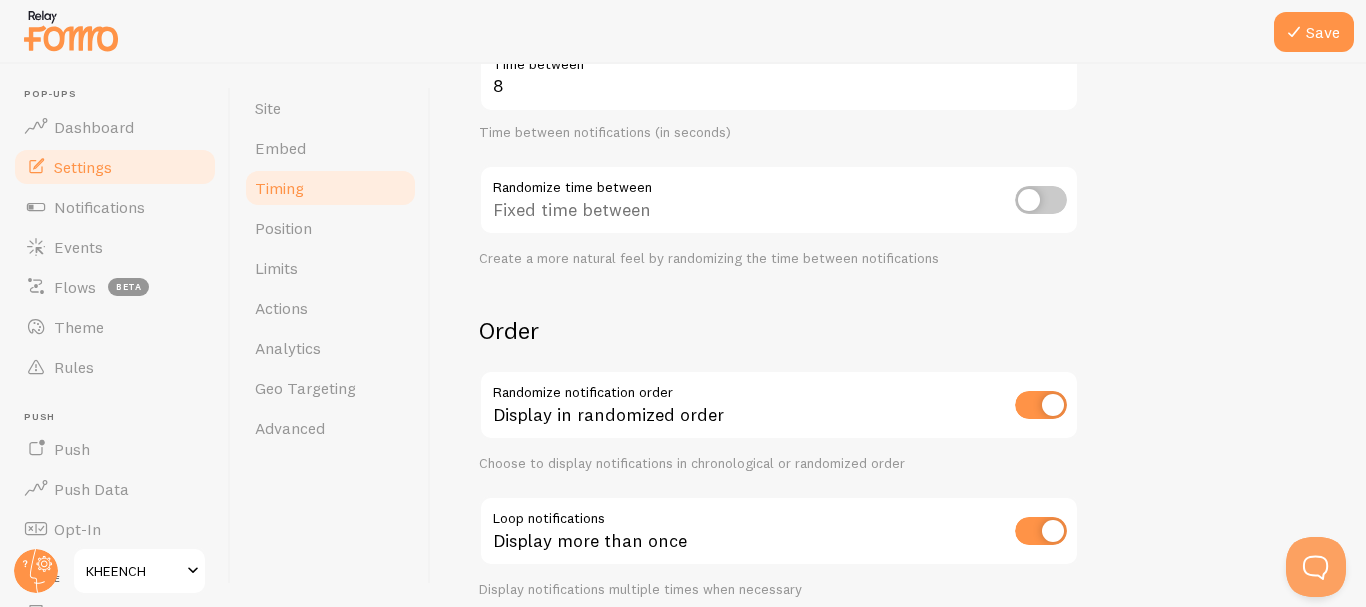 click at bounding box center [1041, 405] 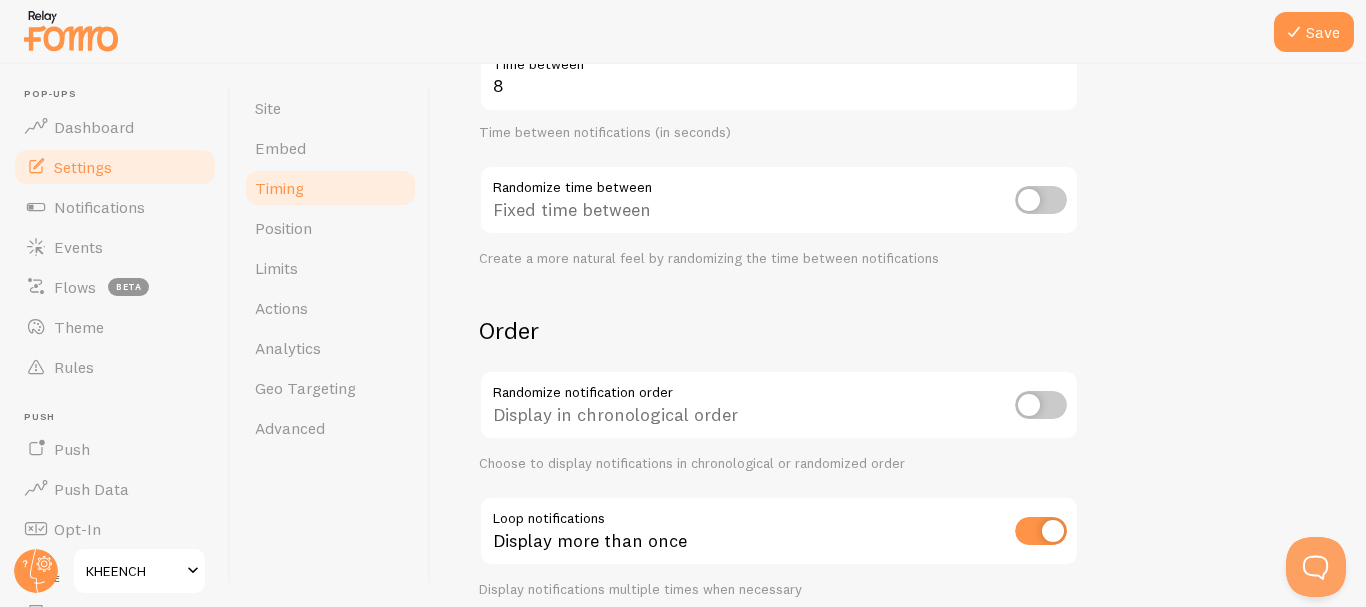 click at bounding box center (1041, 405) 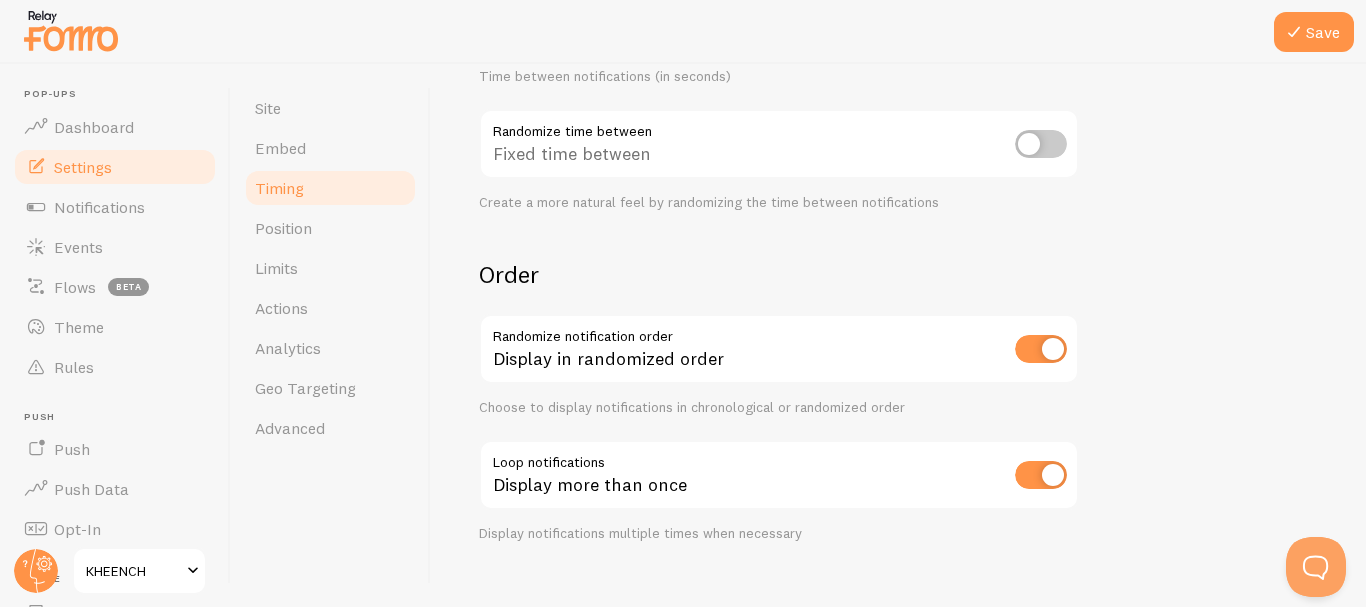 scroll, scrollTop: 577, scrollLeft: 0, axis: vertical 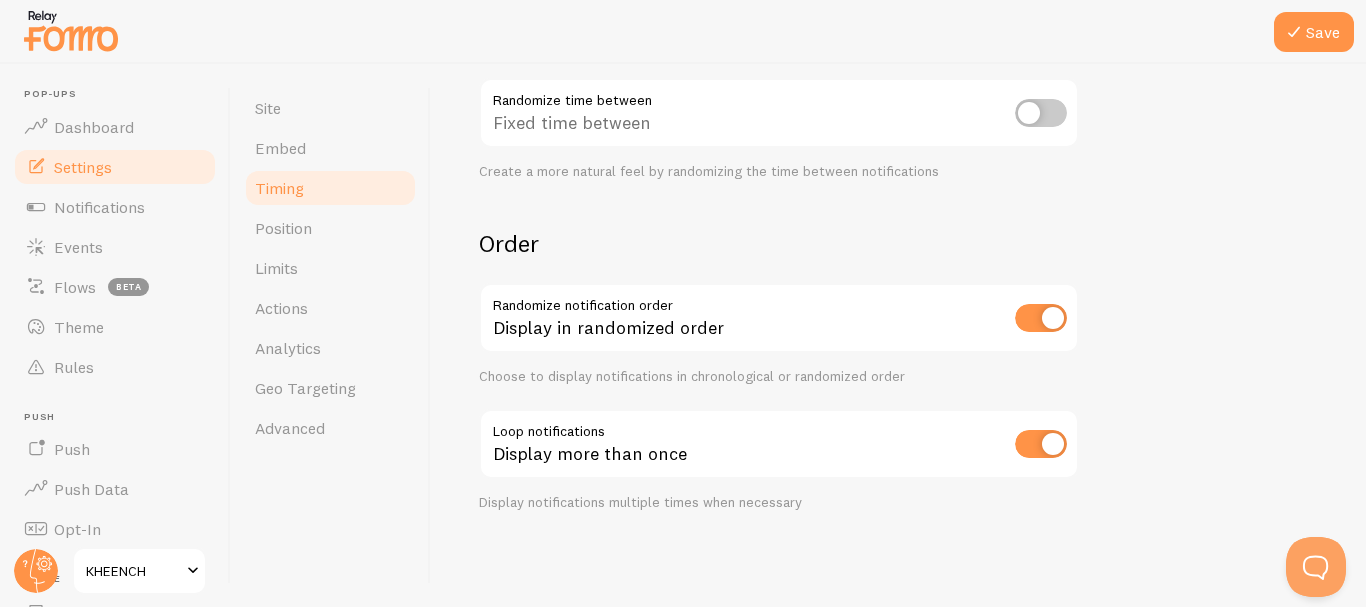 click at bounding box center [1041, 444] 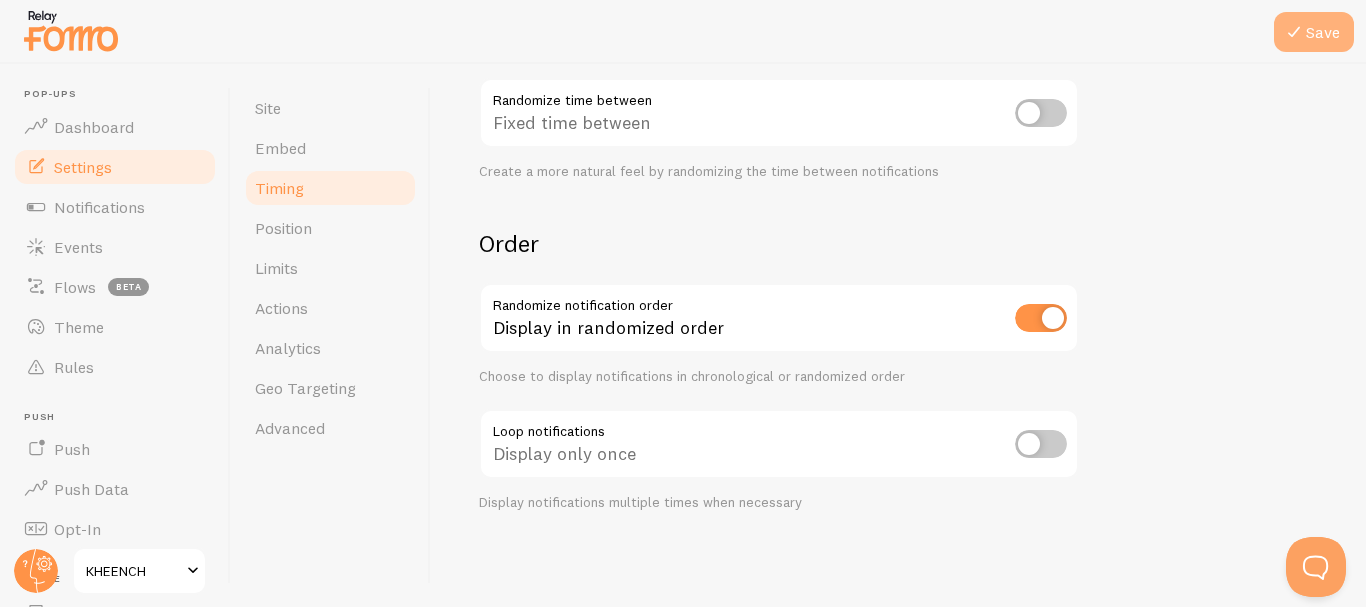 click on "Save" at bounding box center [1314, 32] 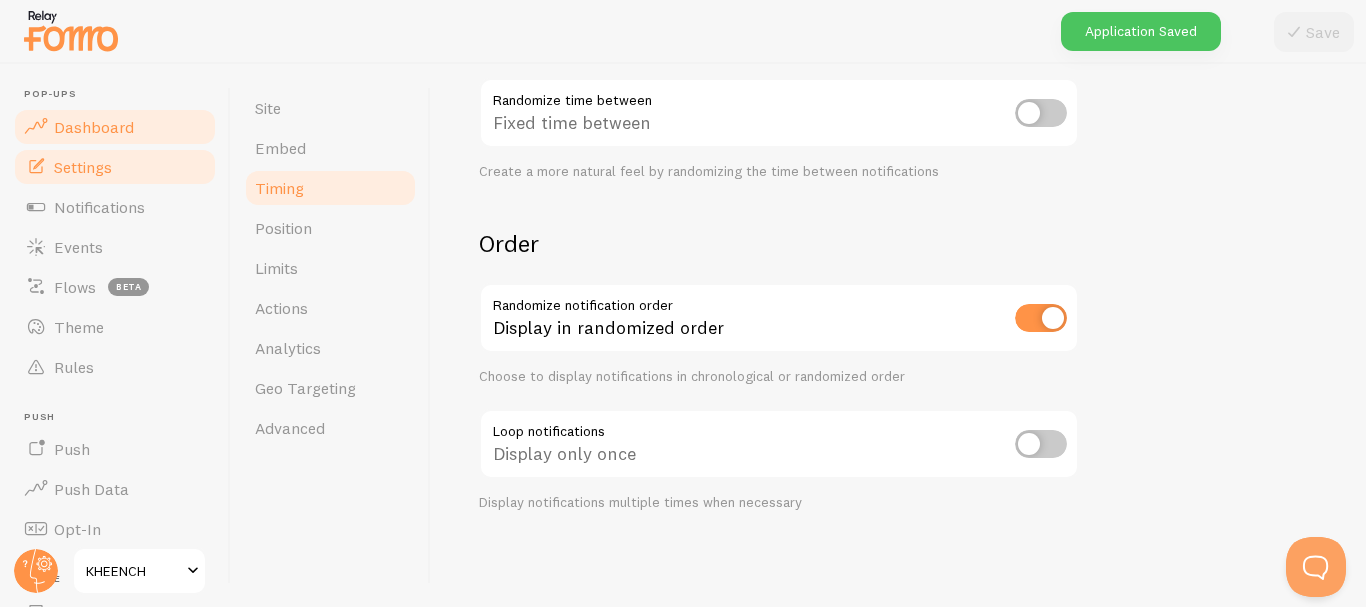 click on "Dashboard" at bounding box center (115, 127) 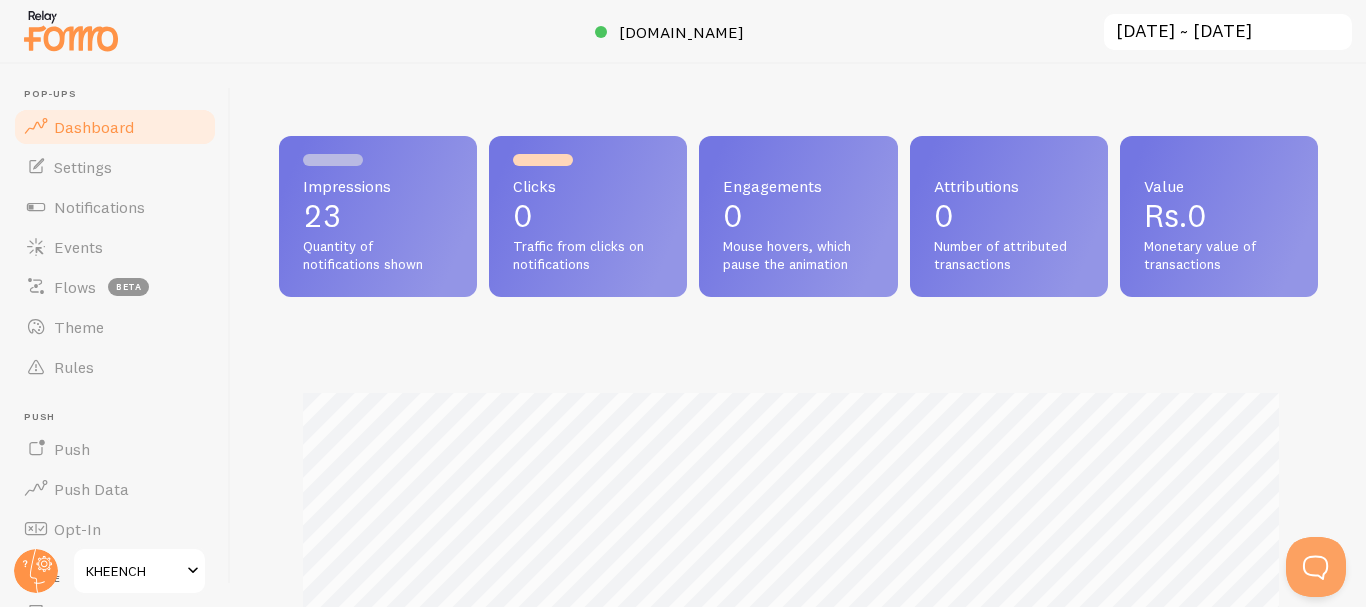 scroll, scrollTop: 999474, scrollLeft: 998976, axis: both 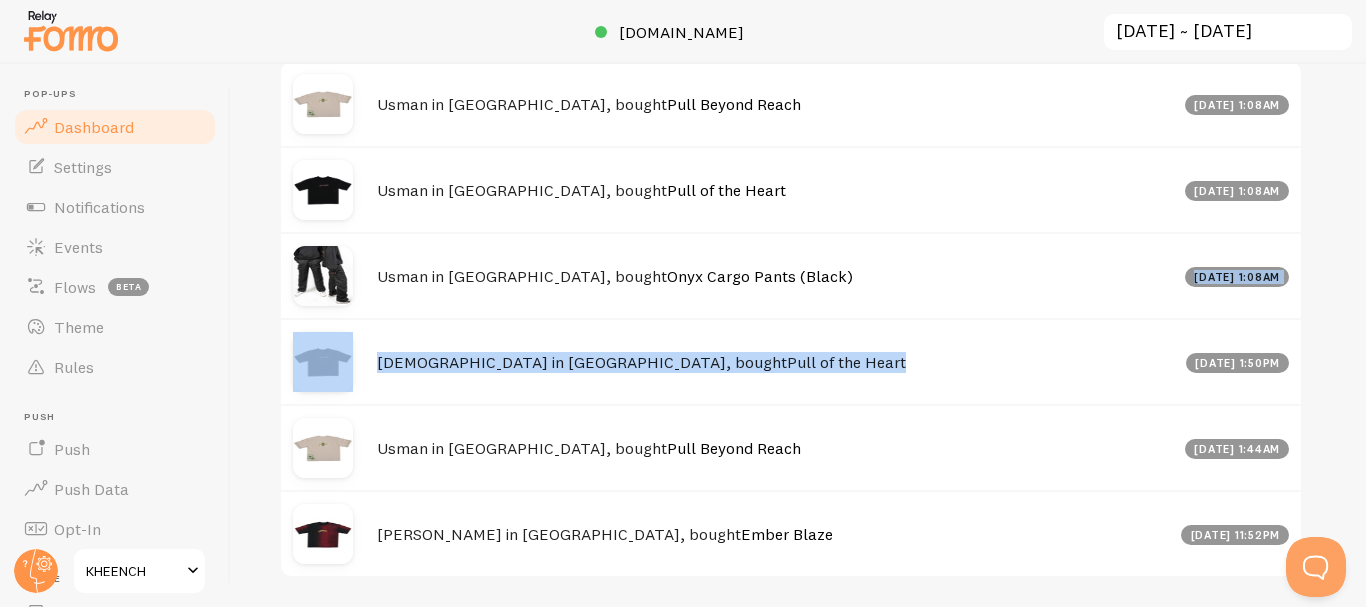 drag, startPoint x: 865, startPoint y: 351, endPoint x: 848, endPoint y: 246, distance: 106.36729 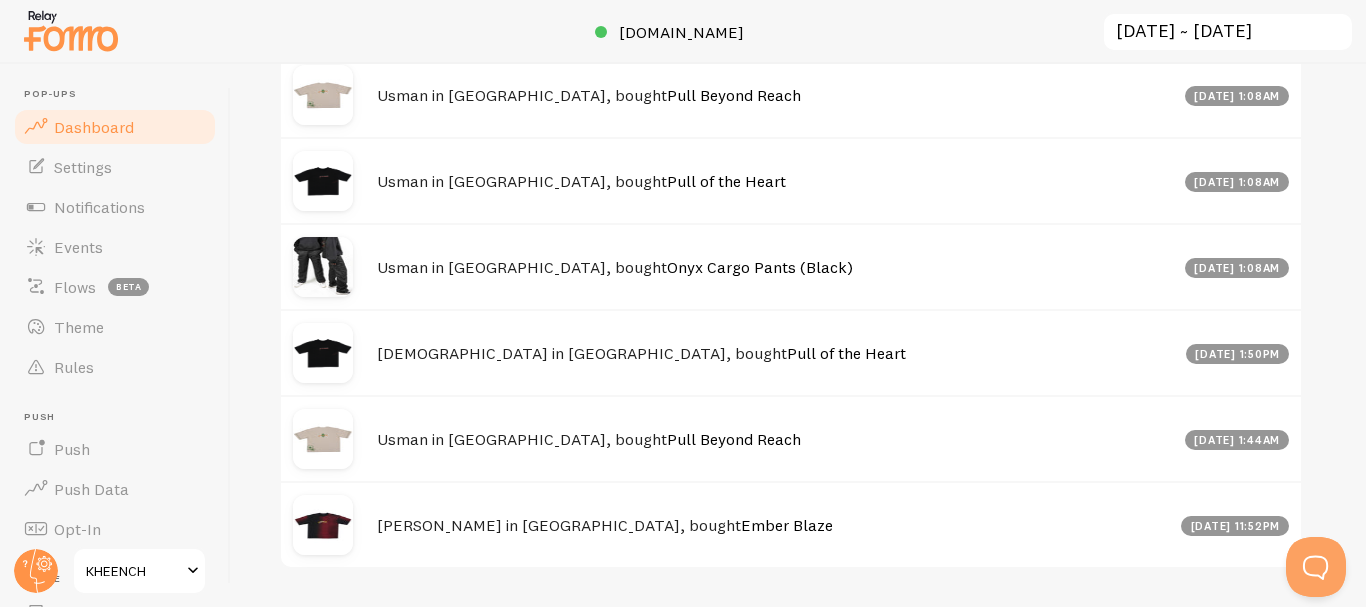 scroll, scrollTop: 1132, scrollLeft: 0, axis: vertical 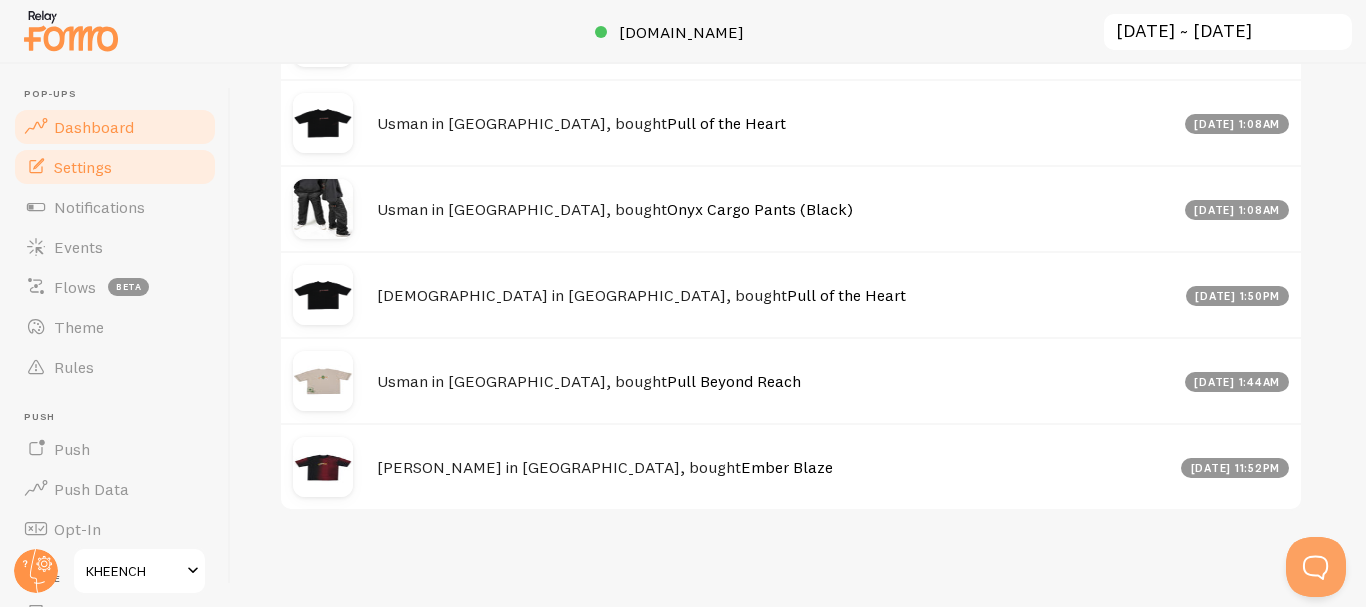 click on "Settings" at bounding box center [115, 167] 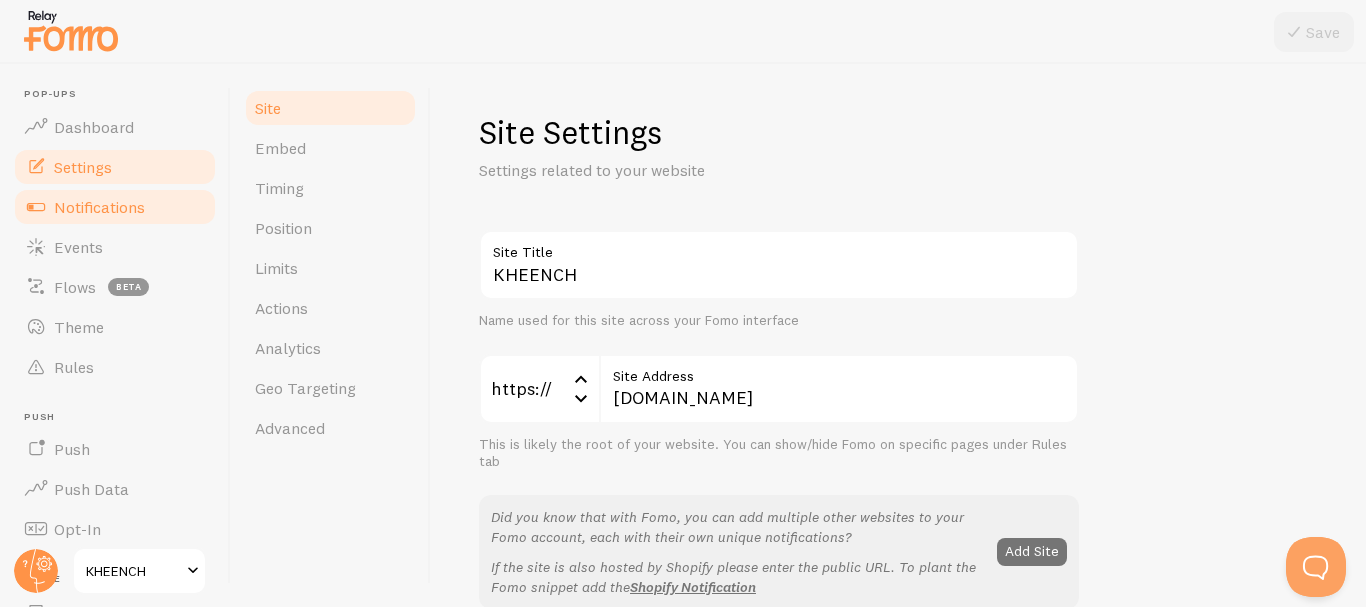 click on "Notifications" at bounding box center (99, 207) 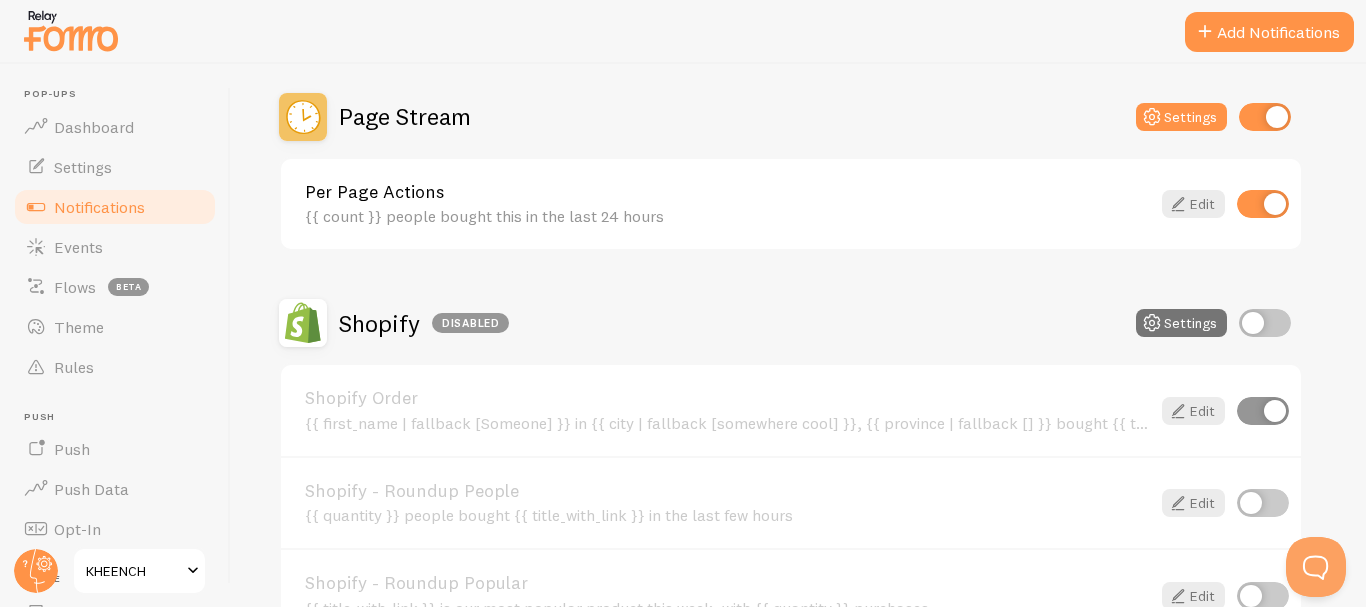 scroll, scrollTop: 691, scrollLeft: 0, axis: vertical 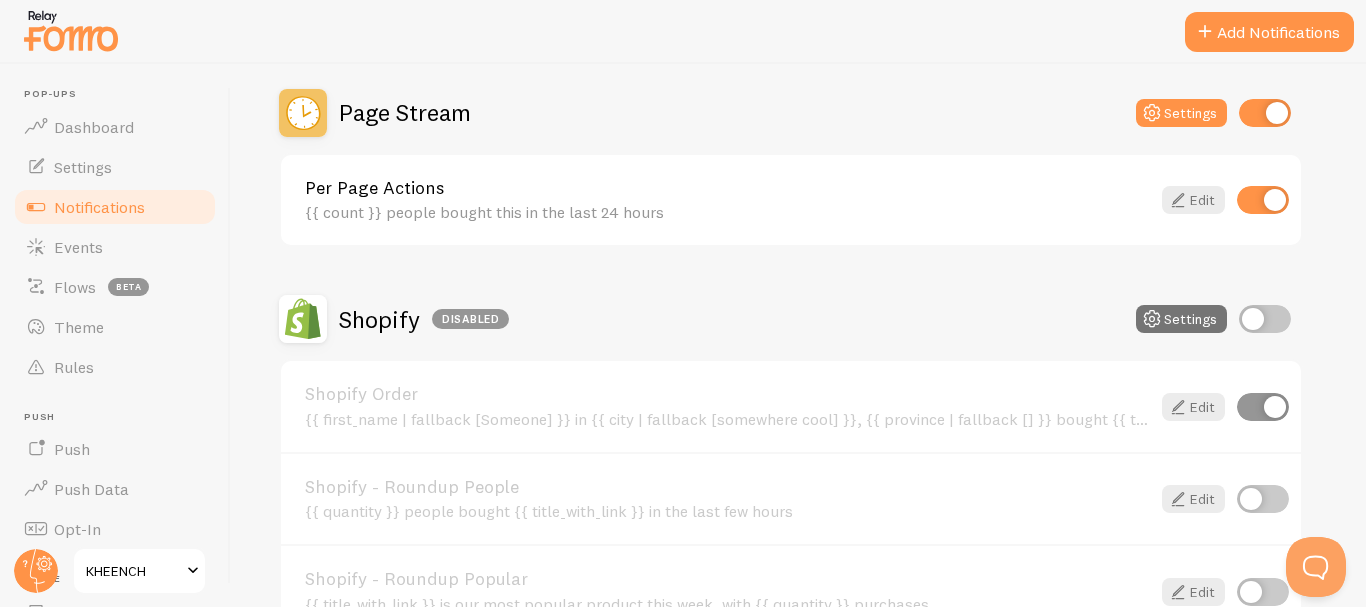 click at bounding box center (1263, 407) 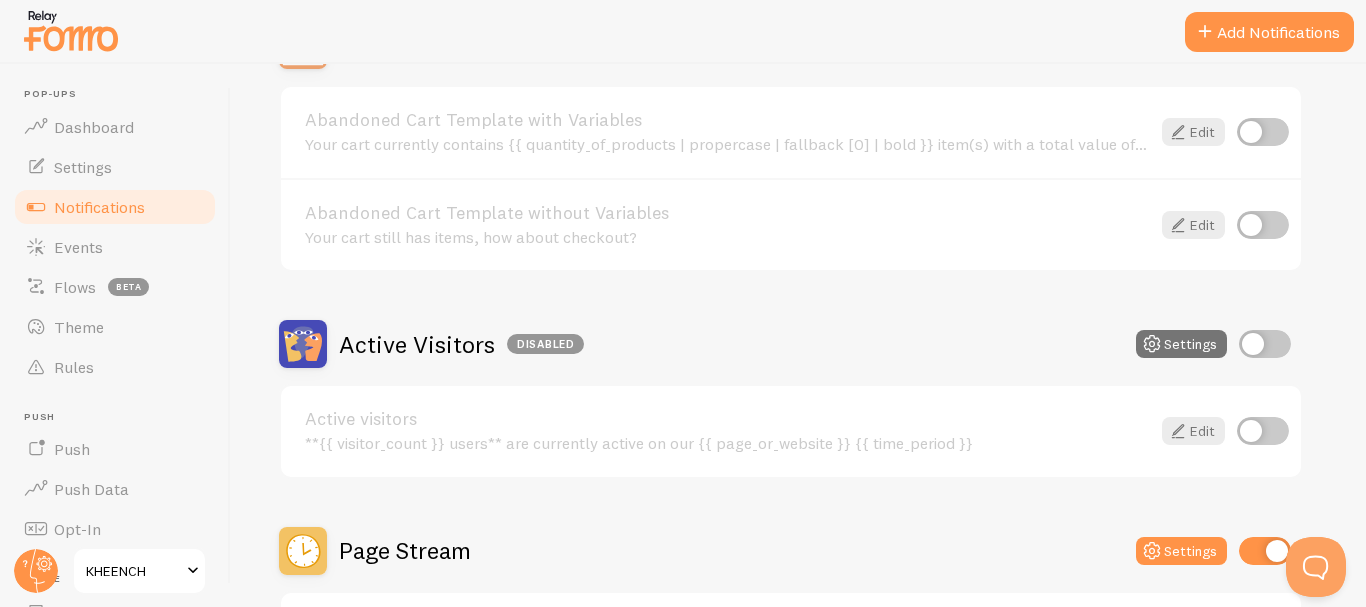 scroll, scrollTop: 275, scrollLeft: 0, axis: vertical 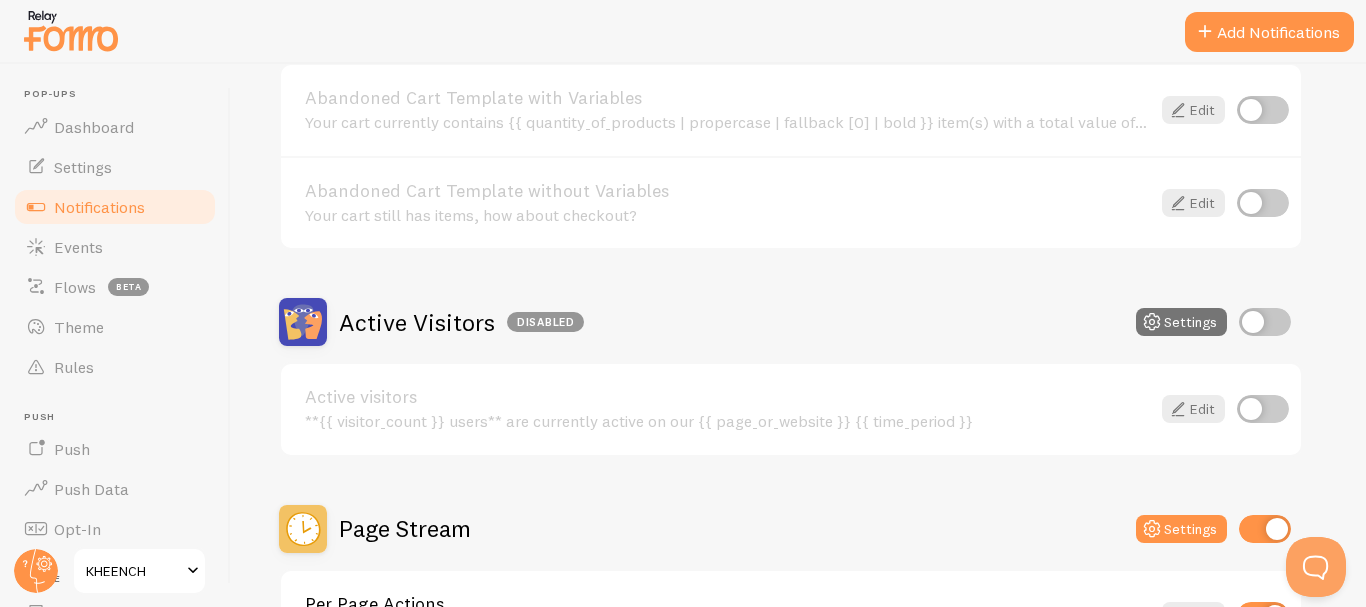click at bounding box center (1265, 322) 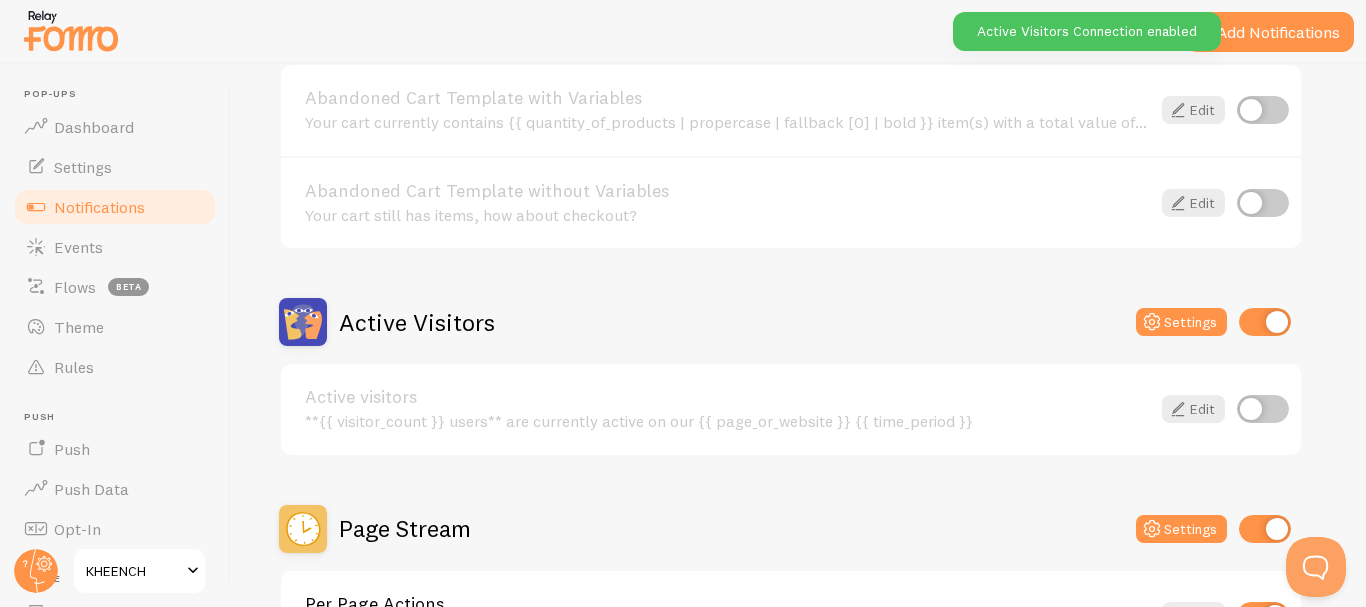 click at bounding box center [1263, 409] 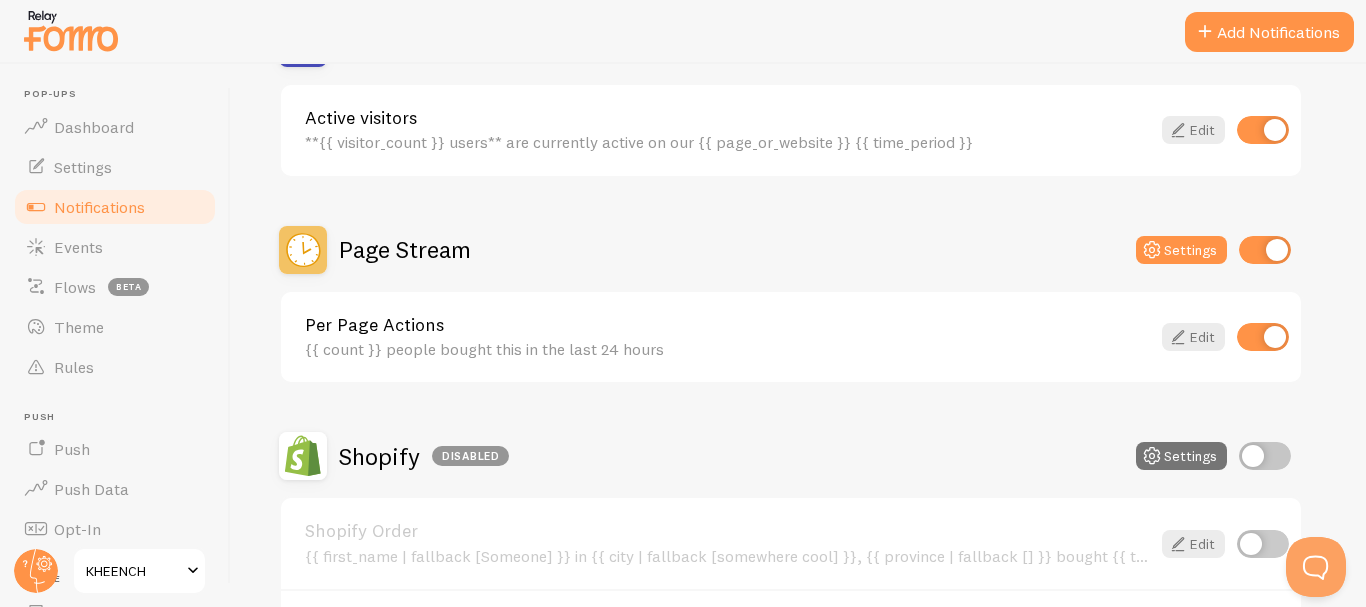 scroll, scrollTop: 614, scrollLeft: 0, axis: vertical 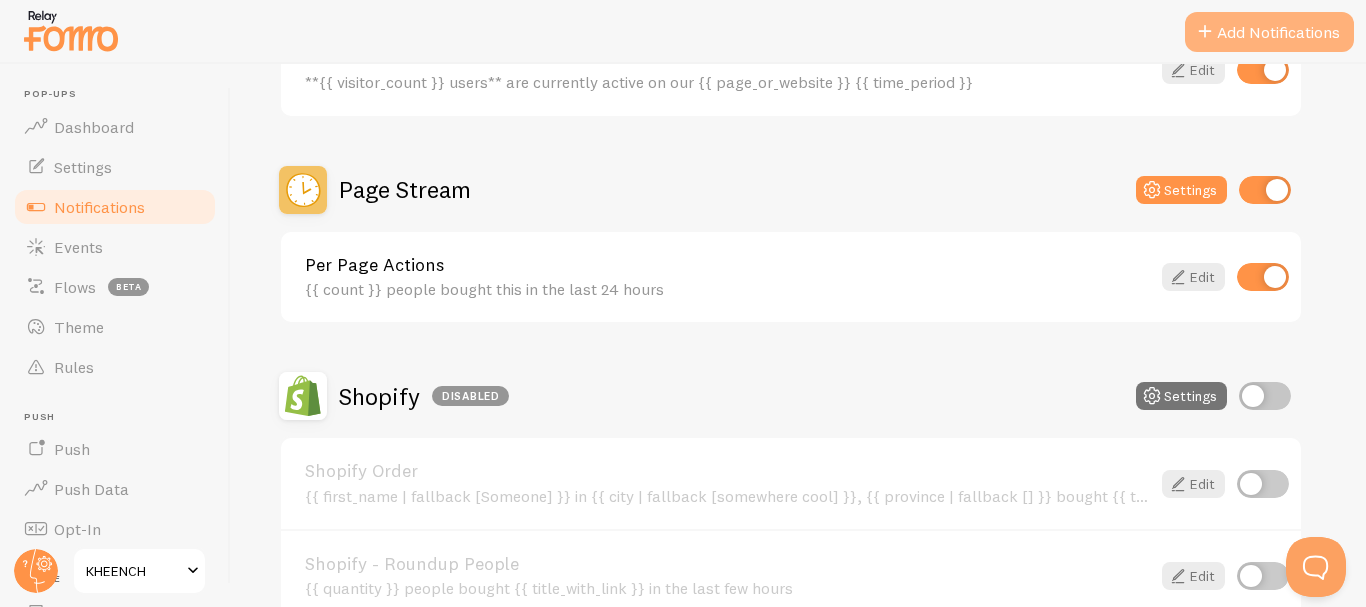 click on "Add Notifications" at bounding box center (1269, 32) 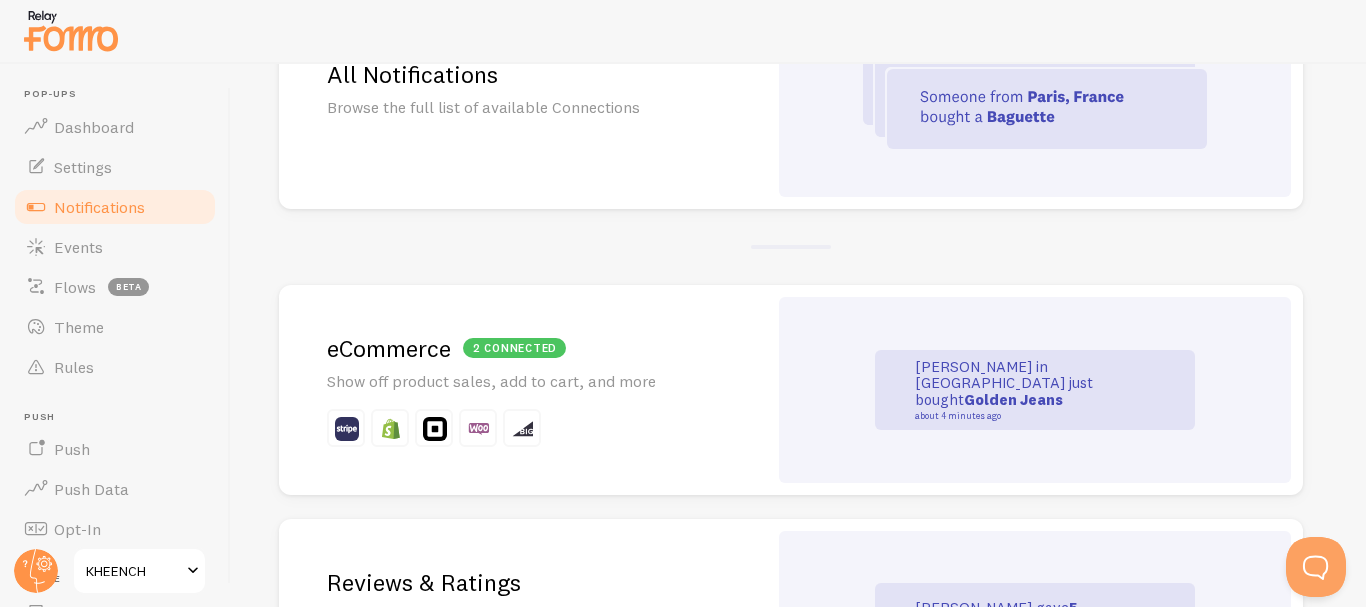 scroll, scrollTop: 0, scrollLeft: 0, axis: both 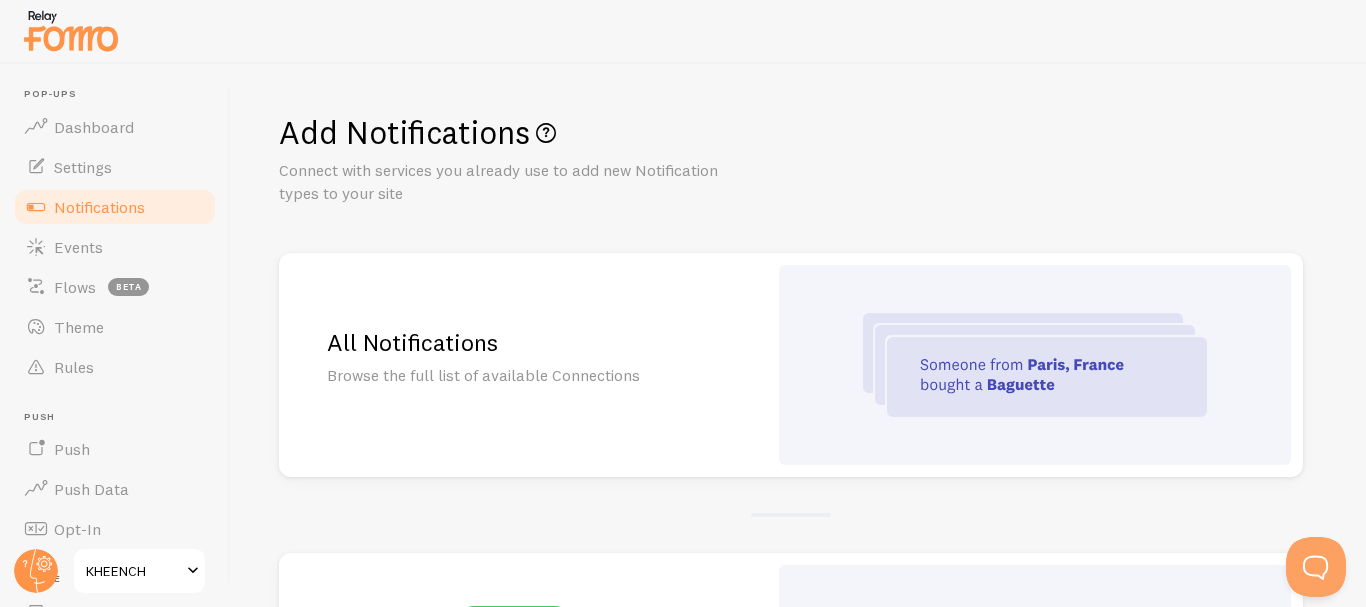 click on "Notifications" at bounding box center (115, 207) 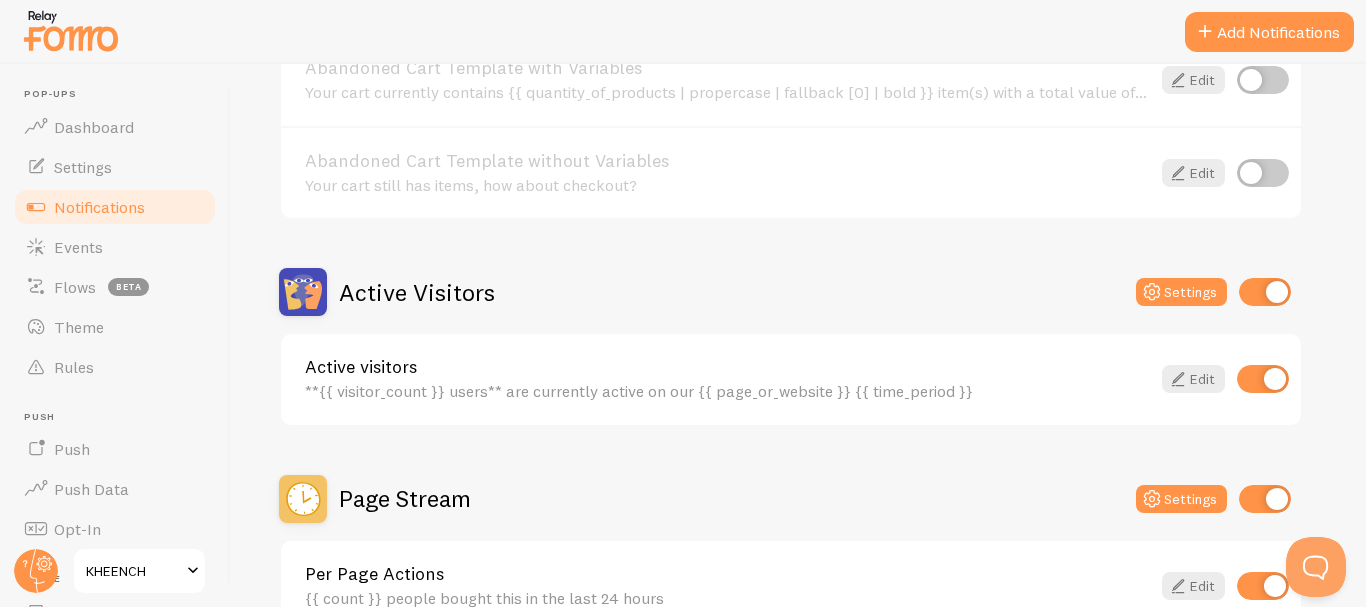 scroll, scrollTop: 347, scrollLeft: 0, axis: vertical 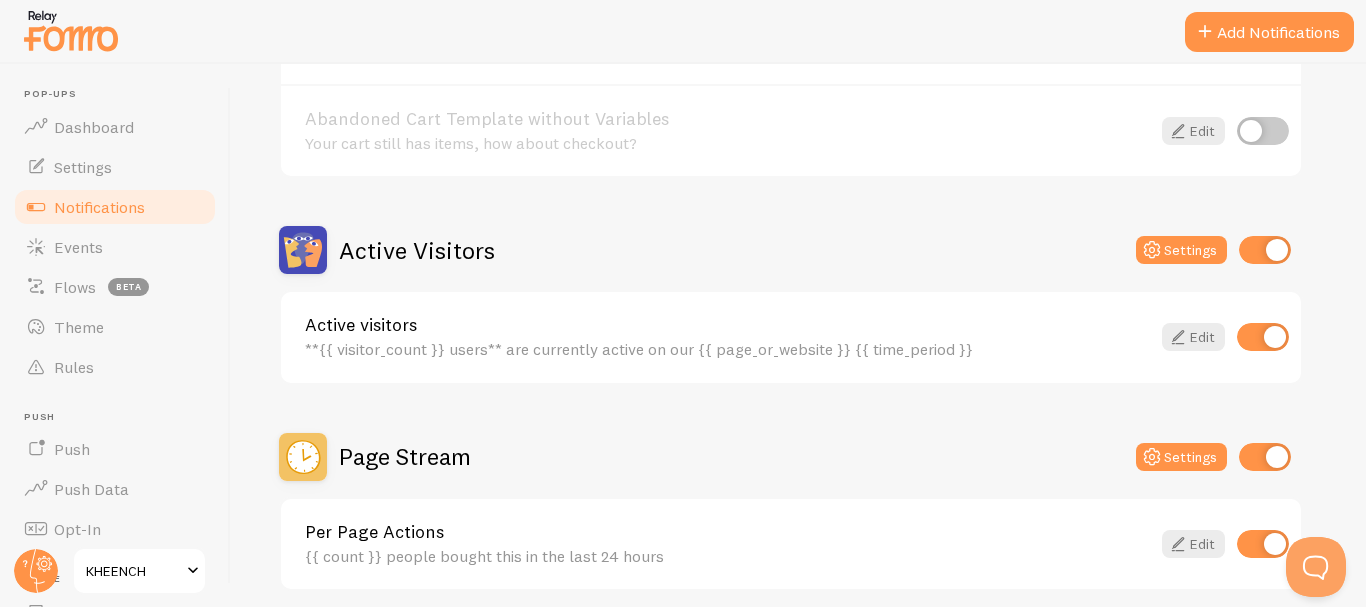 click on "Page Stream
Settings" at bounding box center [791, 457] 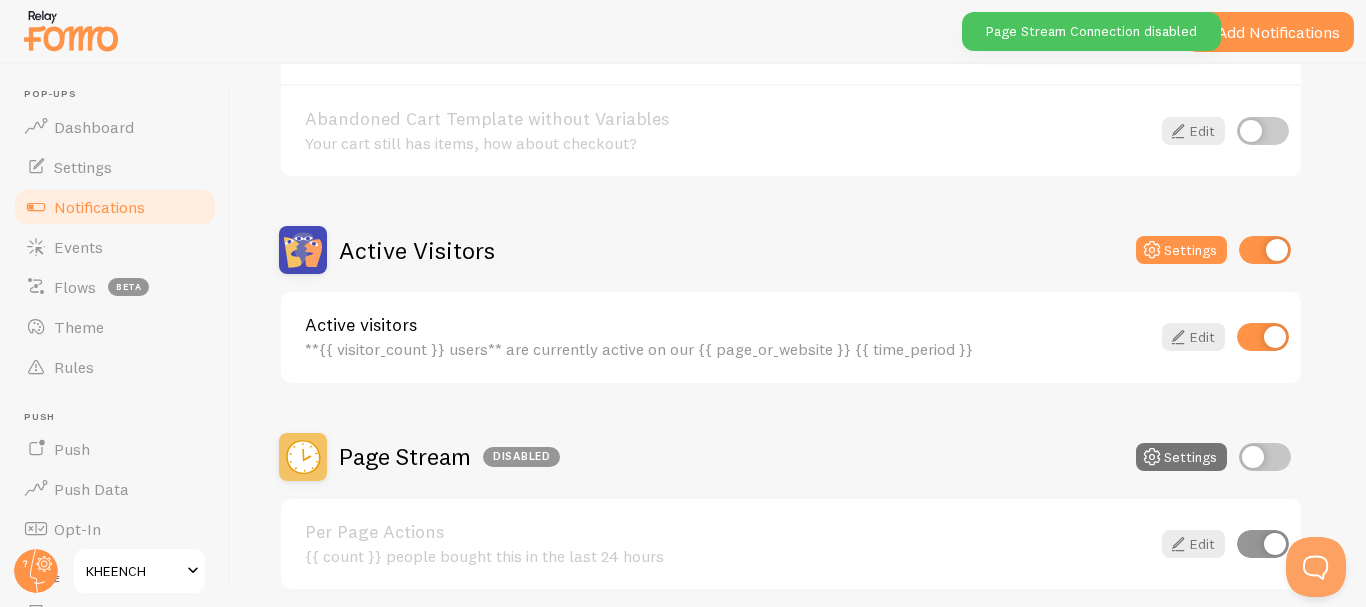 click at bounding box center (1263, 544) 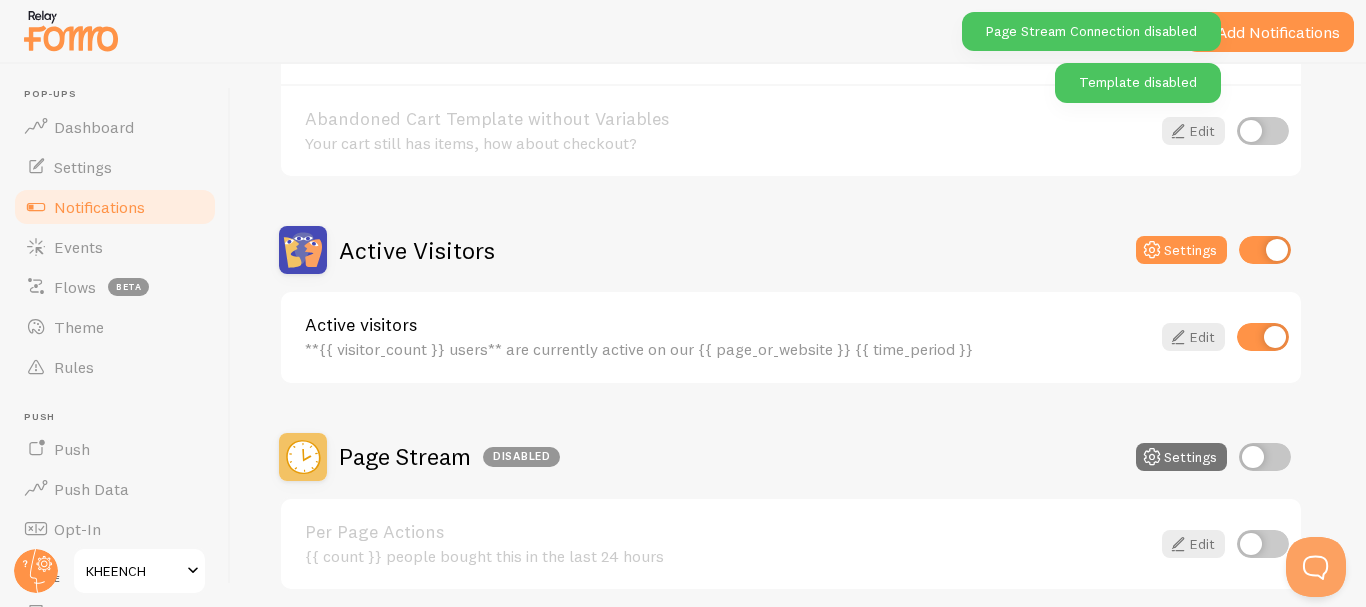 click at bounding box center (1265, 250) 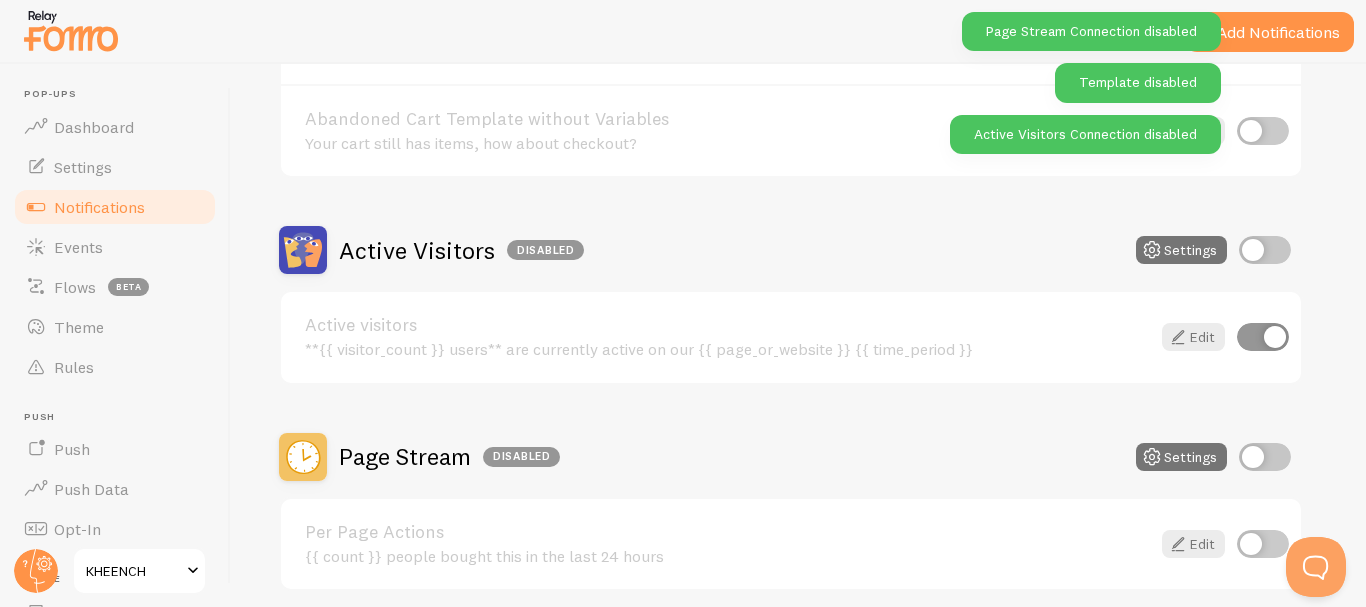 click at bounding box center (1263, 337) 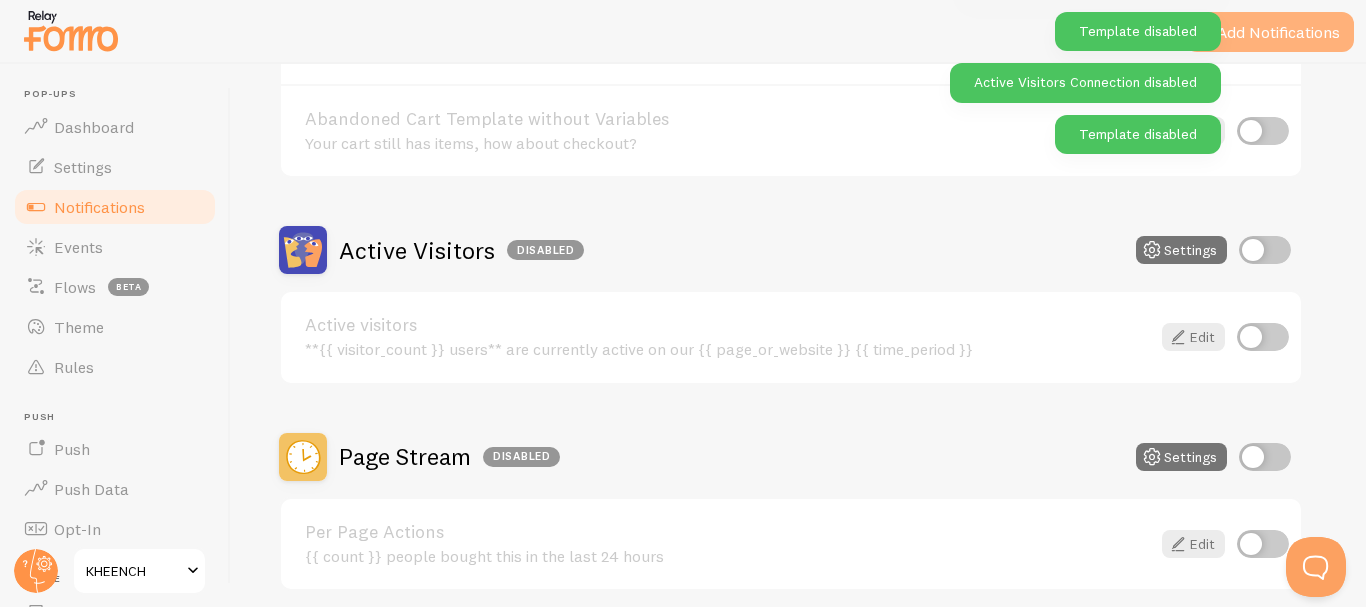 click on "Add Notifications" at bounding box center [1269, 32] 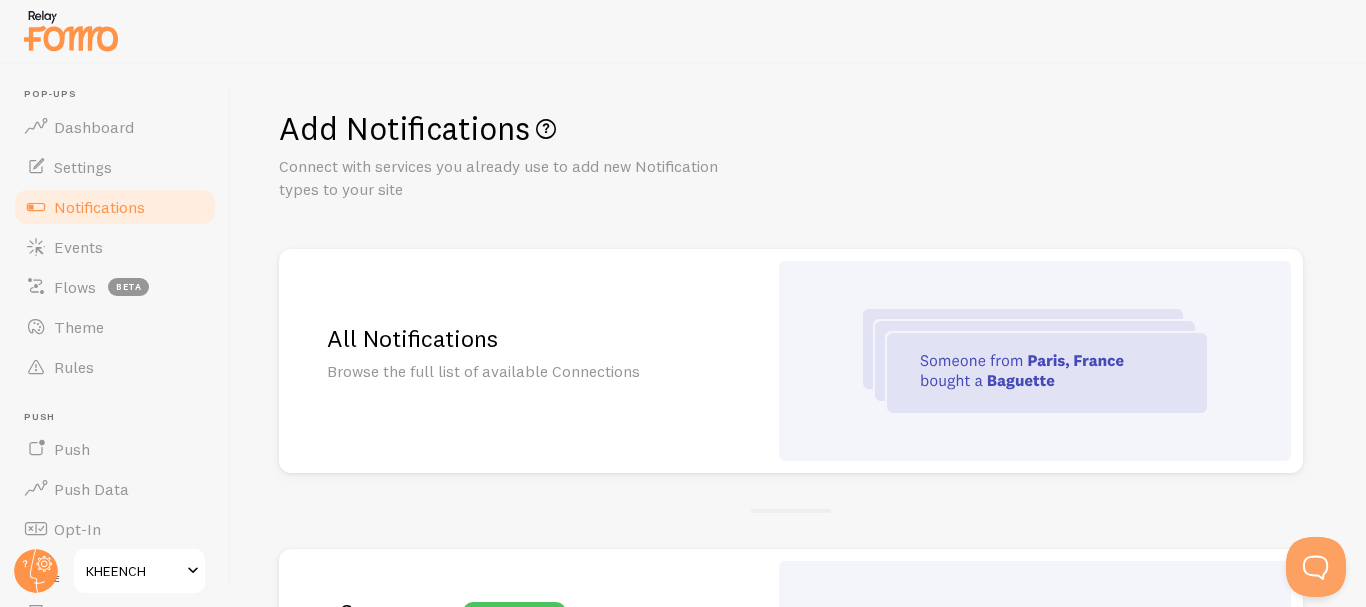 scroll, scrollTop: 0, scrollLeft: 0, axis: both 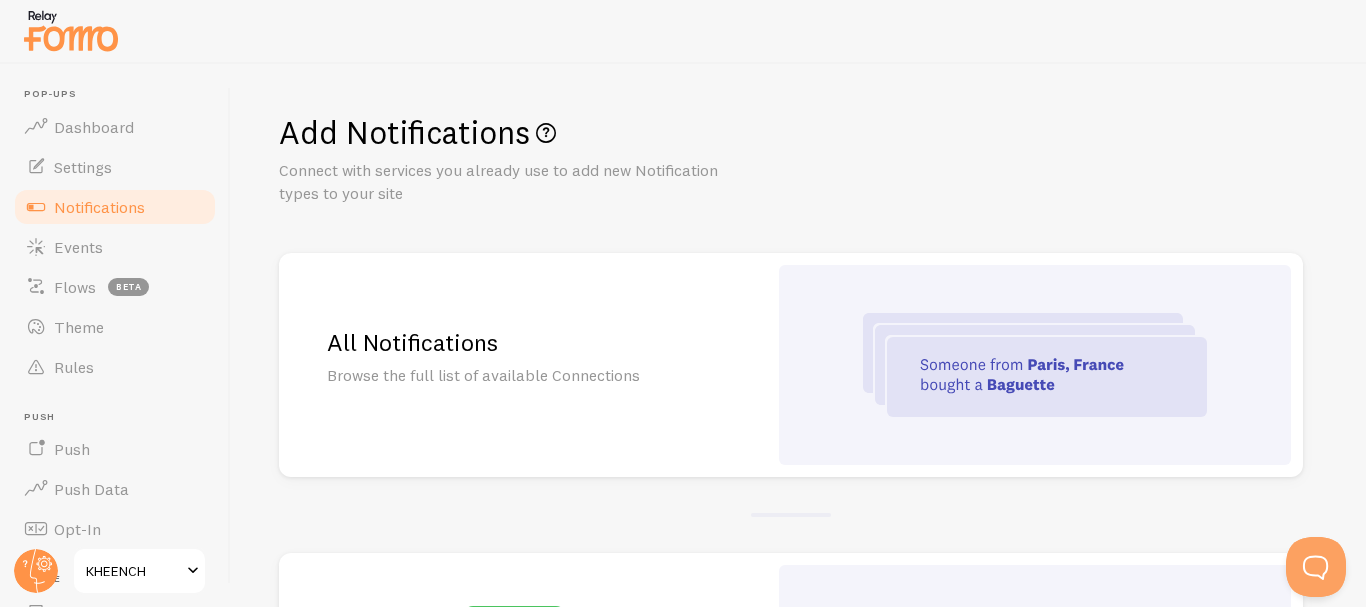 click at bounding box center [1035, 365] 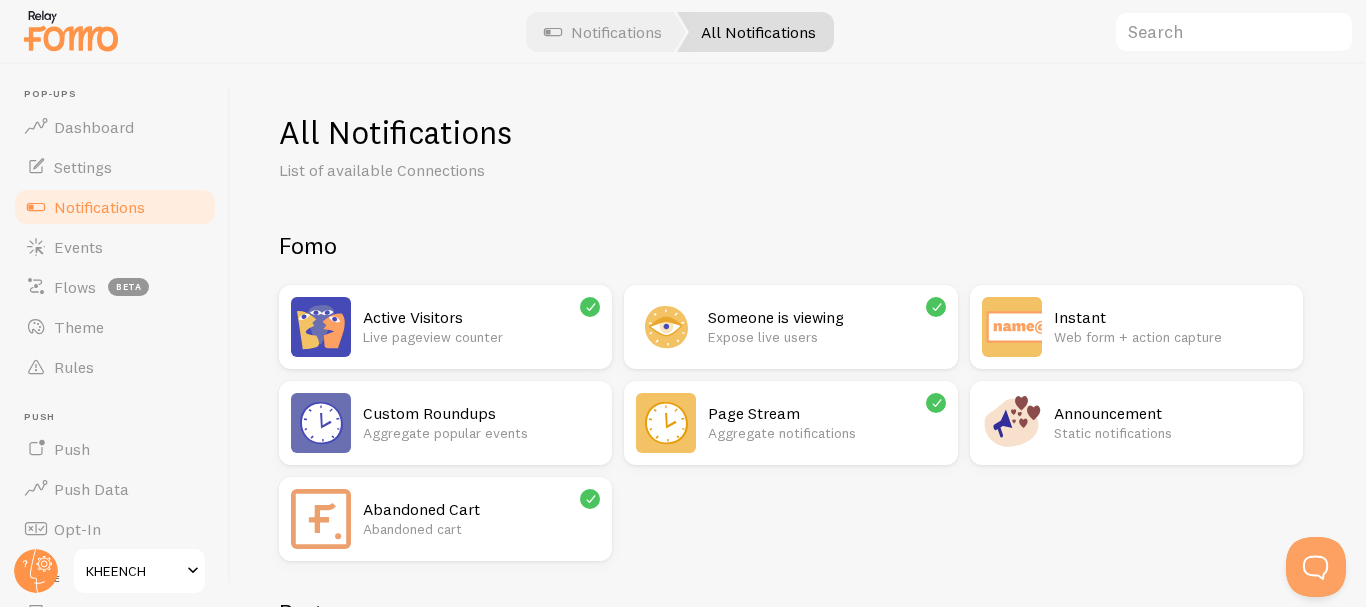 click on "Someone is viewing" at bounding box center [826, 317] 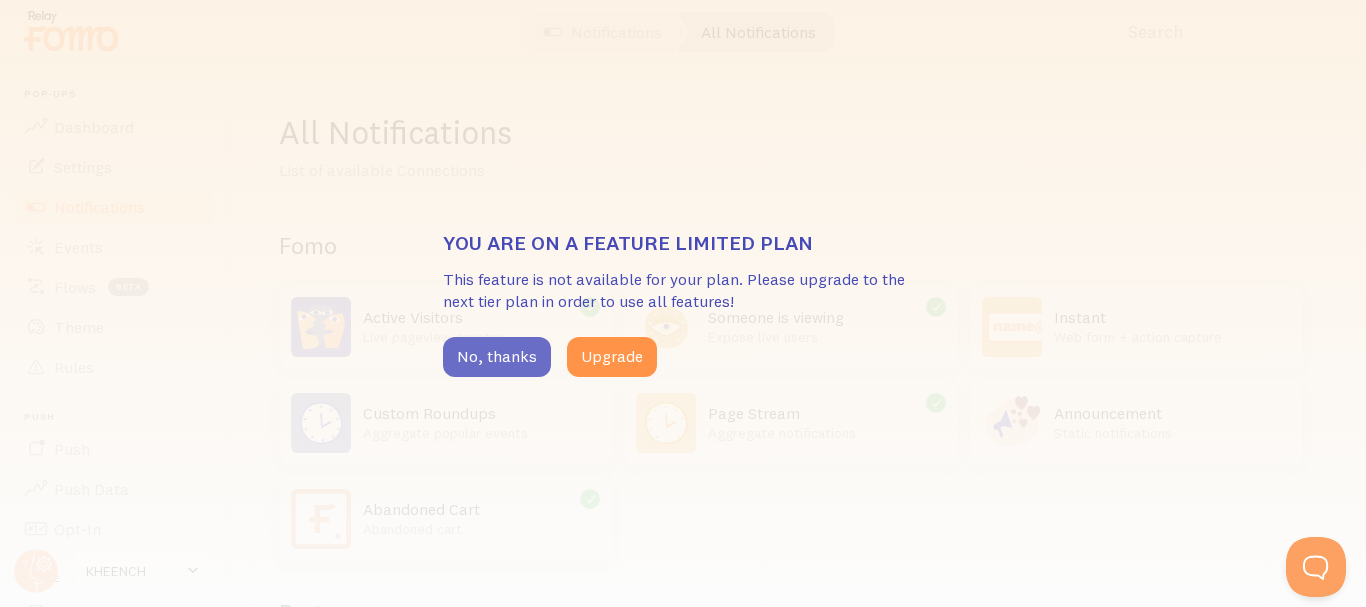 click on "No, thanks" at bounding box center [497, 357] 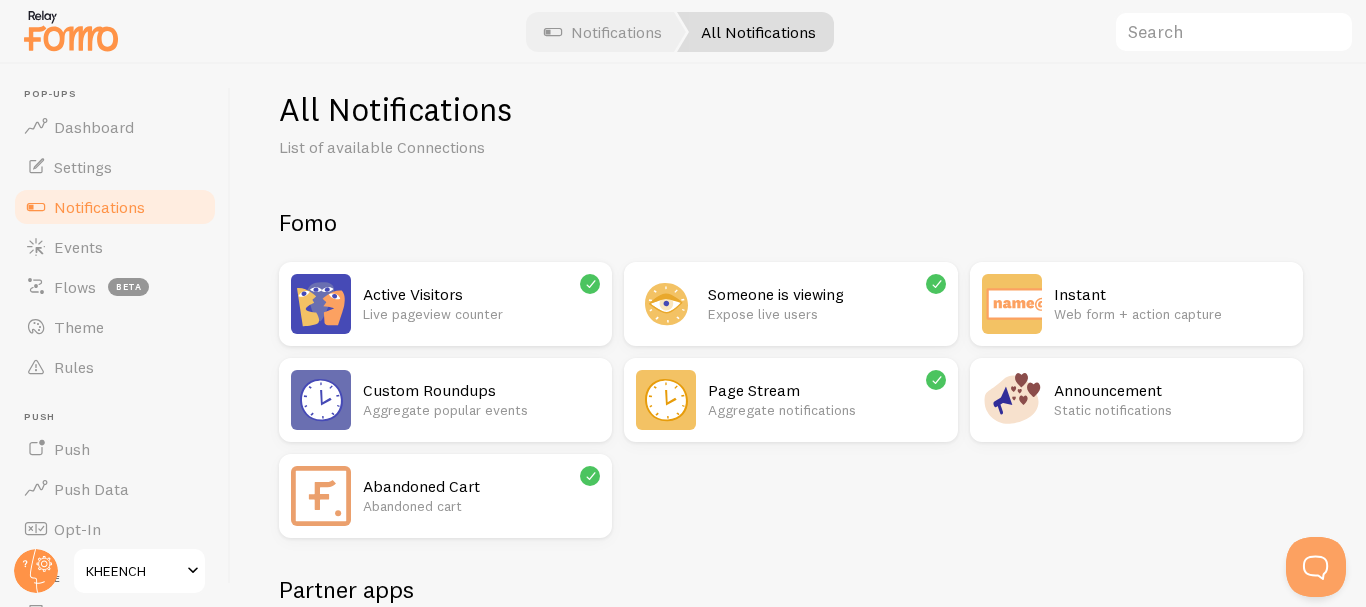 scroll, scrollTop: 0, scrollLeft: 0, axis: both 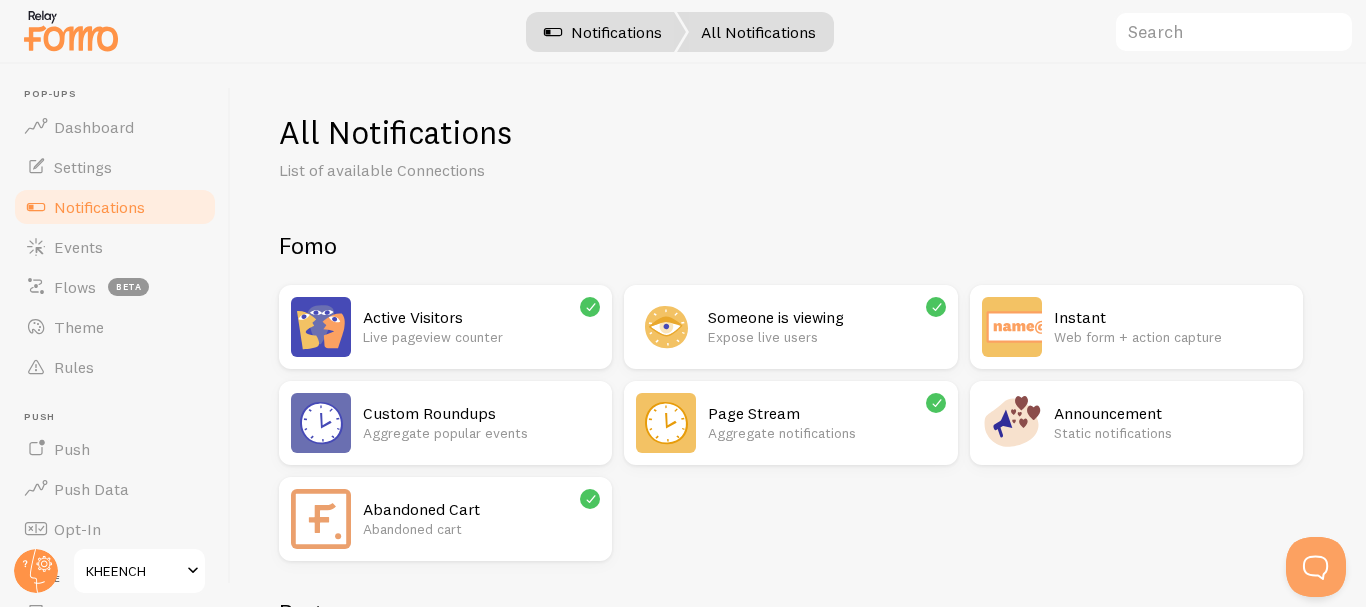 click on "Notifications" at bounding box center (603, 32) 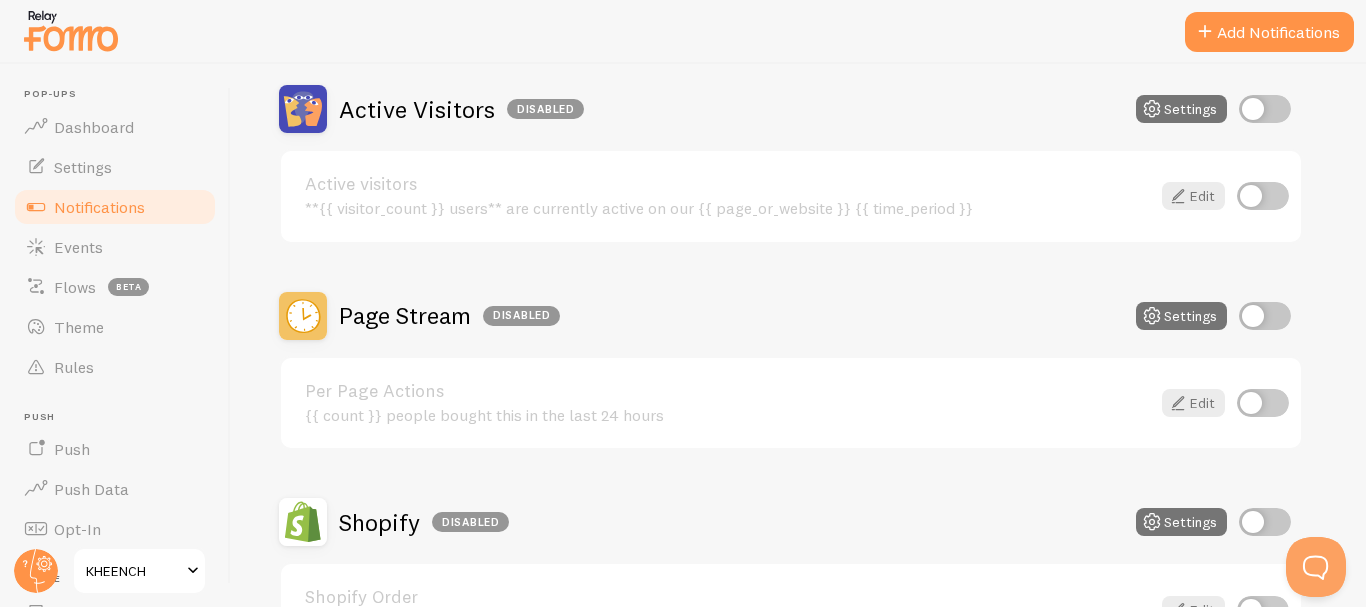 scroll, scrollTop: 491, scrollLeft: 0, axis: vertical 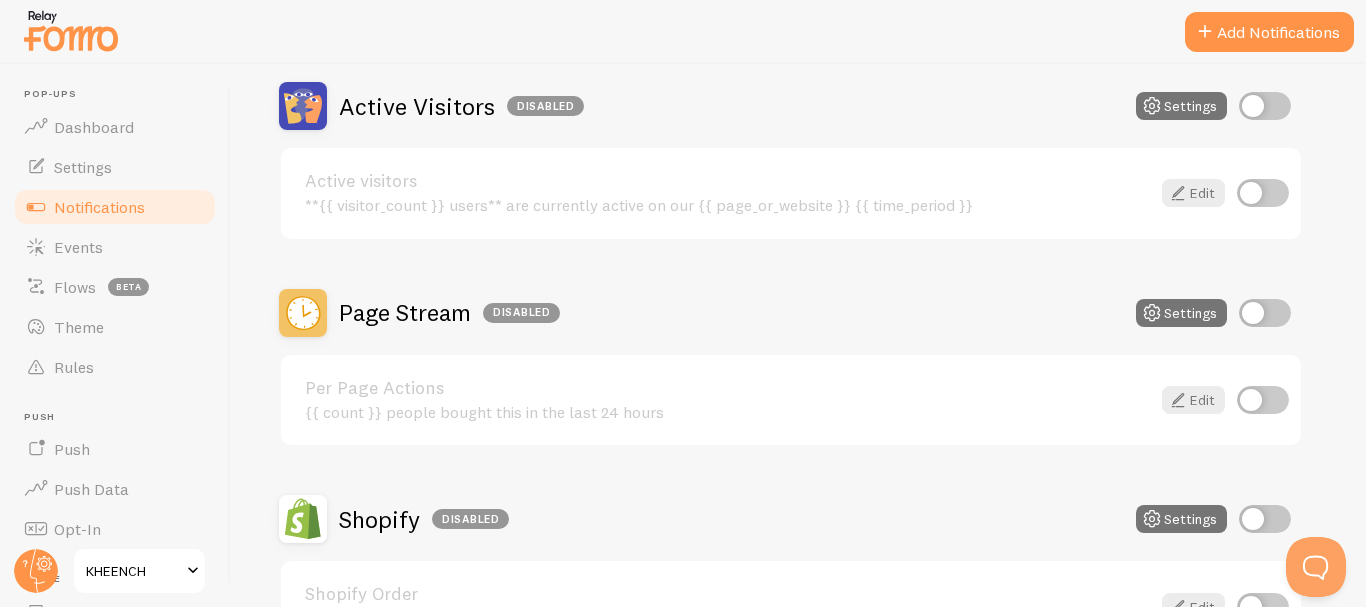 click at bounding box center (1265, 313) 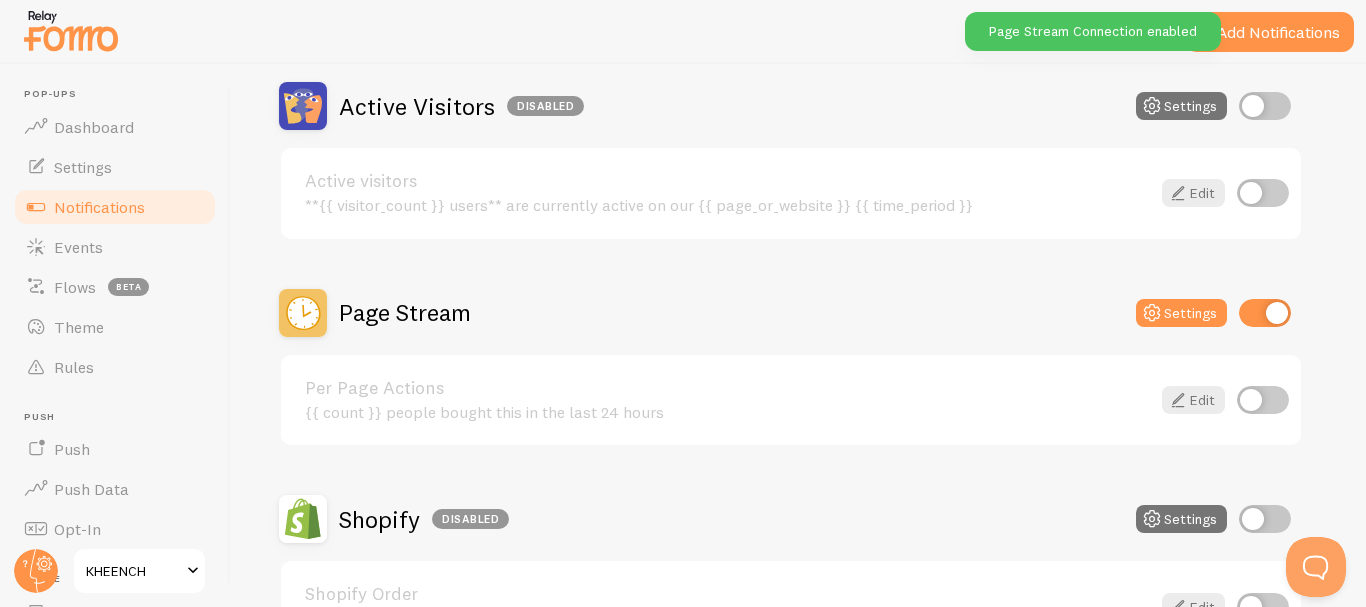 click at bounding box center [1263, 400] 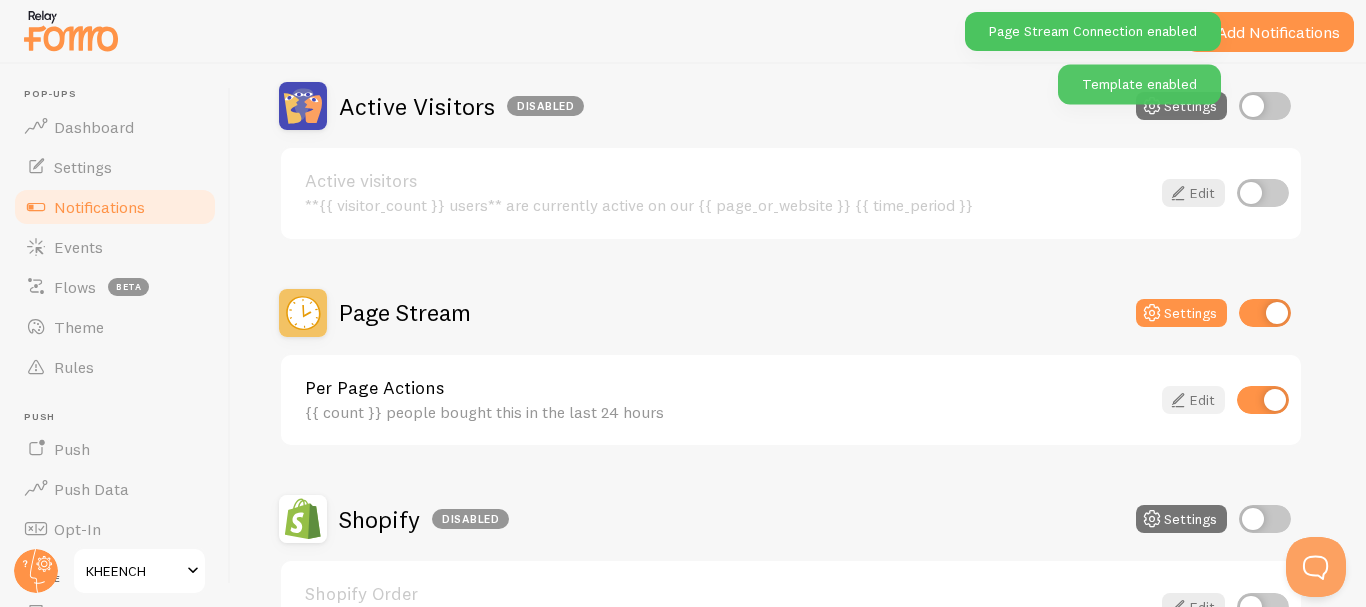click on "Edit" at bounding box center (1193, 400) 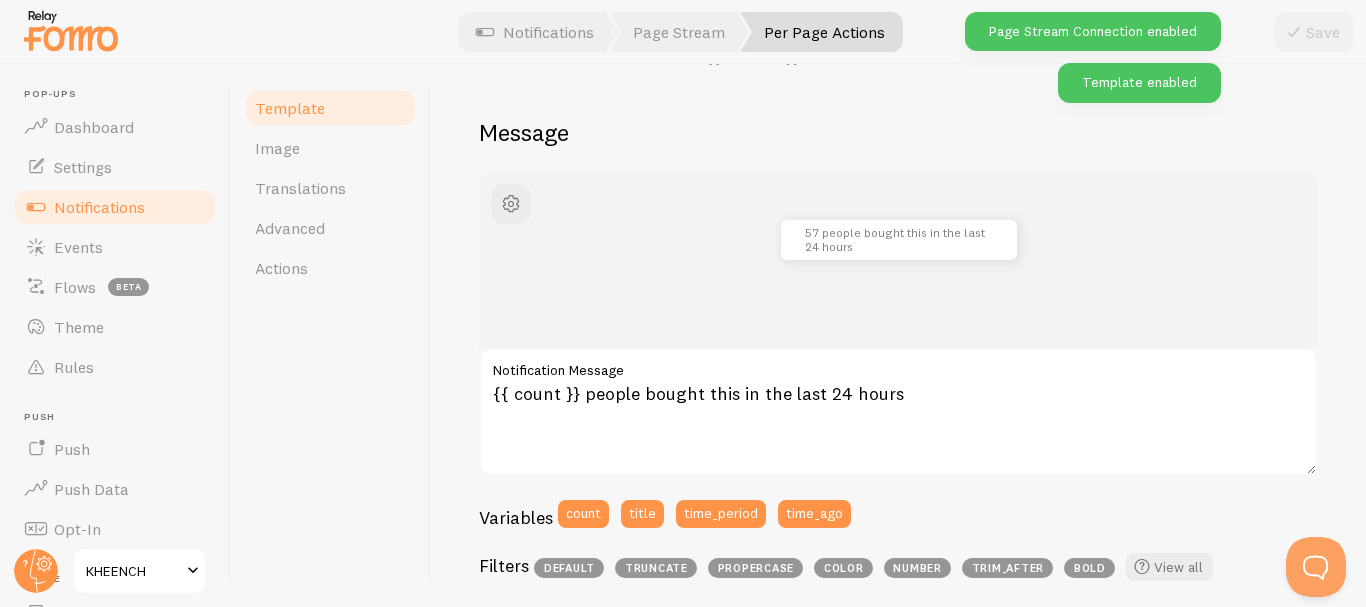 scroll, scrollTop: 167, scrollLeft: 0, axis: vertical 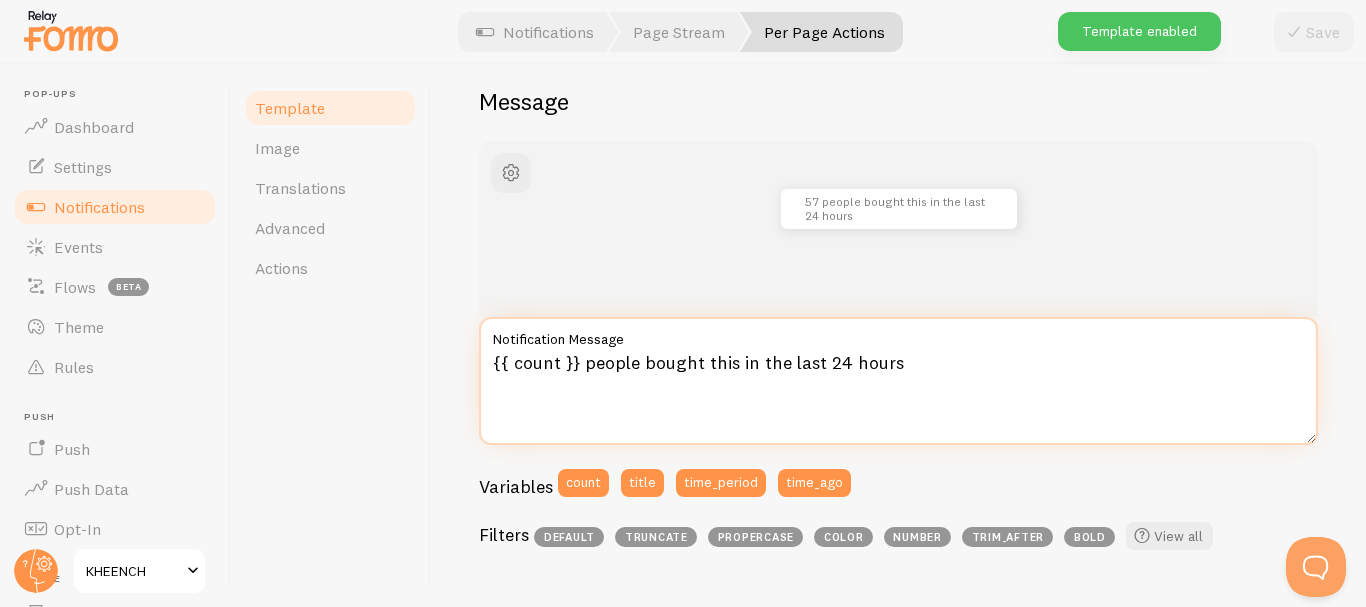 click on "{{ count }} people bought this in the last 24 hours" at bounding box center [898, 381] 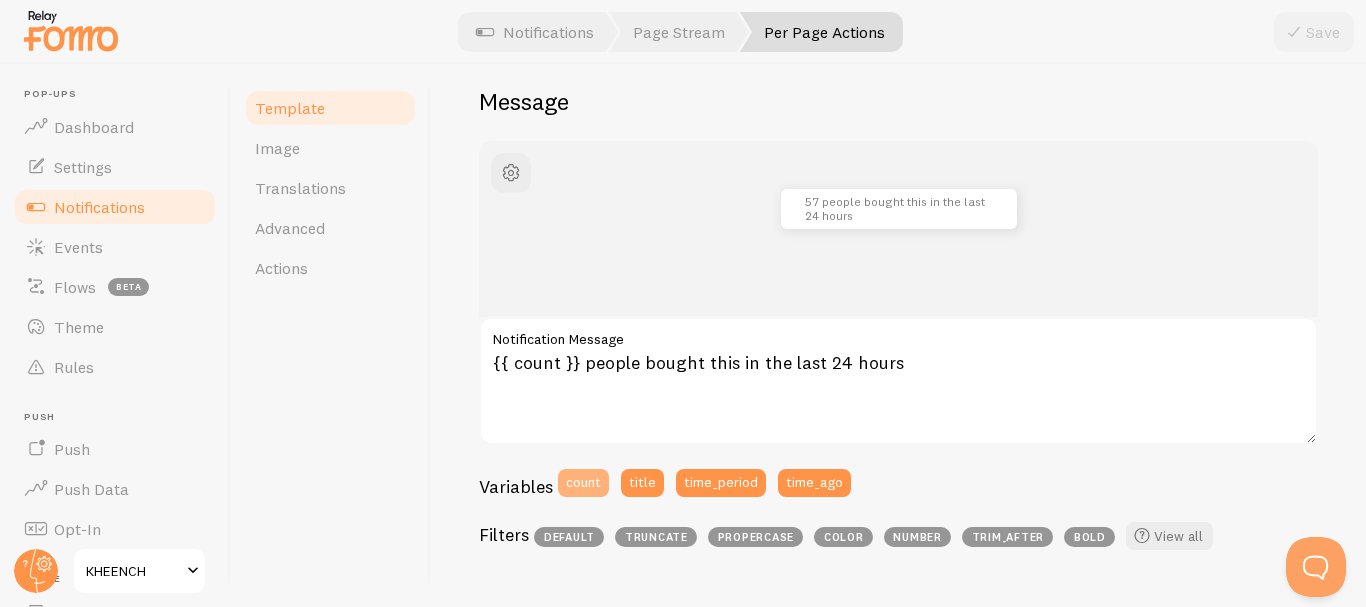 click on "count" at bounding box center (583, 483) 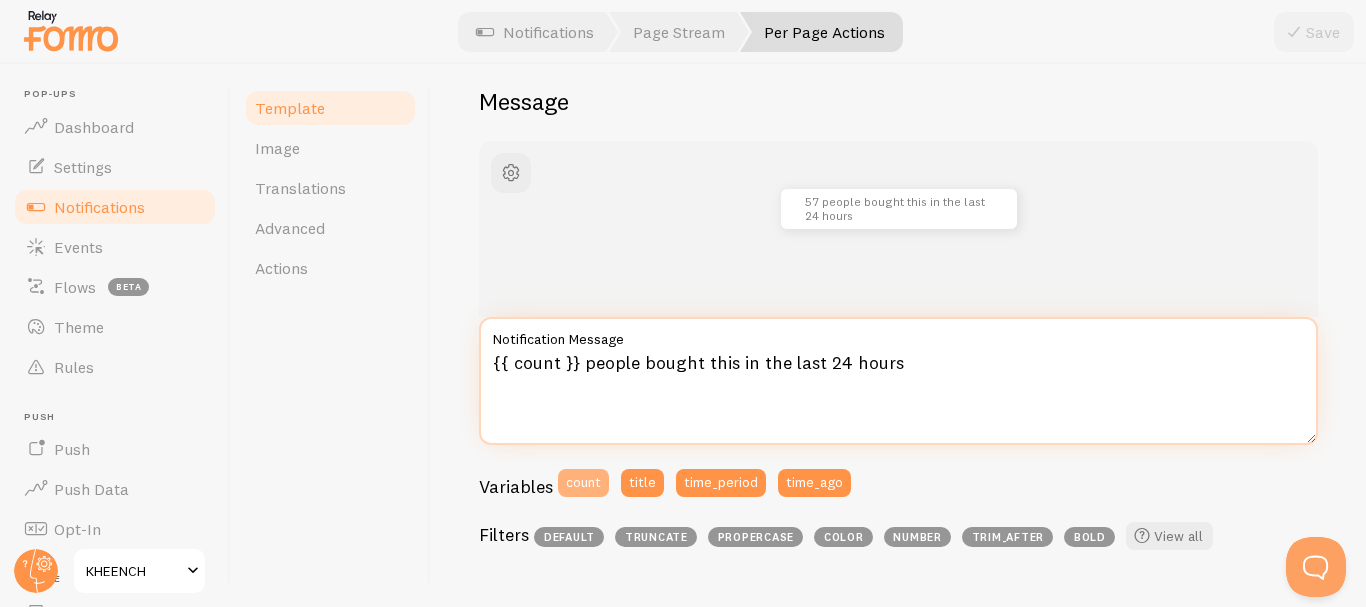 type on "{{ count }} people b{{ count }}ought this in the last 24 hours" 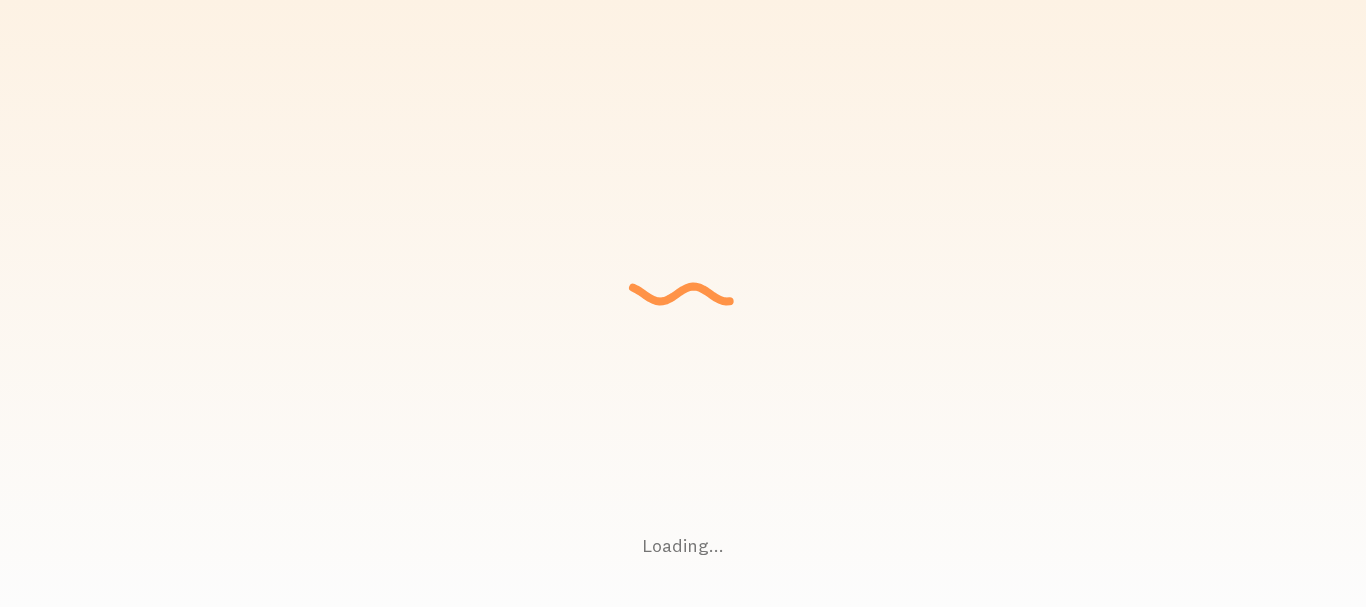 scroll, scrollTop: 0, scrollLeft: 0, axis: both 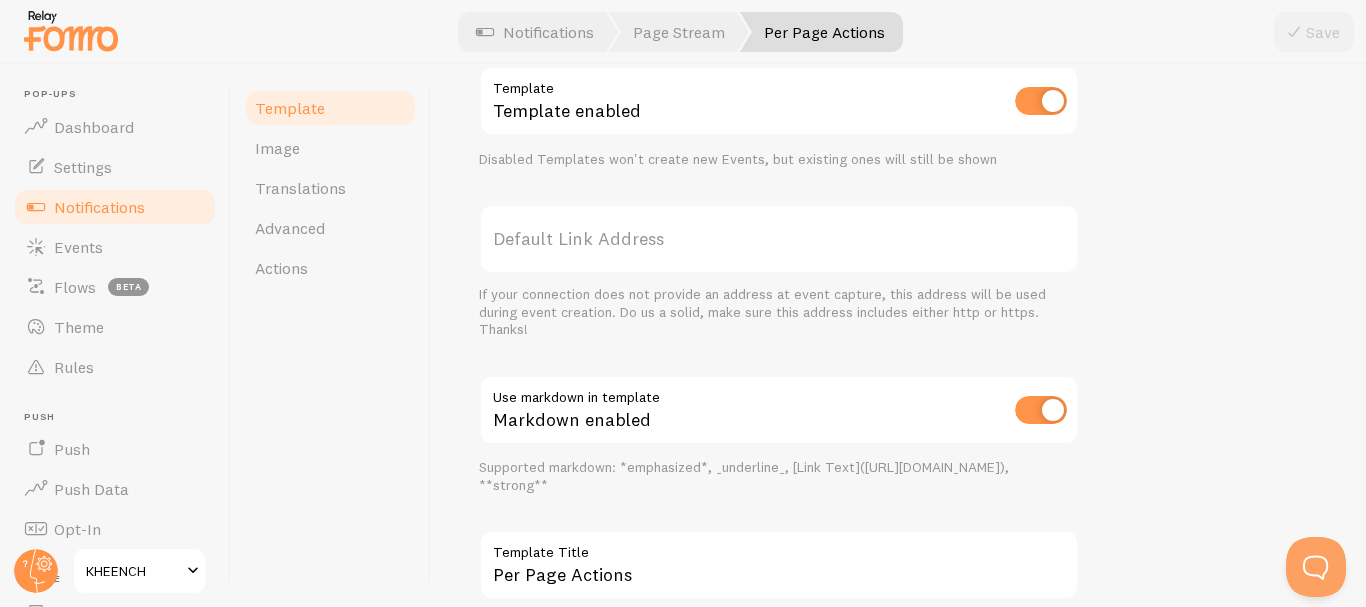 click on "Default Link Address" at bounding box center (779, 239) 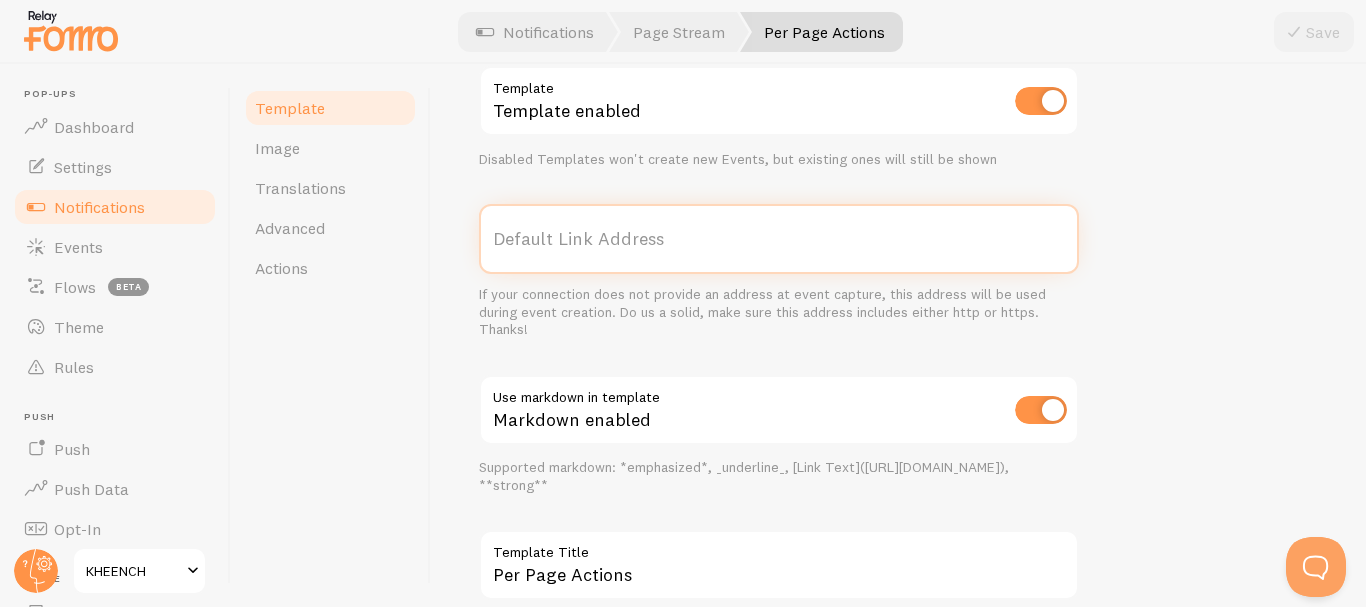 click on "Default Link Address" at bounding box center [779, 239] 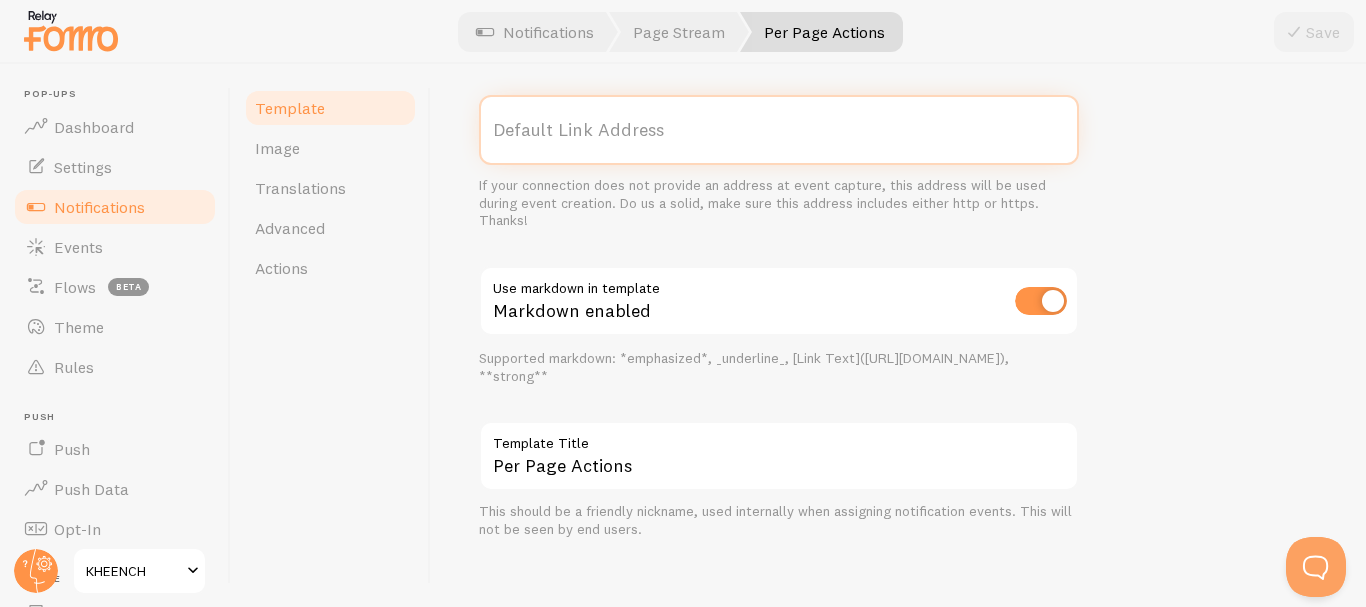 scroll, scrollTop: 887, scrollLeft: 0, axis: vertical 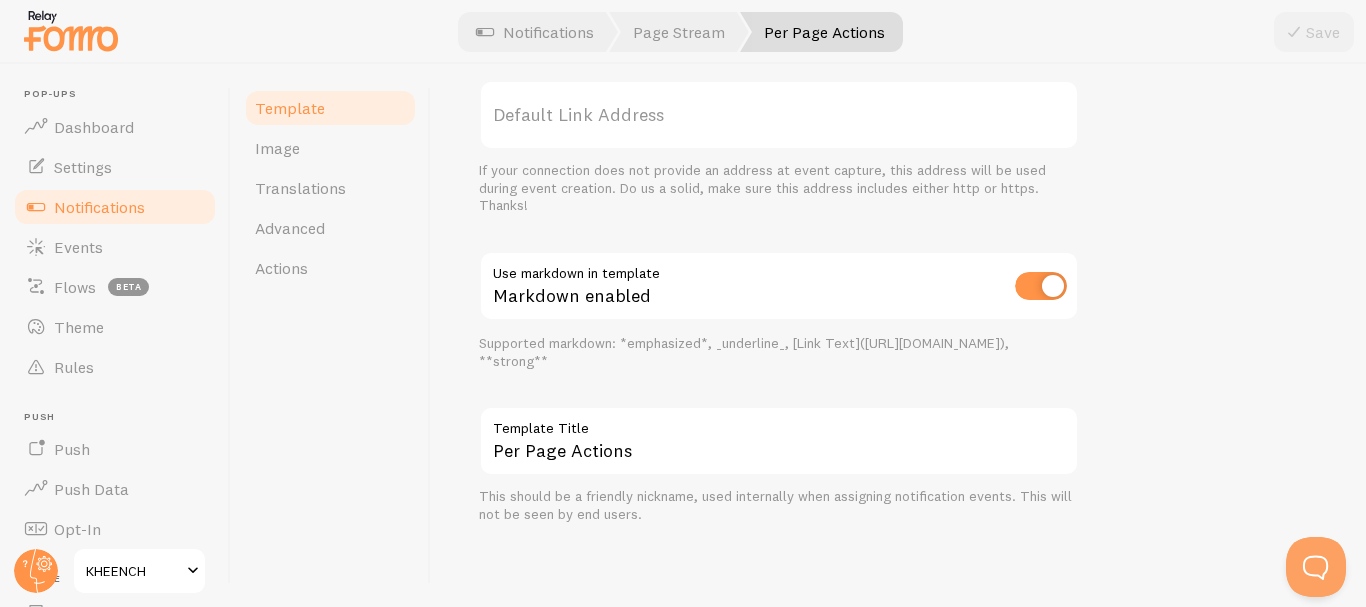 click on "Template Title" at bounding box center [779, 423] 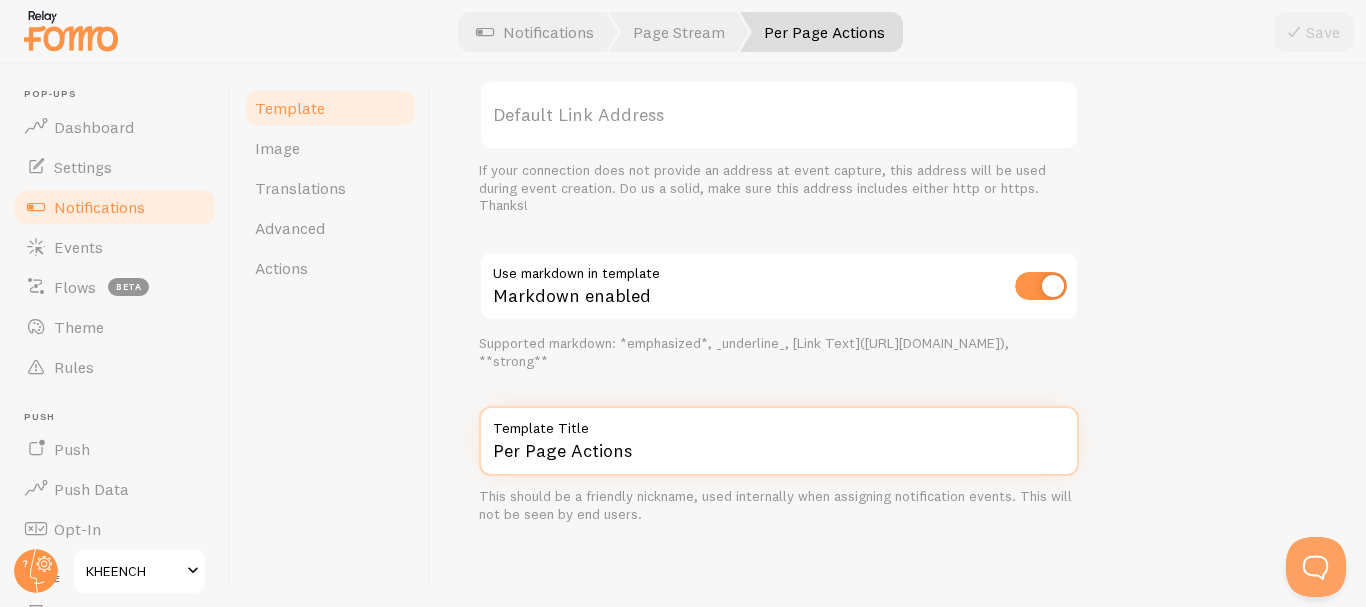 click on "Per Page Actions" at bounding box center (779, 441) 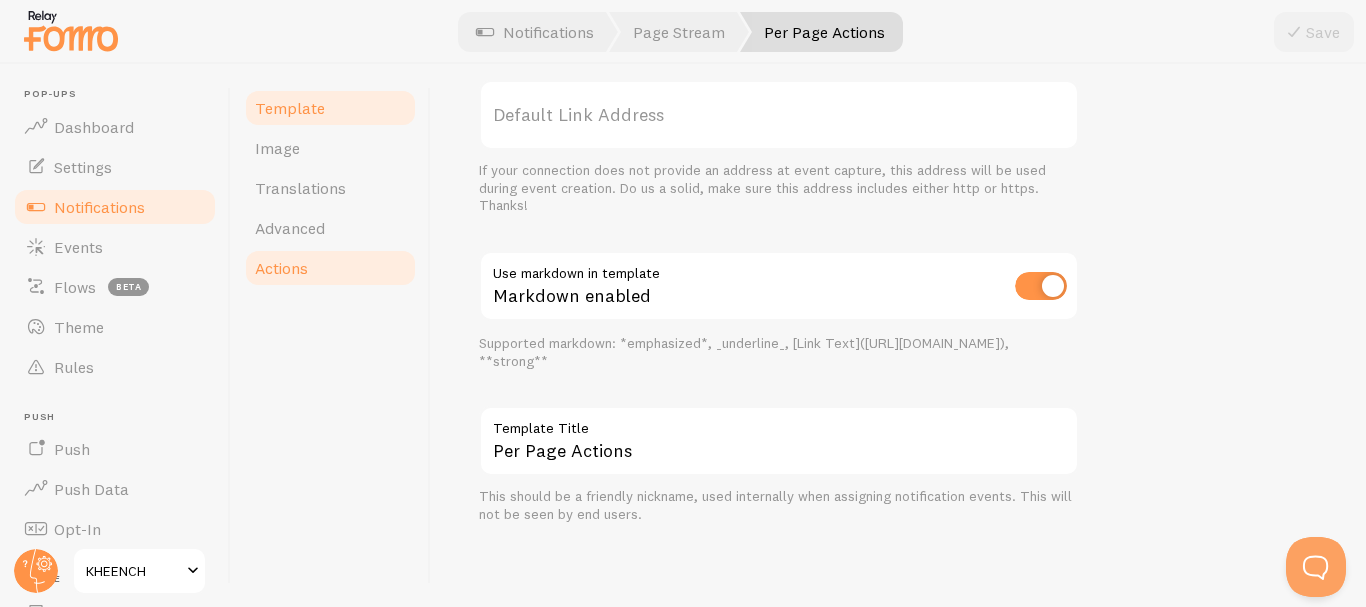 click on "Actions" at bounding box center [330, 268] 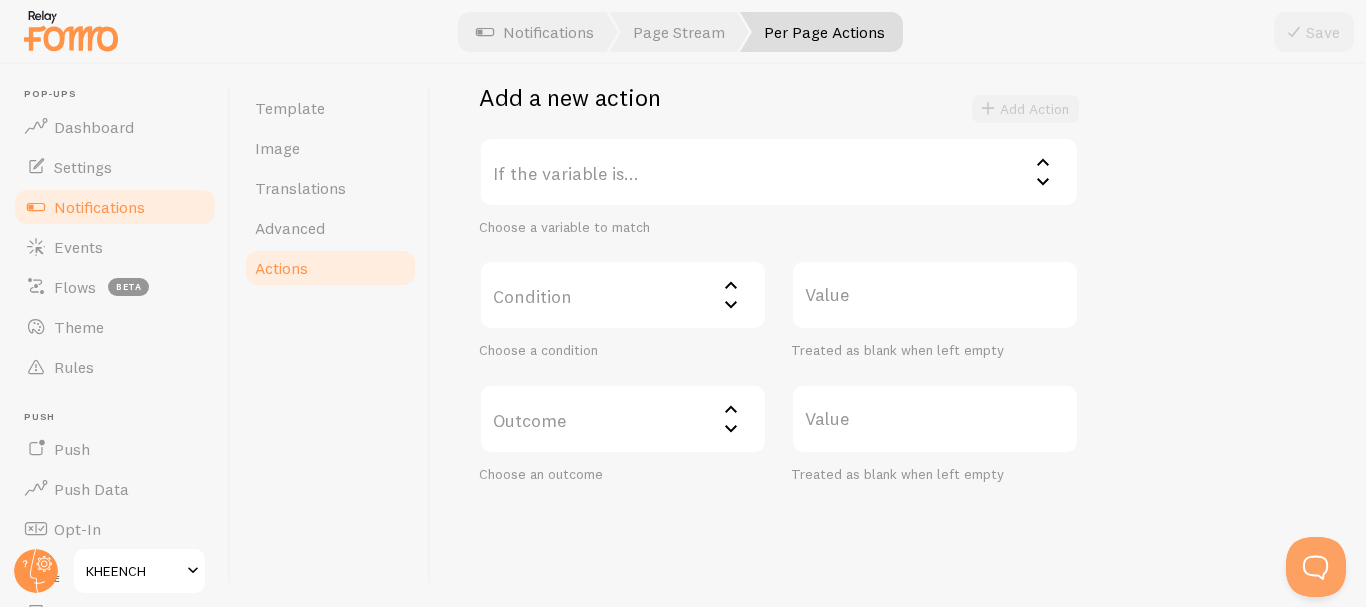 scroll, scrollTop: 433, scrollLeft: 0, axis: vertical 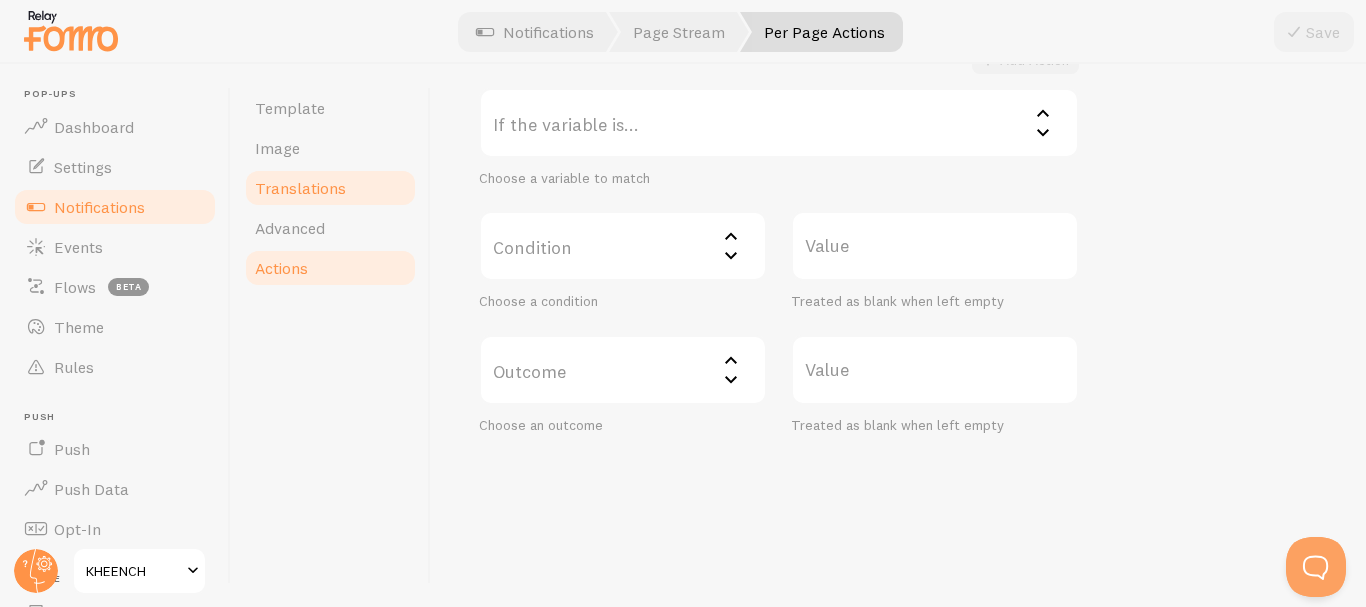 click on "Translations" at bounding box center (330, 188) 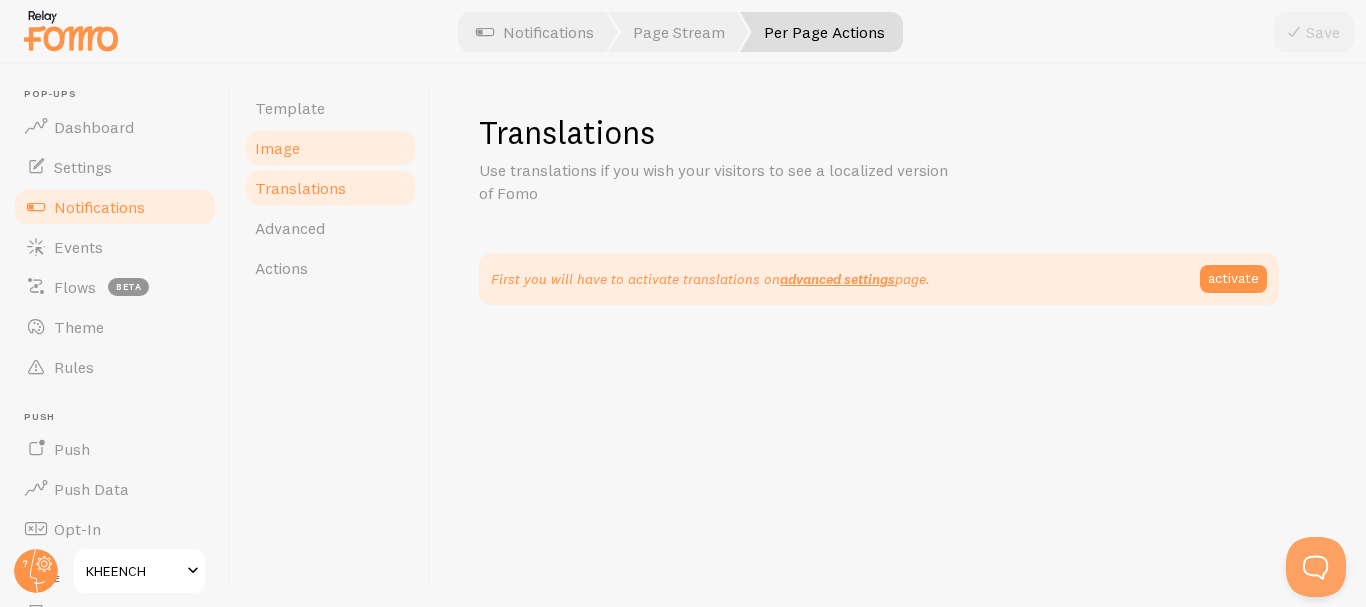 click on "Image" at bounding box center [330, 148] 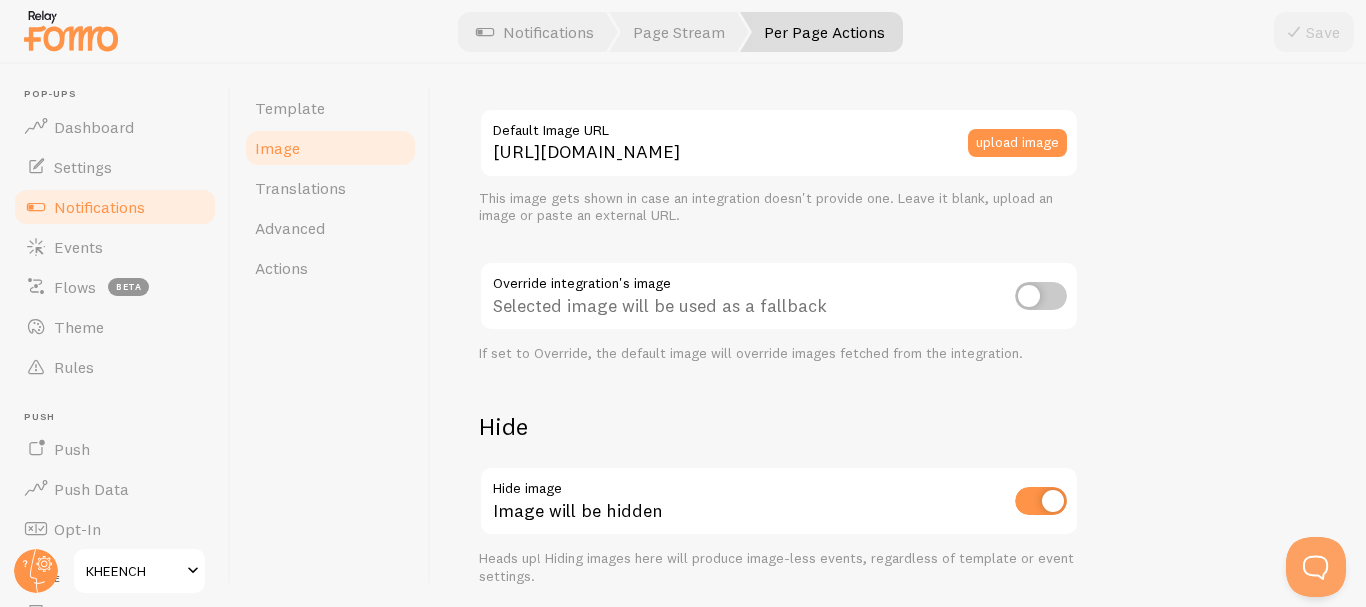 scroll, scrollTop: 544, scrollLeft: 0, axis: vertical 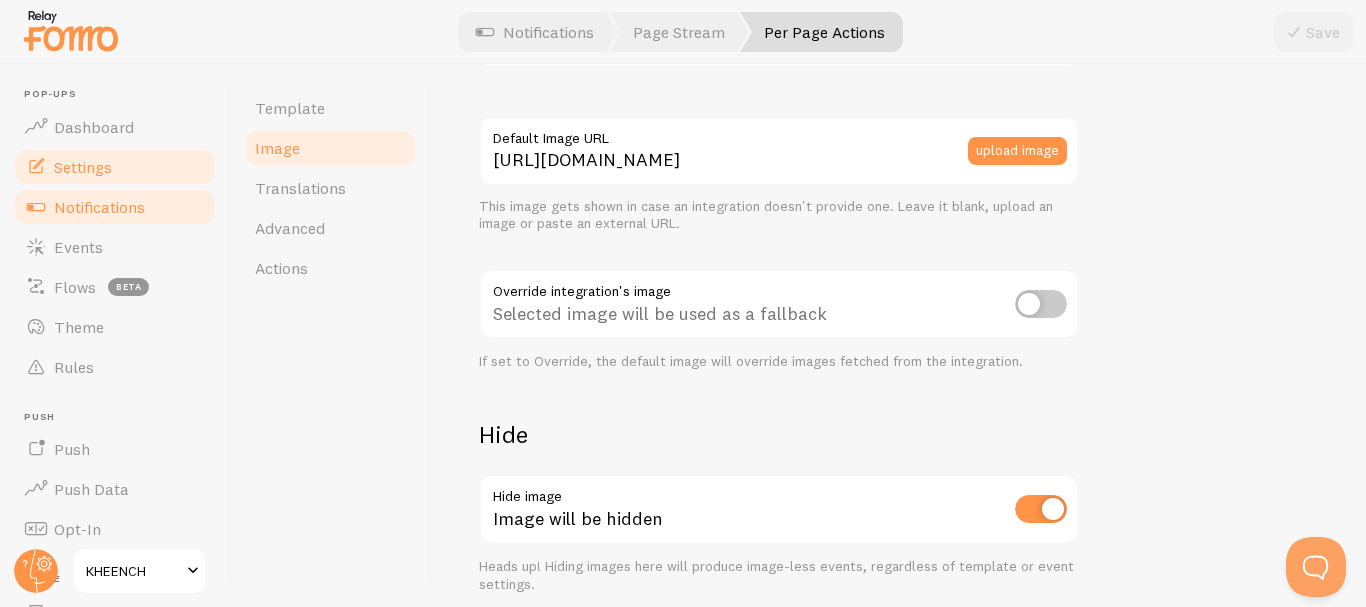 click on "Settings" at bounding box center (83, 167) 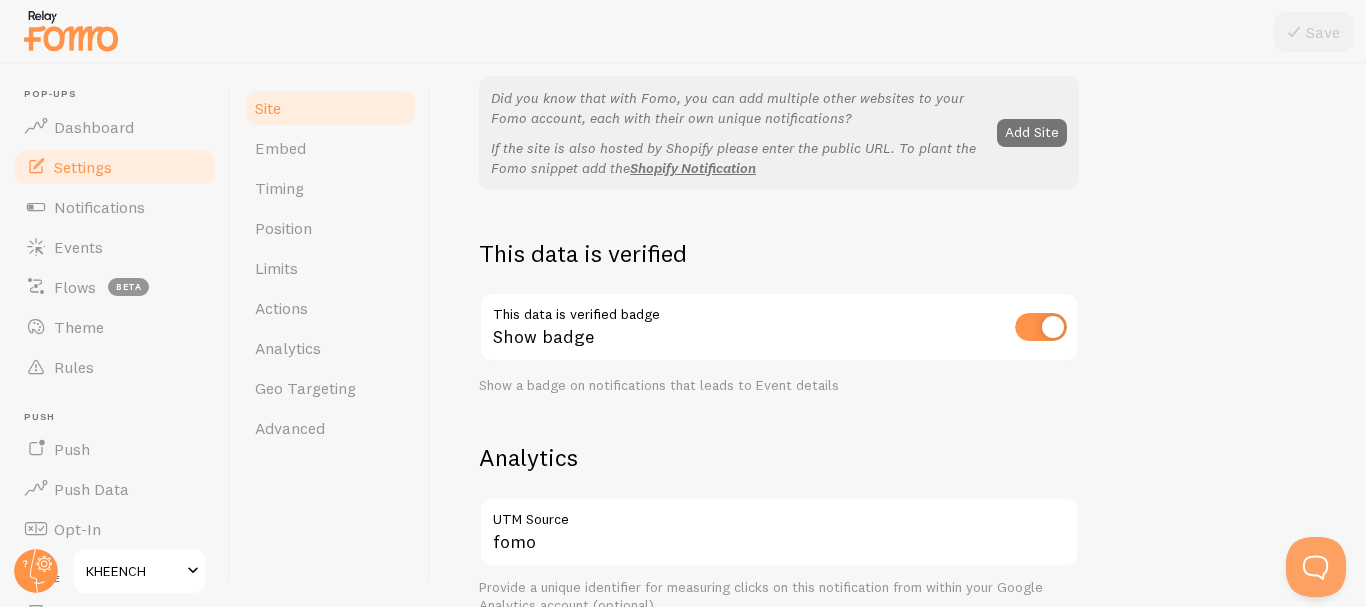 scroll, scrollTop: 449, scrollLeft: 0, axis: vertical 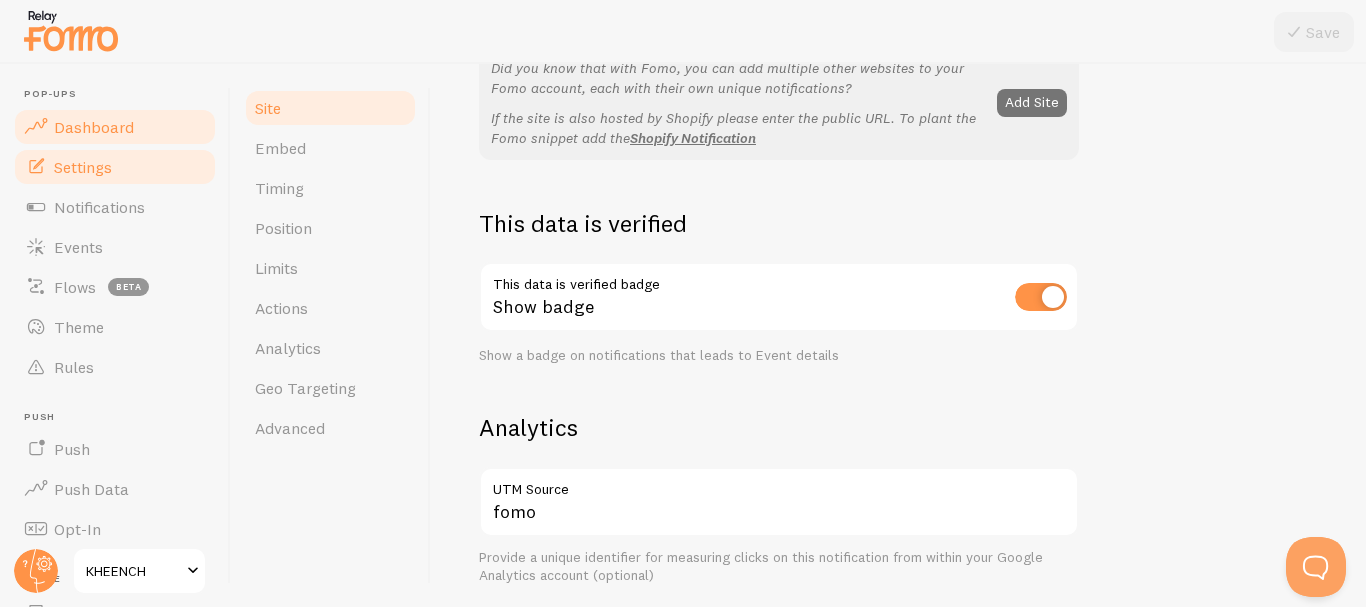 click on "Dashboard" at bounding box center [94, 127] 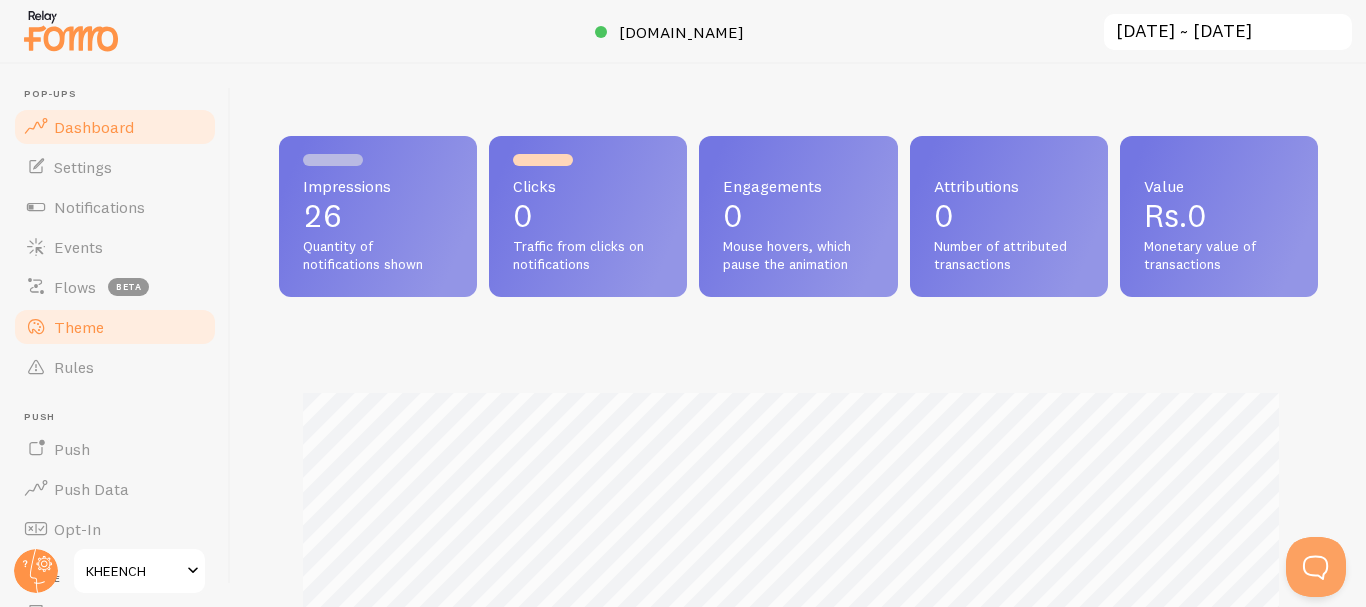 scroll, scrollTop: 999474, scrollLeft: 998976, axis: both 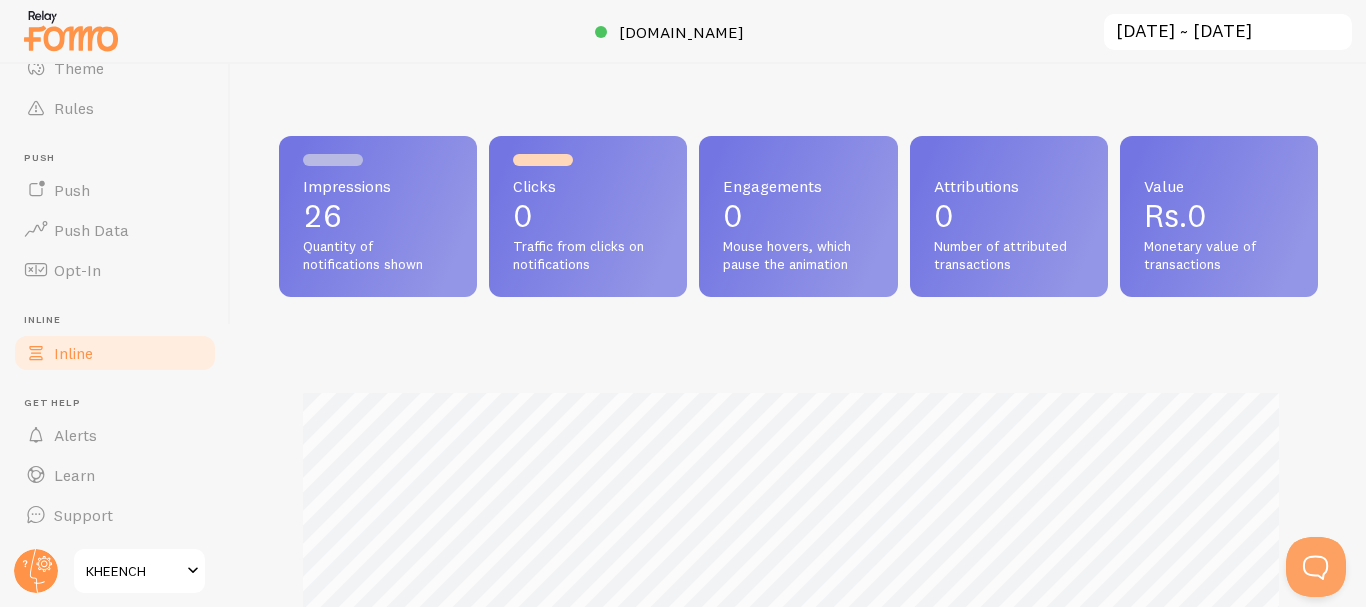 click on "Inline" at bounding box center (115, 353) 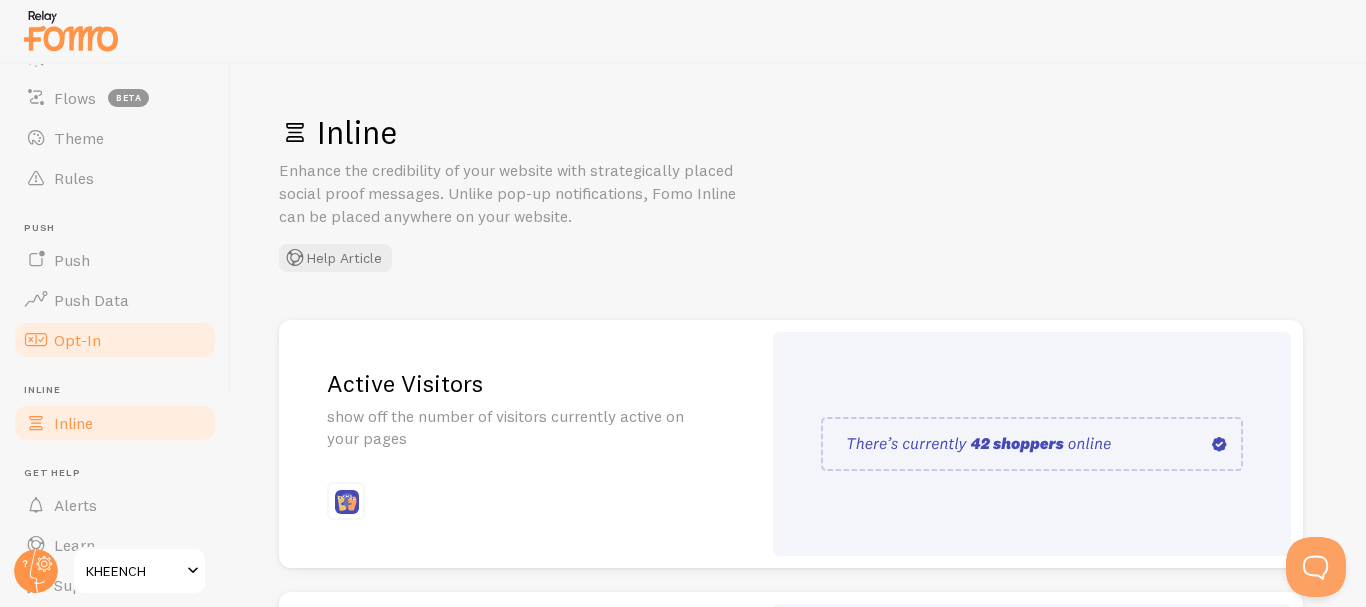 scroll, scrollTop: 180, scrollLeft: 0, axis: vertical 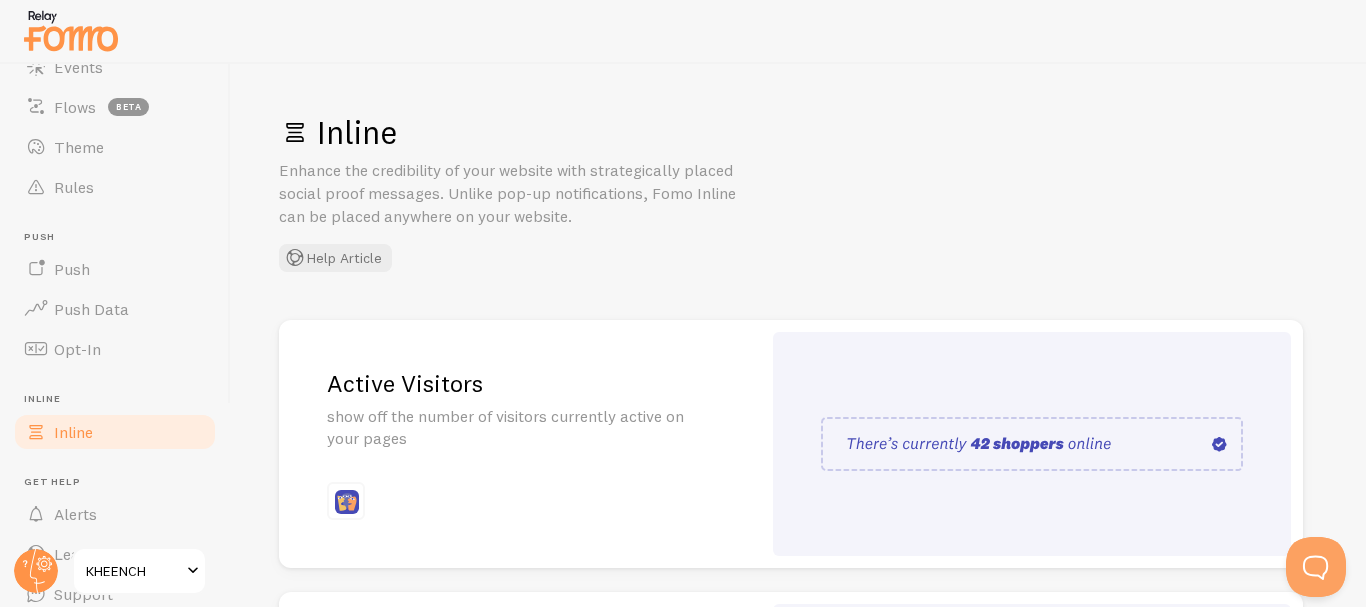 click on "Pop-ups
Dashboard
Settings
Notifications
Events
Flows
beta
Theme
Rules
Push
Push
Push Data
Opt-In
Inline
Inline
Get Help
Alerts
Learn
Support" at bounding box center [115, 261] 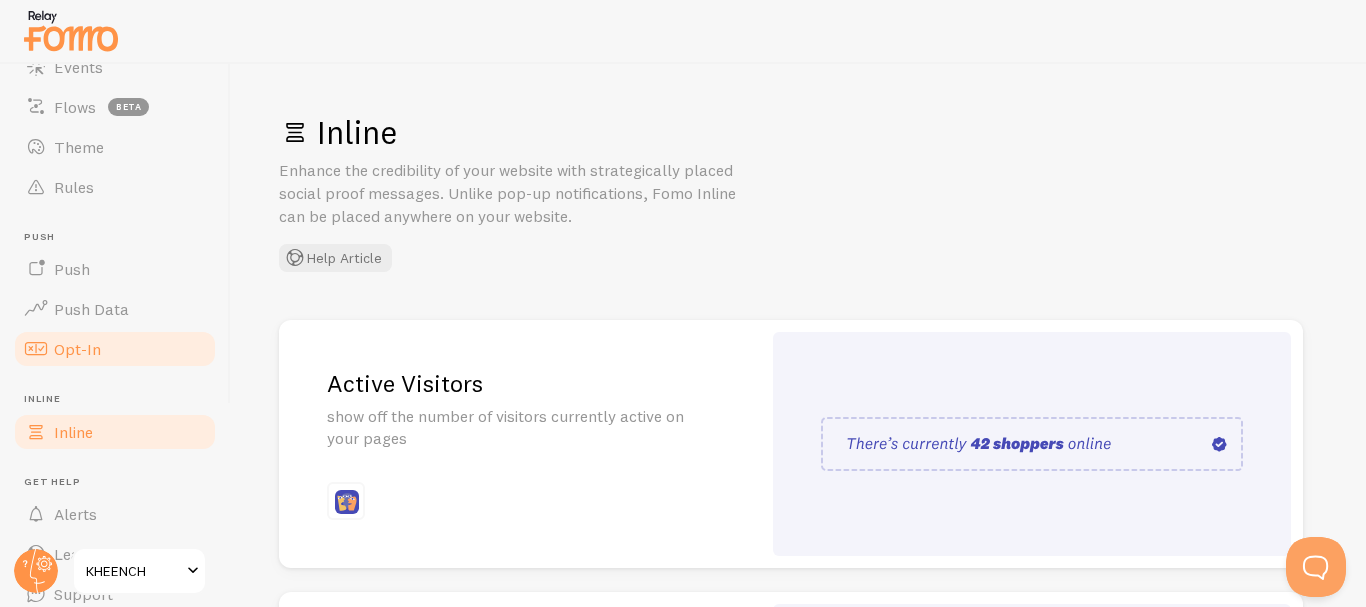 click on "Opt-In" at bounding box center (115, 349) 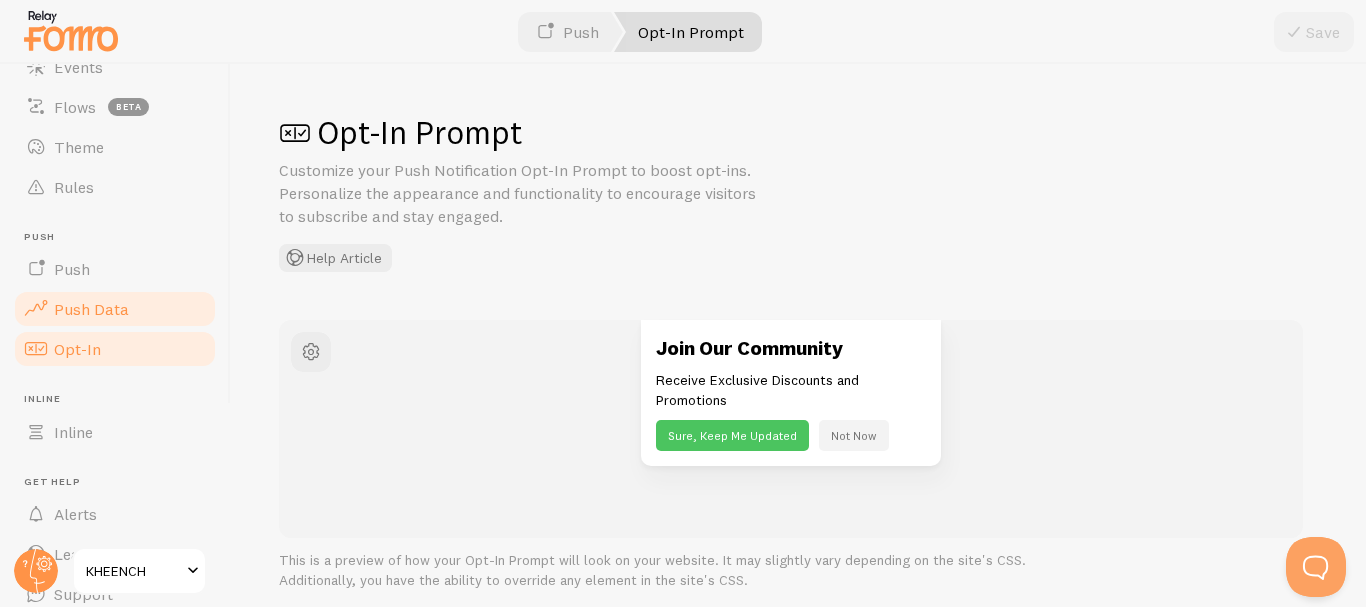 click on "Push Data" at bounding box center [115, 309] 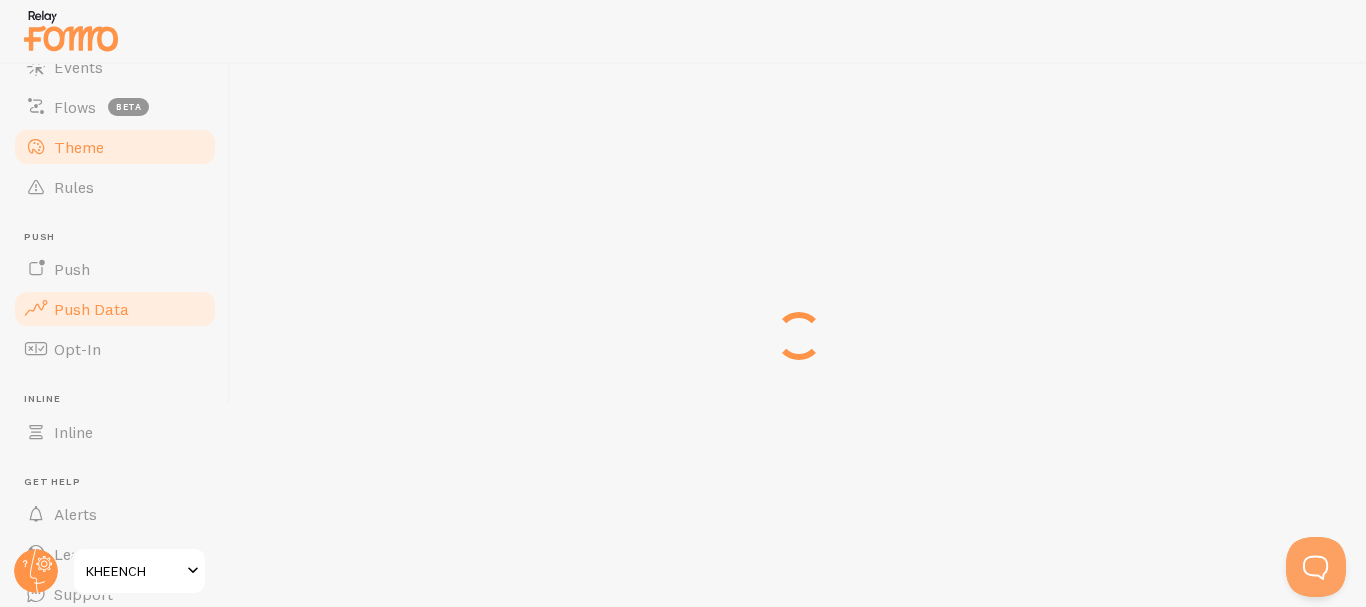 click on "Theme" at bounding box center [115, 147] 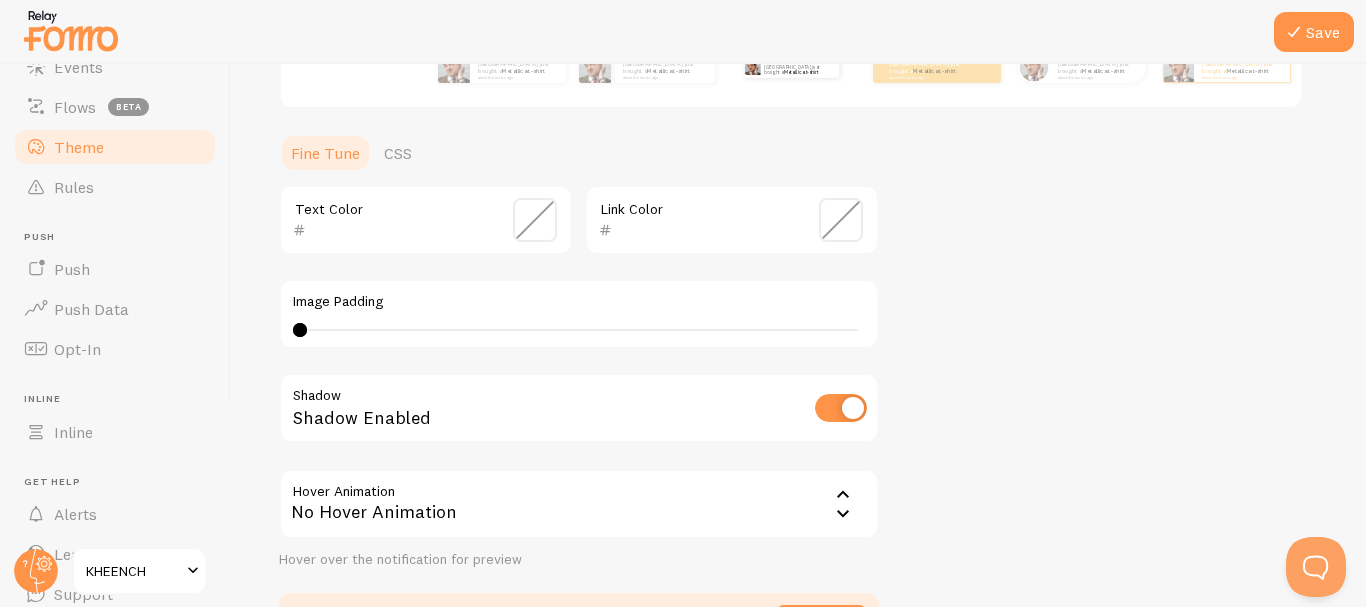 scroll, scrollTop: 442, scrollLeft: 0, axis: vertical 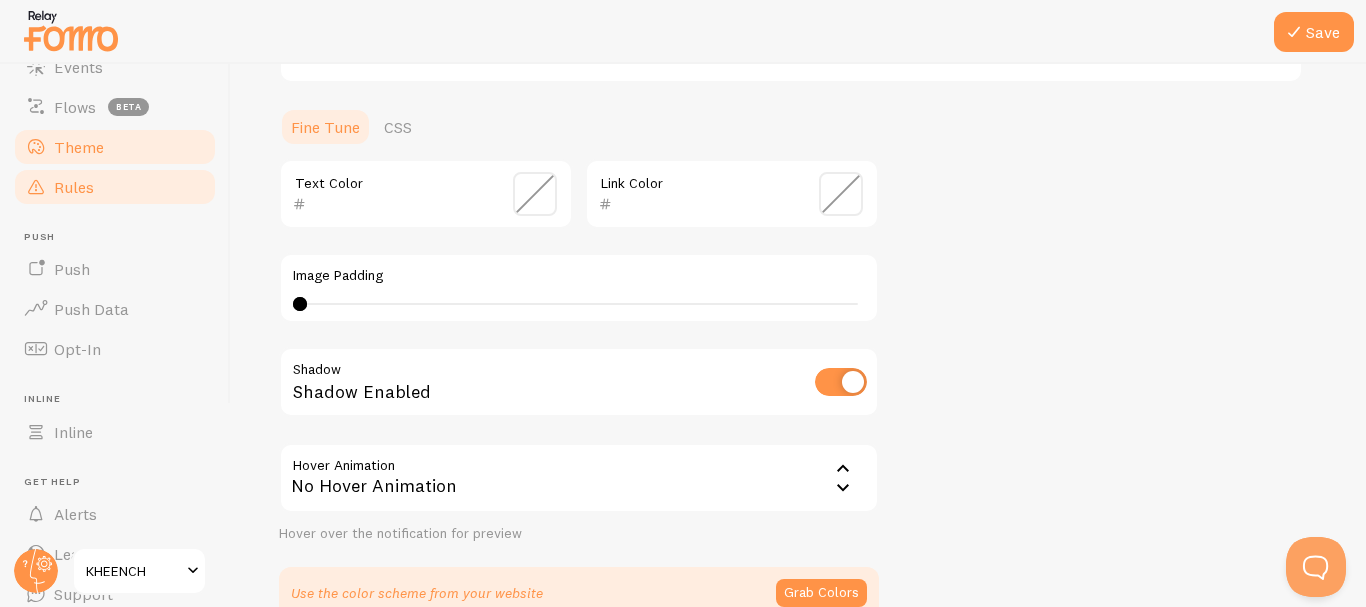 click on "Rules" at bounding box center (115, 187) 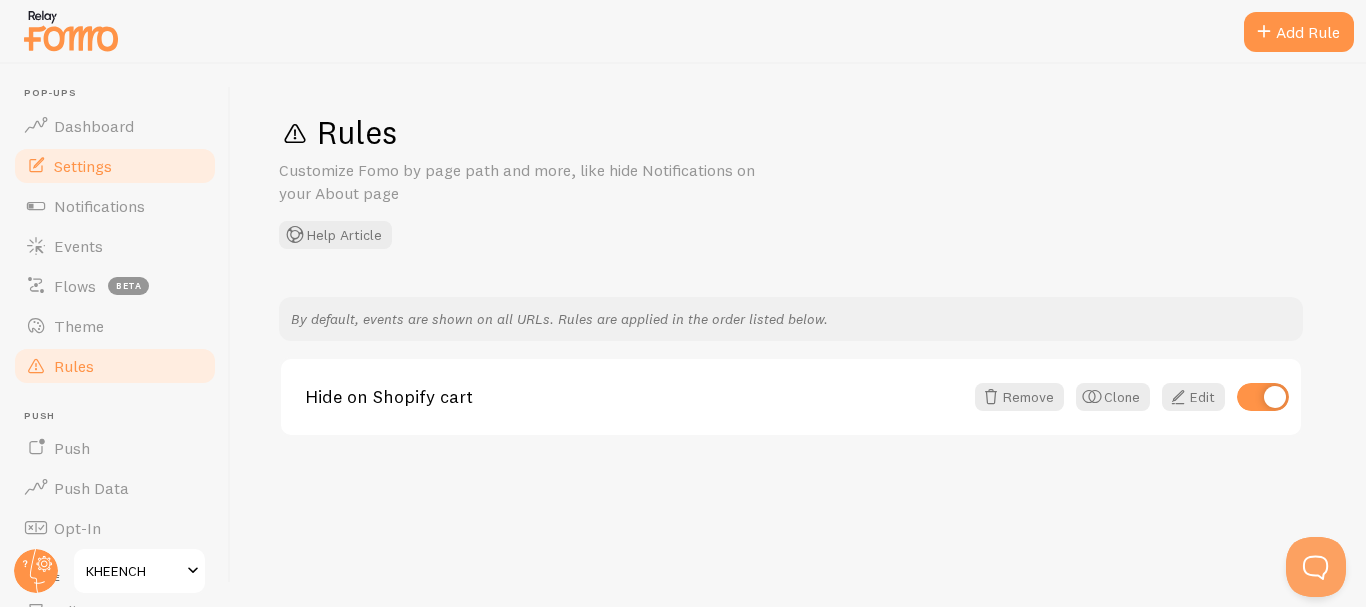 scroll, scrollTop: 0, scrollLeft: 0, axis: both 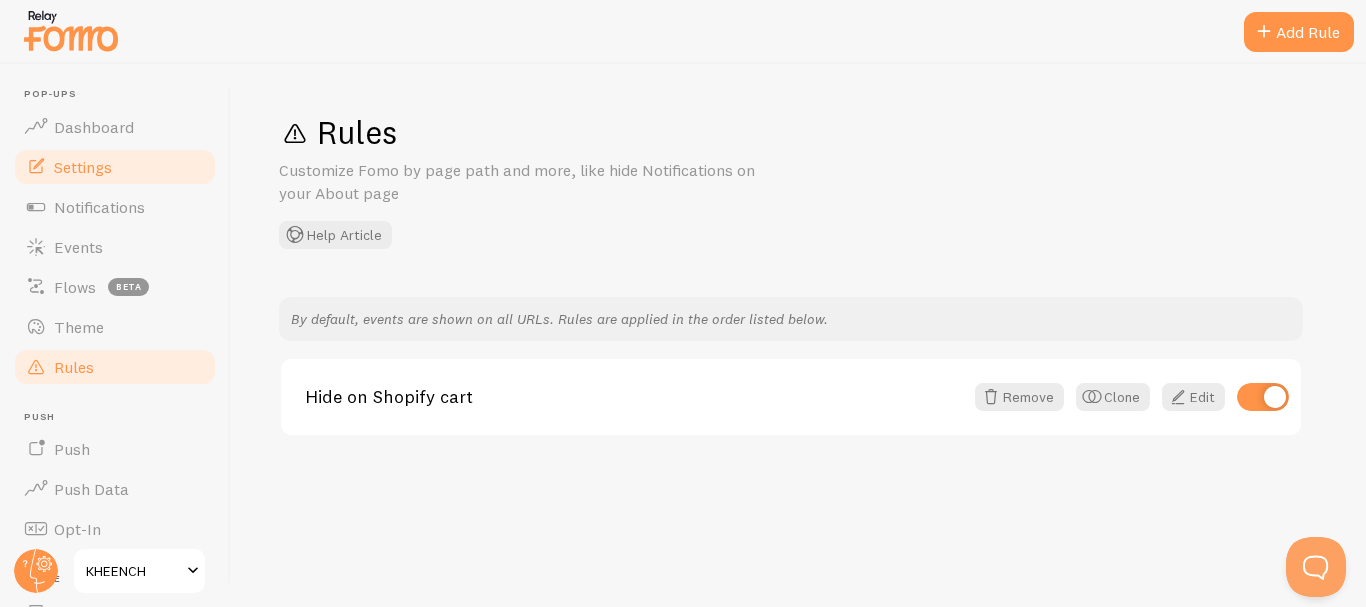 click on "Settings" at bounding box center [115, 167] 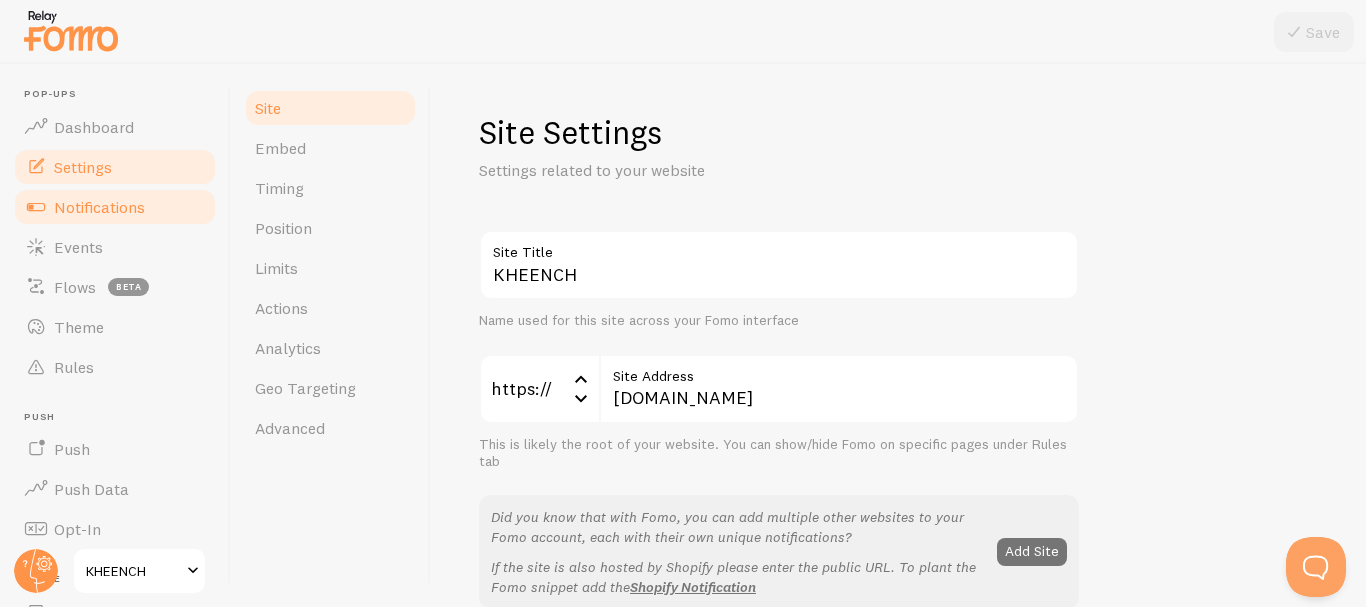 click on "Notifications" at bounding box center [115, 207] 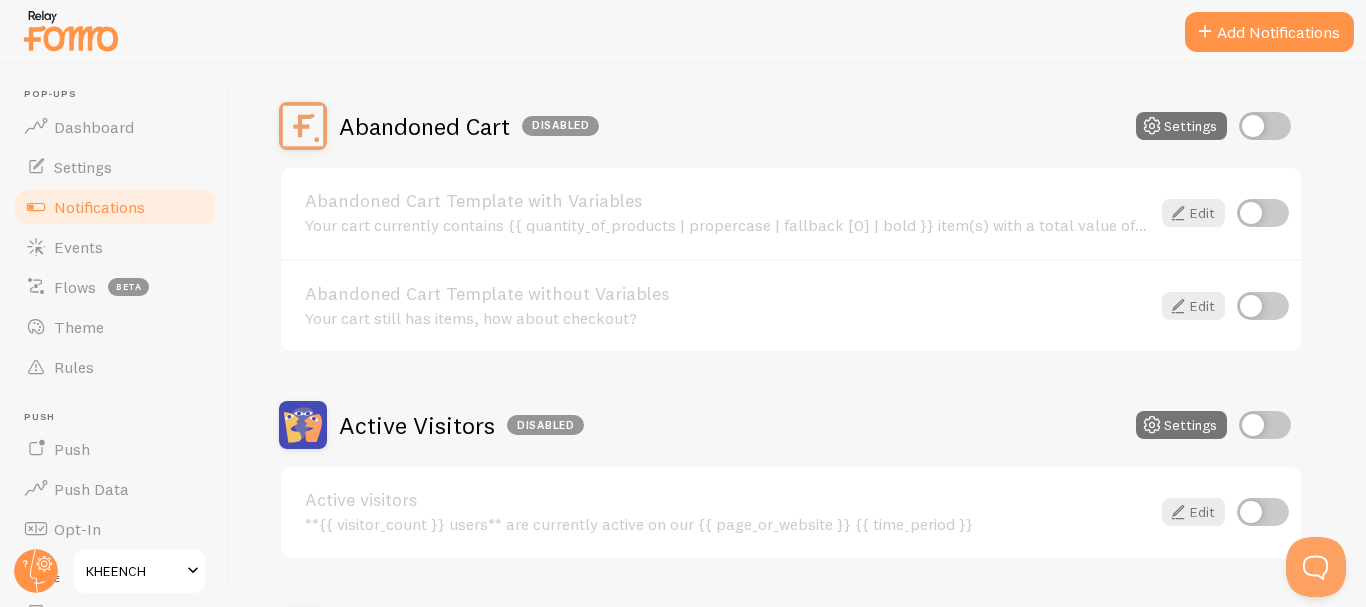 scroll, scrollTop: 204, scrollLeft: 0, axis: vertical 